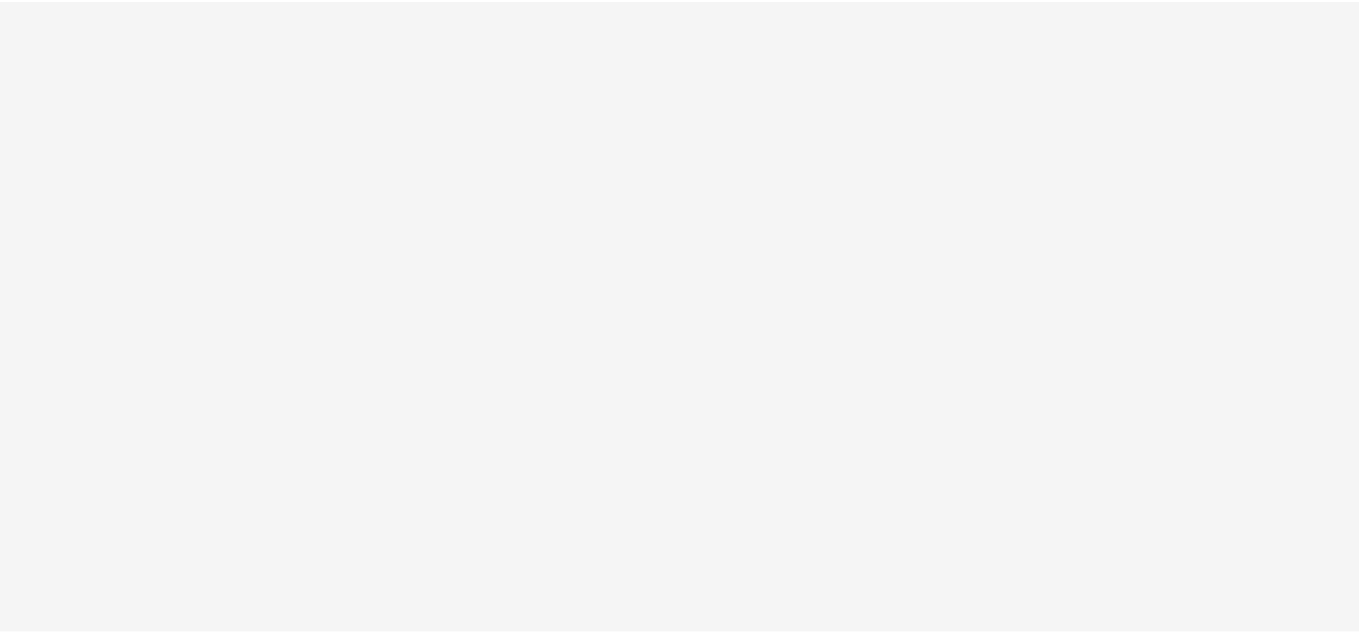 scroll, scrollTop: 0, scrollLeft: 0, axis: both 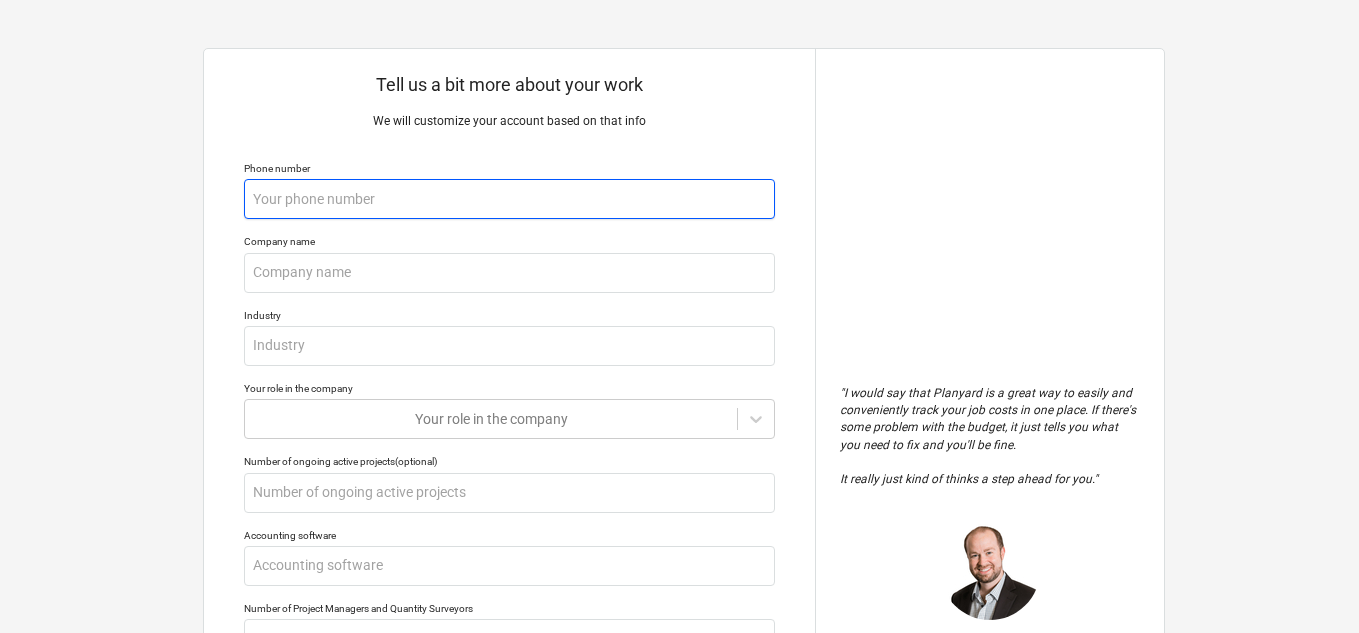 click at bounding box center (509, 199) 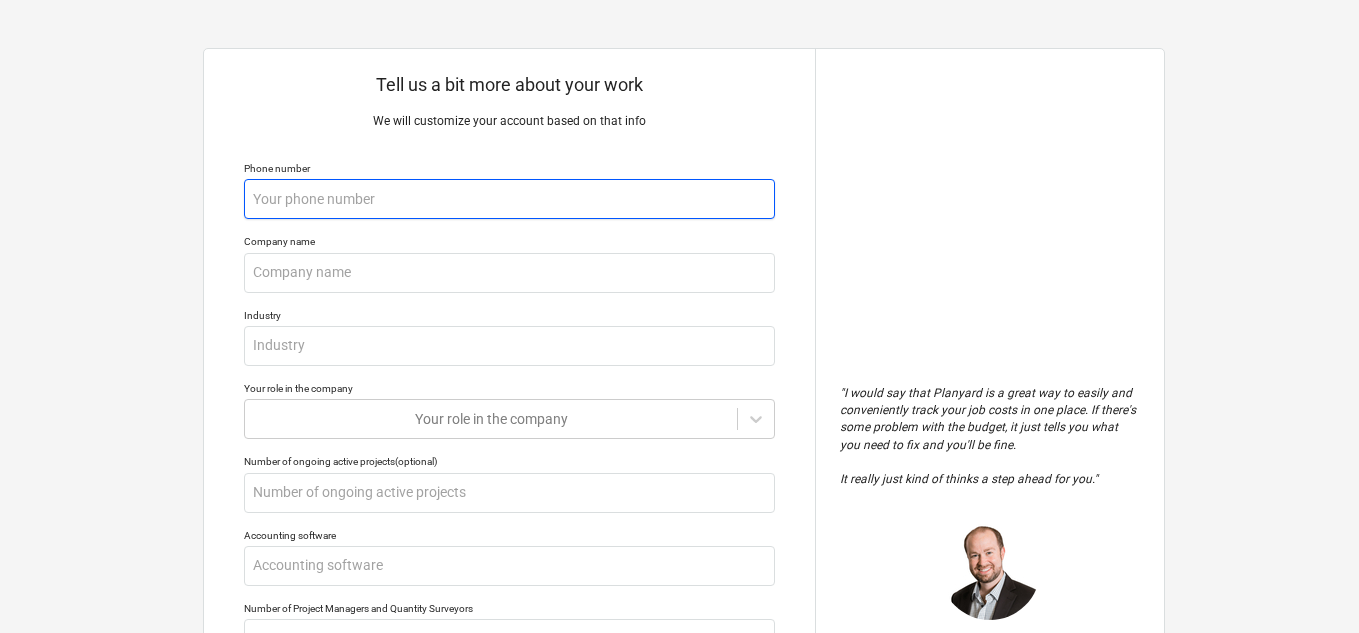 type on "x" 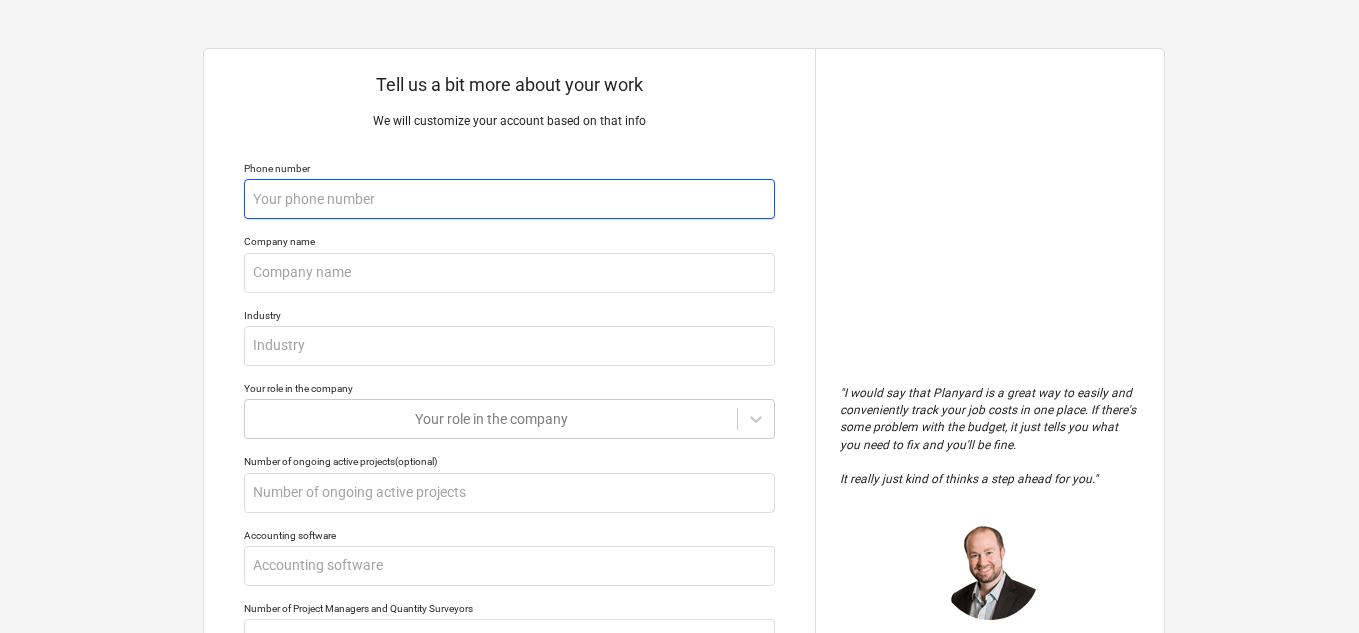 type on "9" 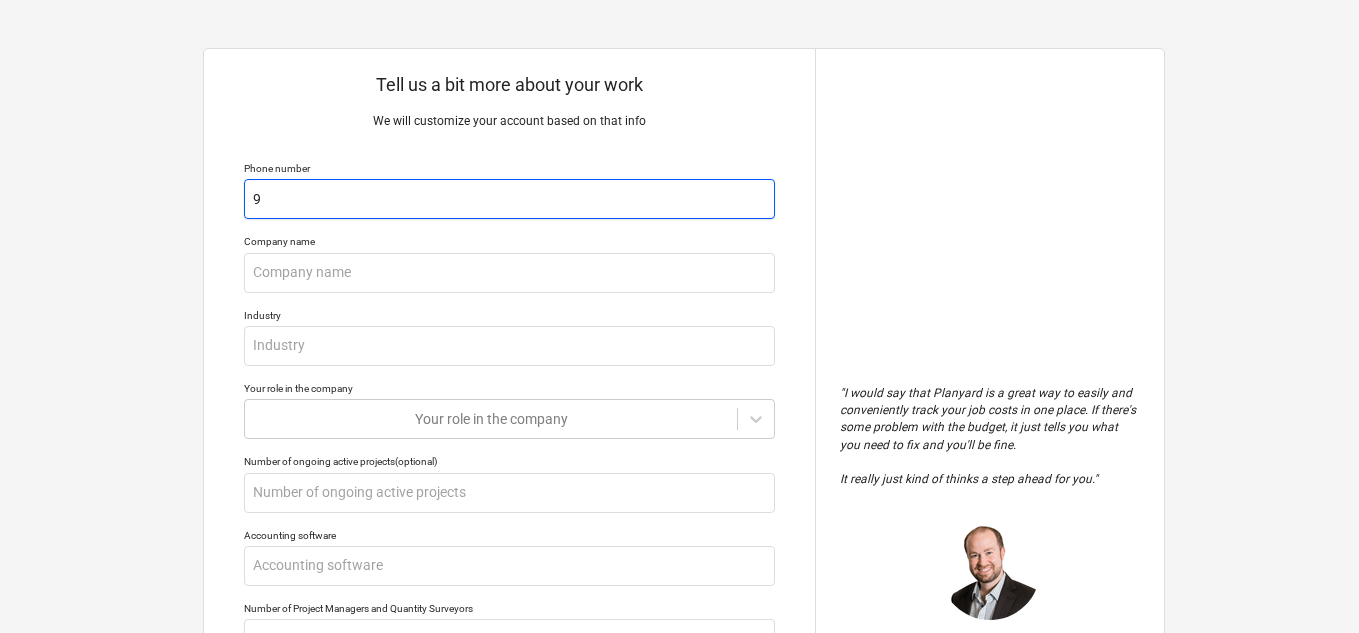 type on "x" 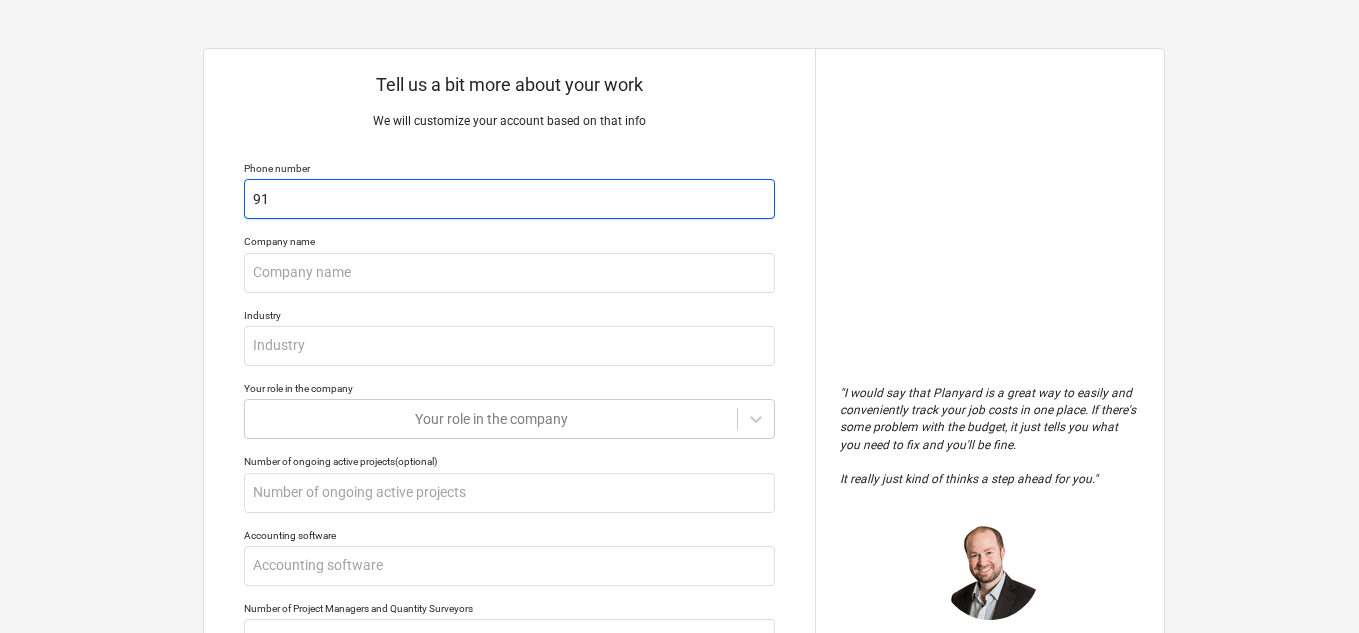 type on "x" 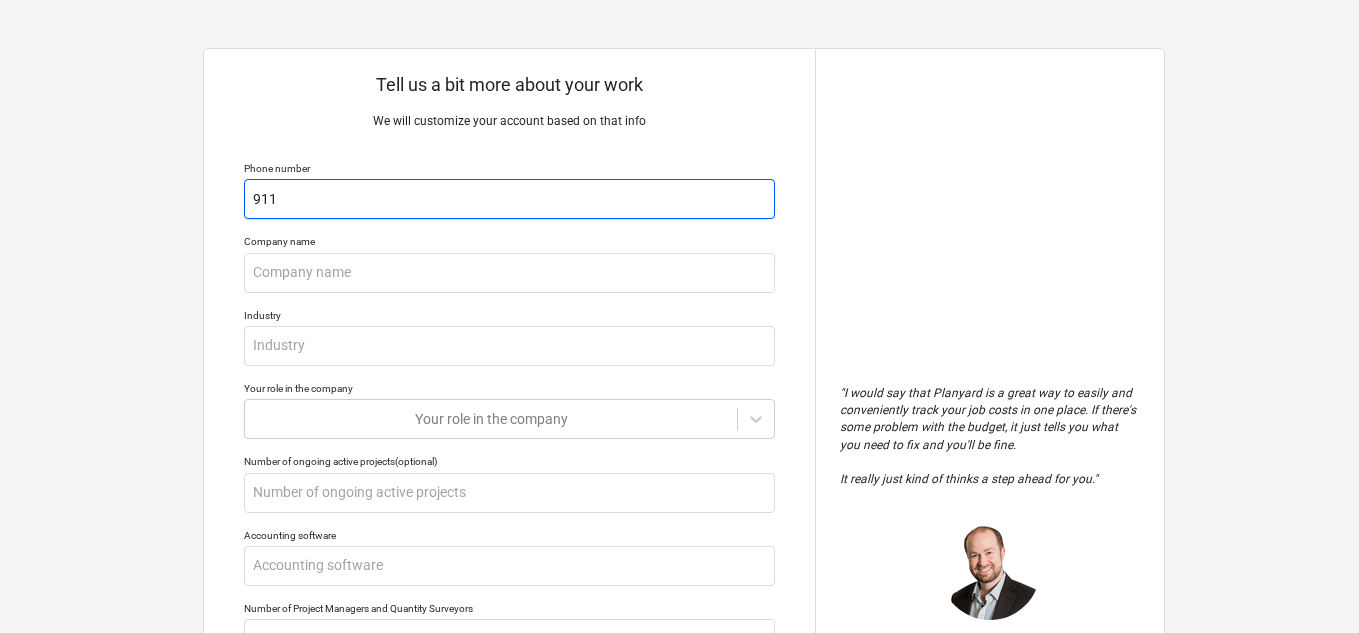type on "x" 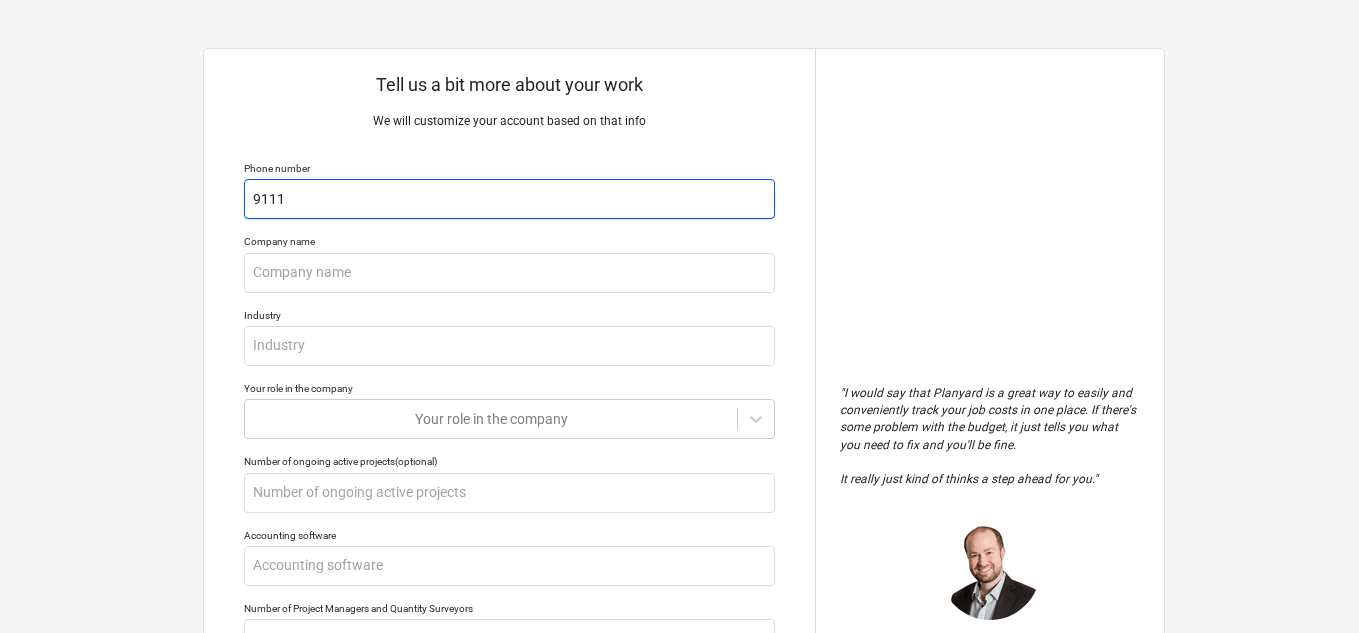 type on "x" 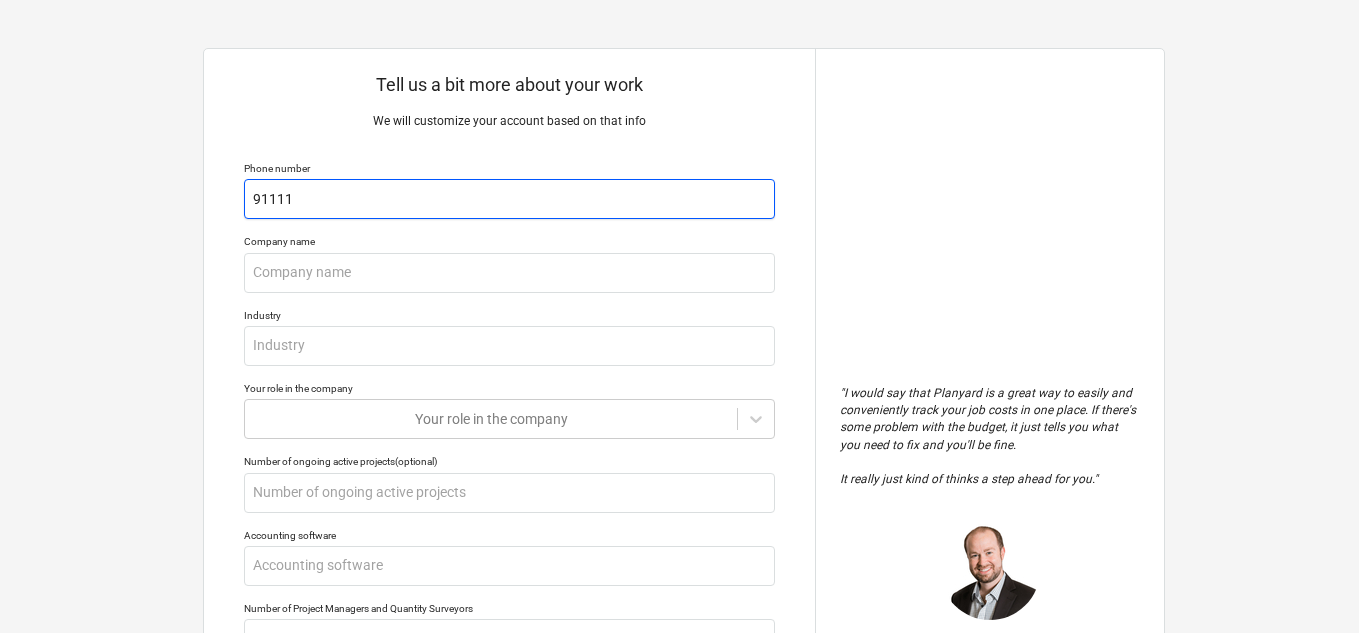 type on "x" 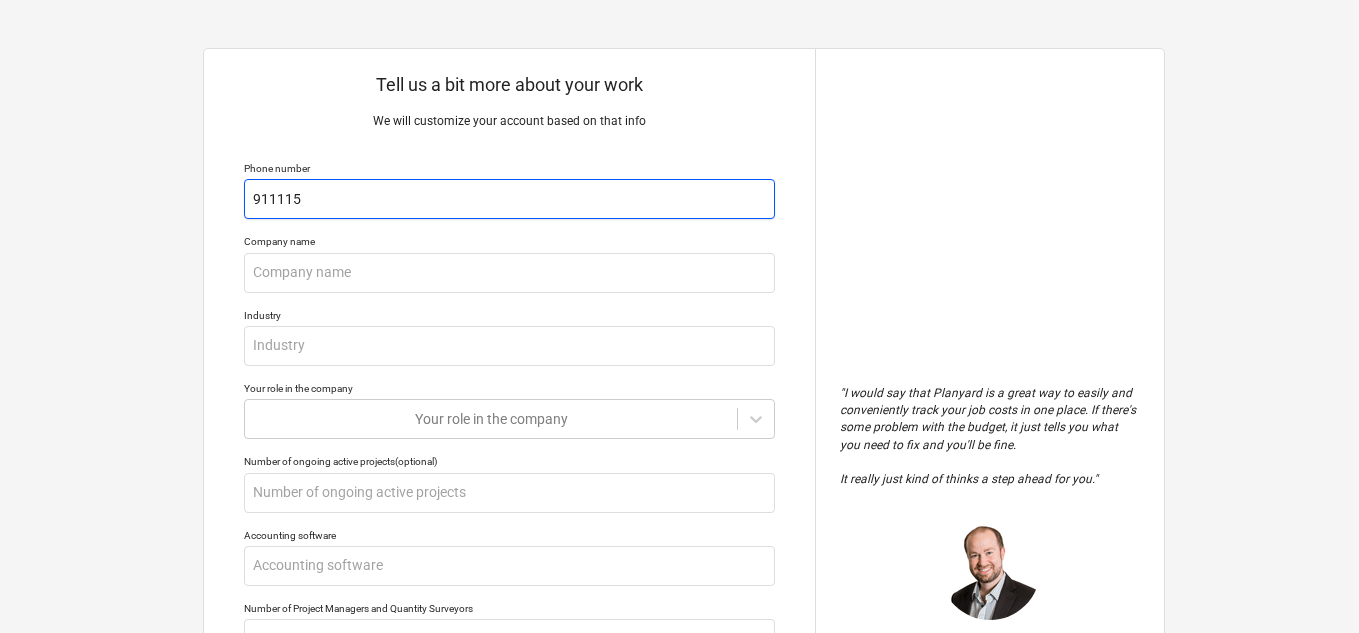 type on "x" 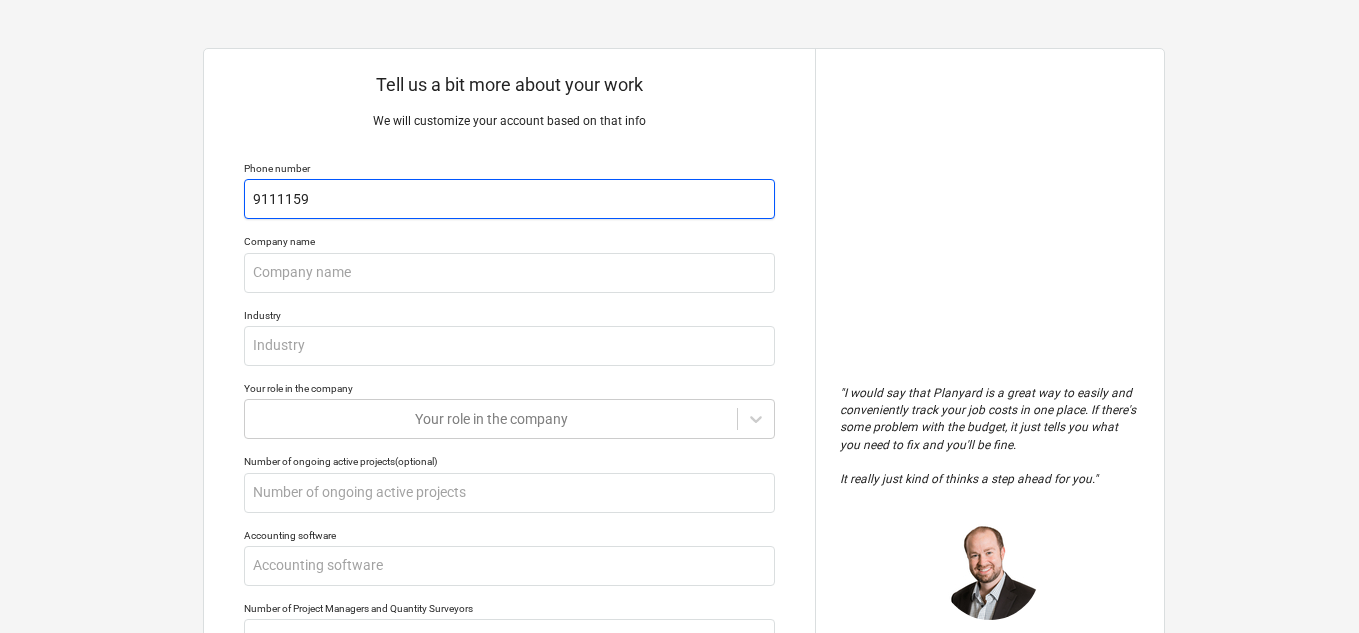 type on "x" 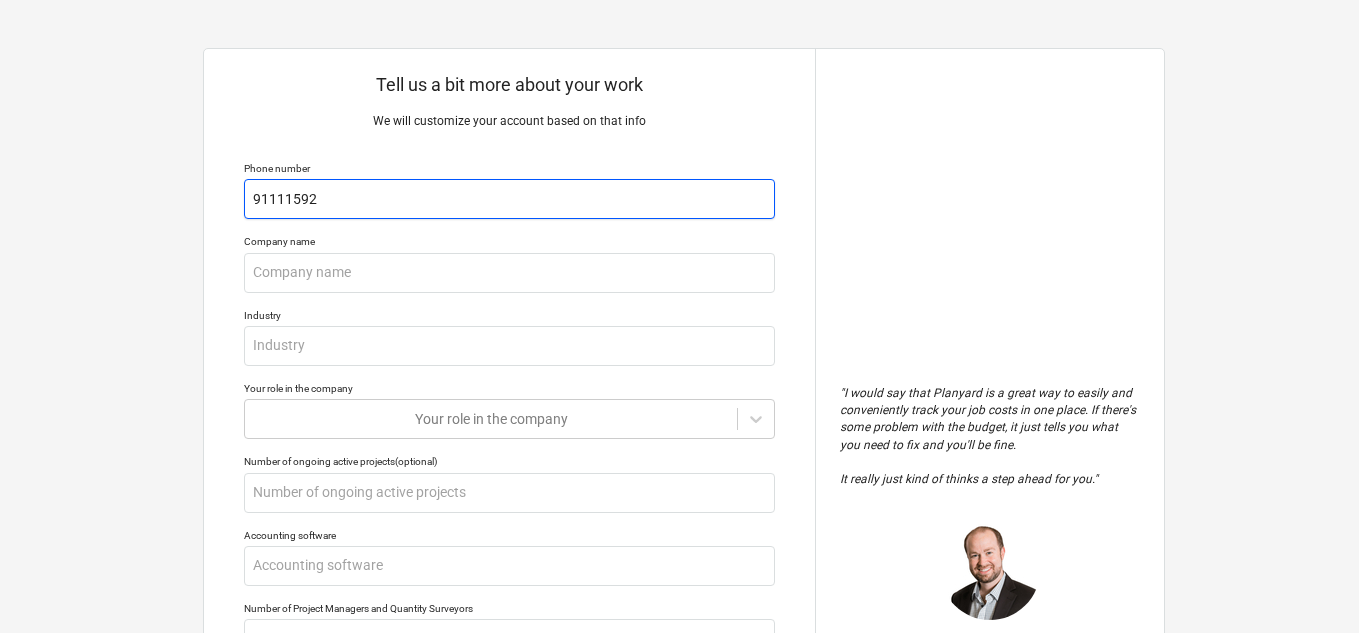 type on "x" 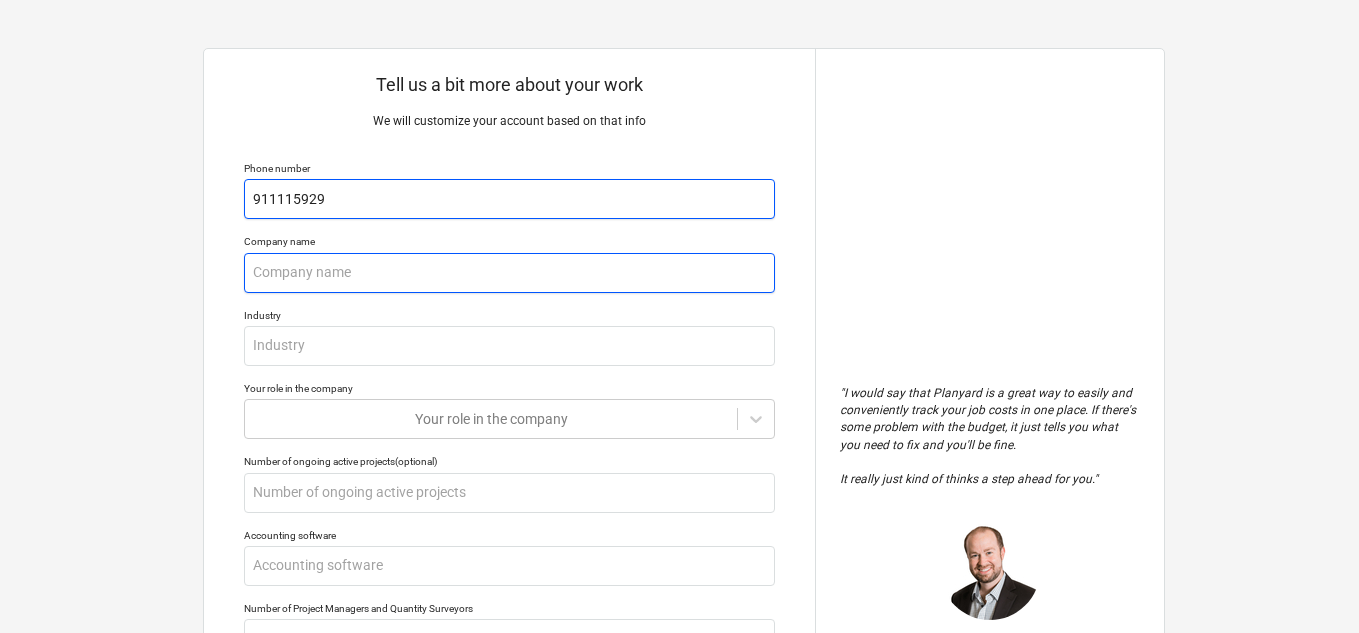 type on "911115929" 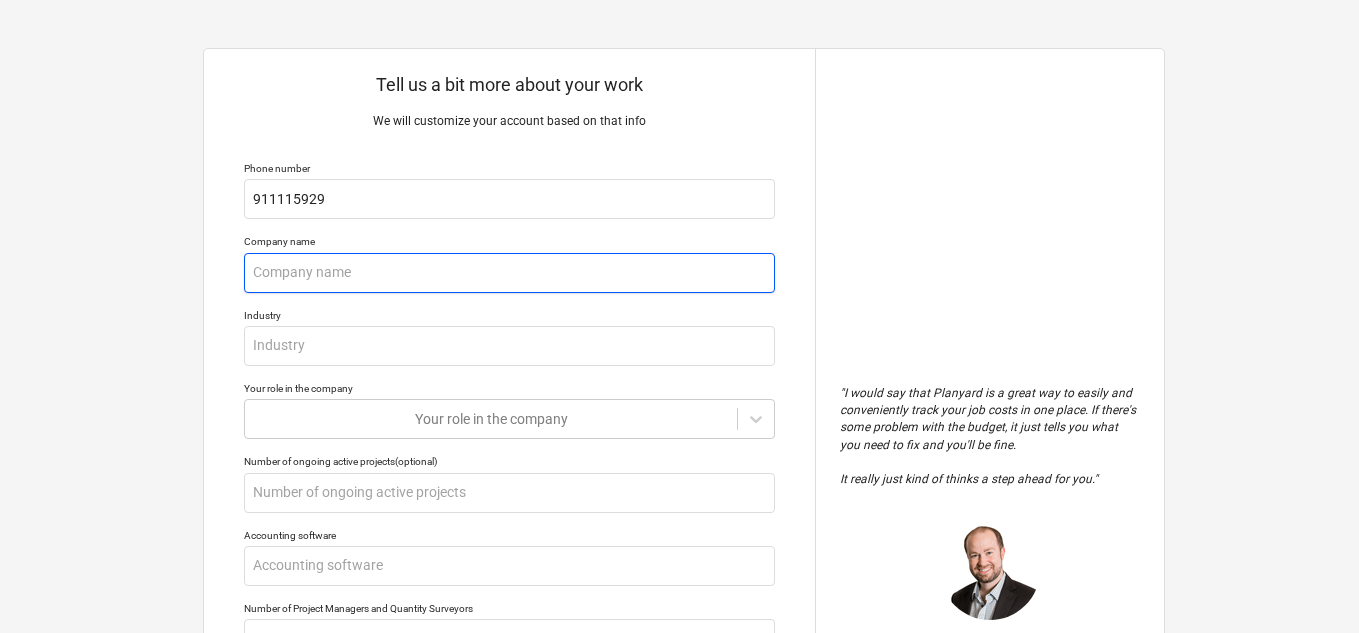 click at bounding box center [509, 273] 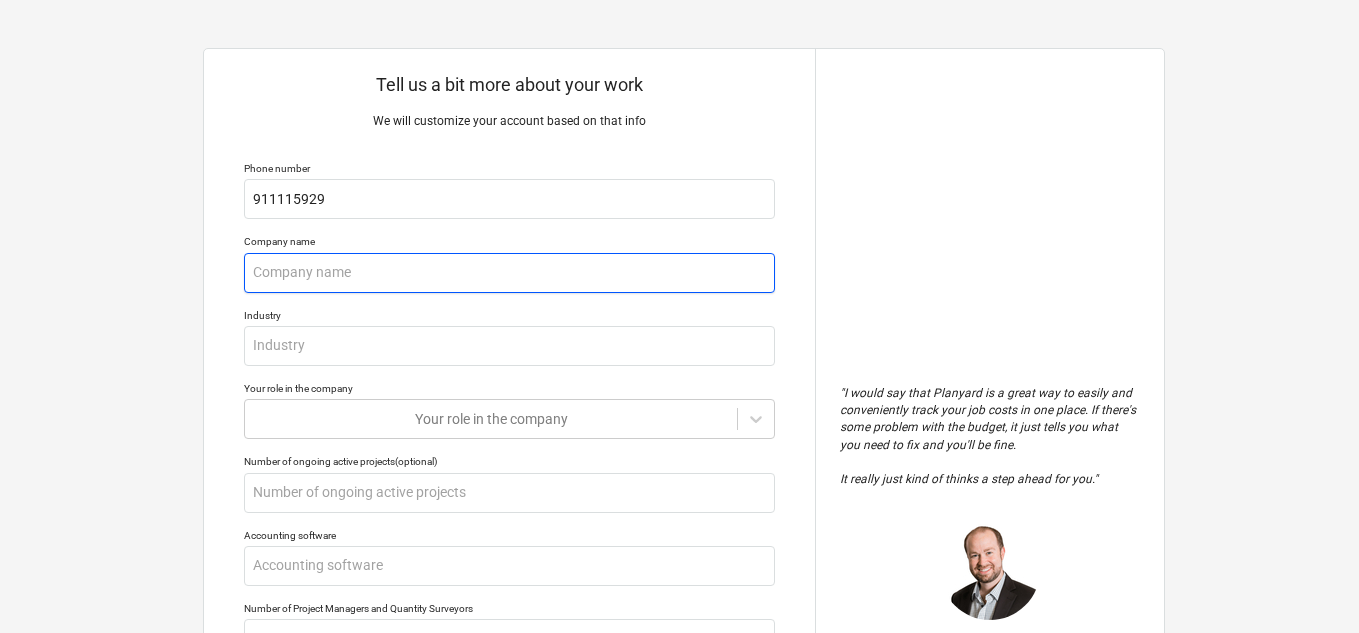 type on "x" 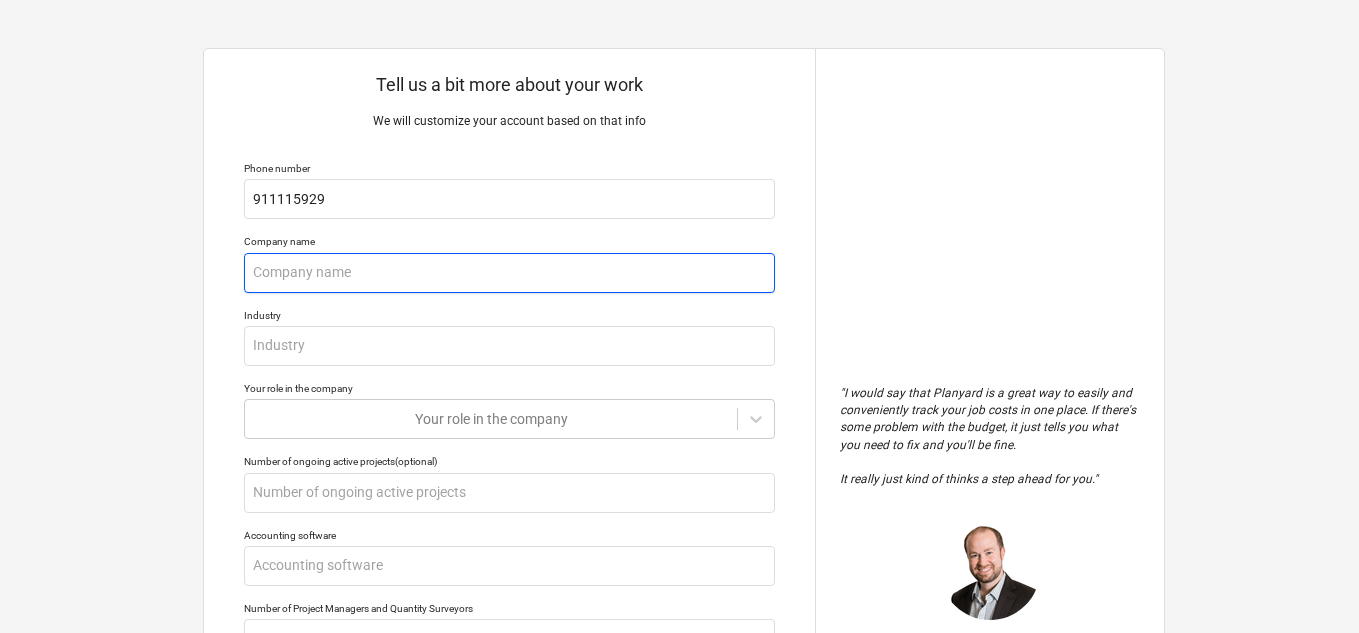 type on "p" 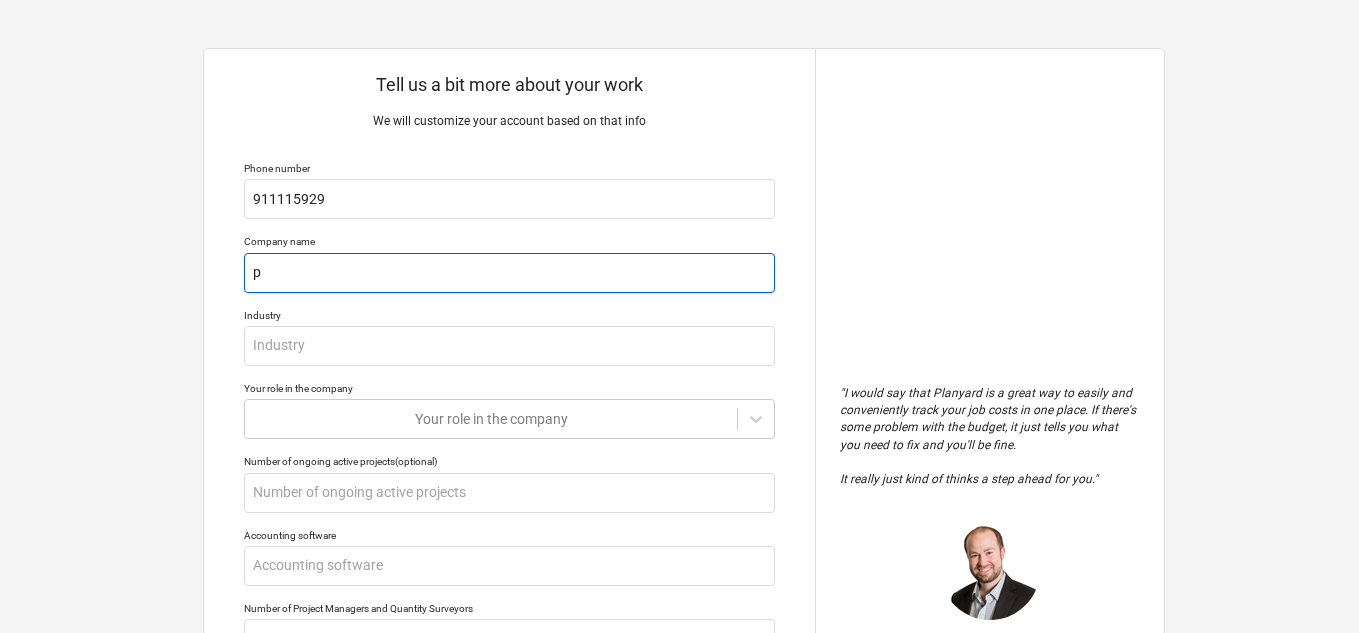 type on "x" 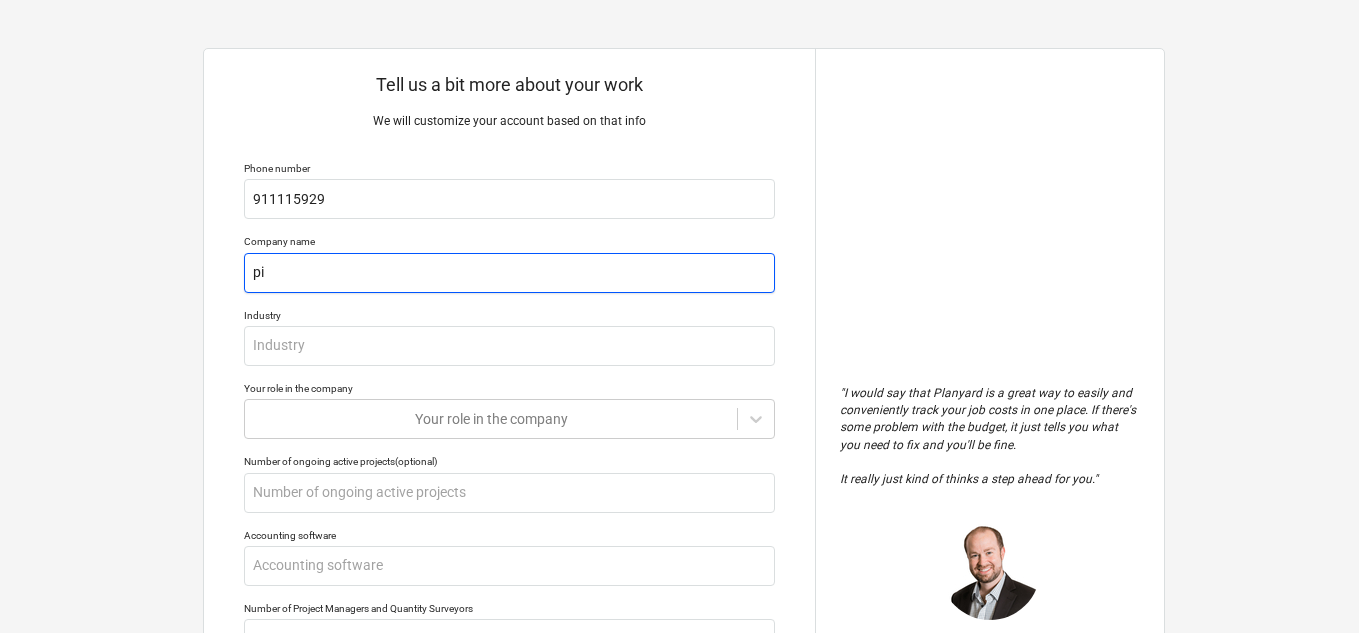 type on "x" 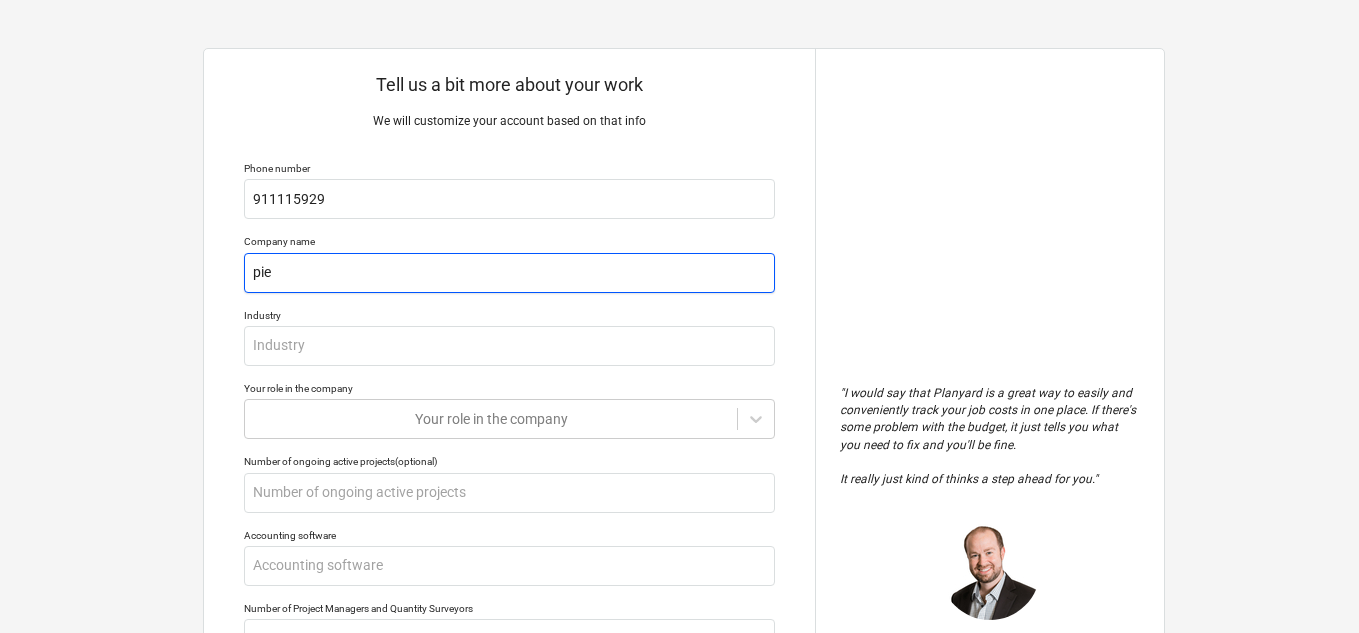 type on "x" 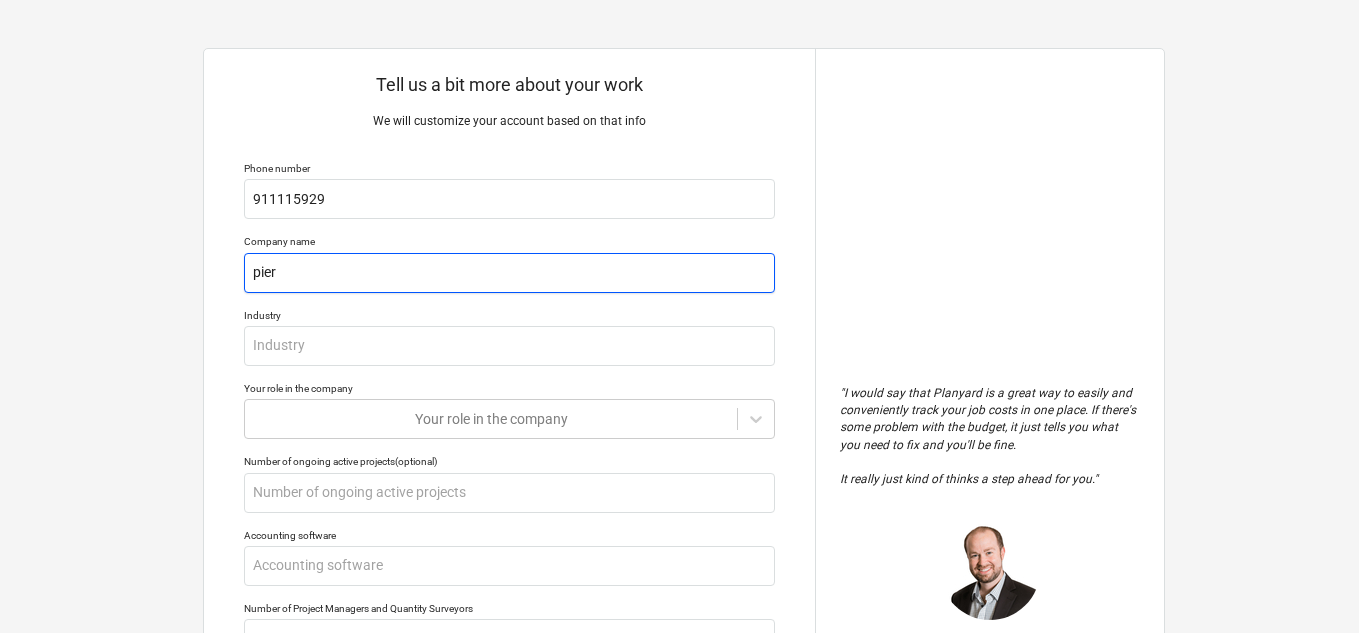 type on "x" 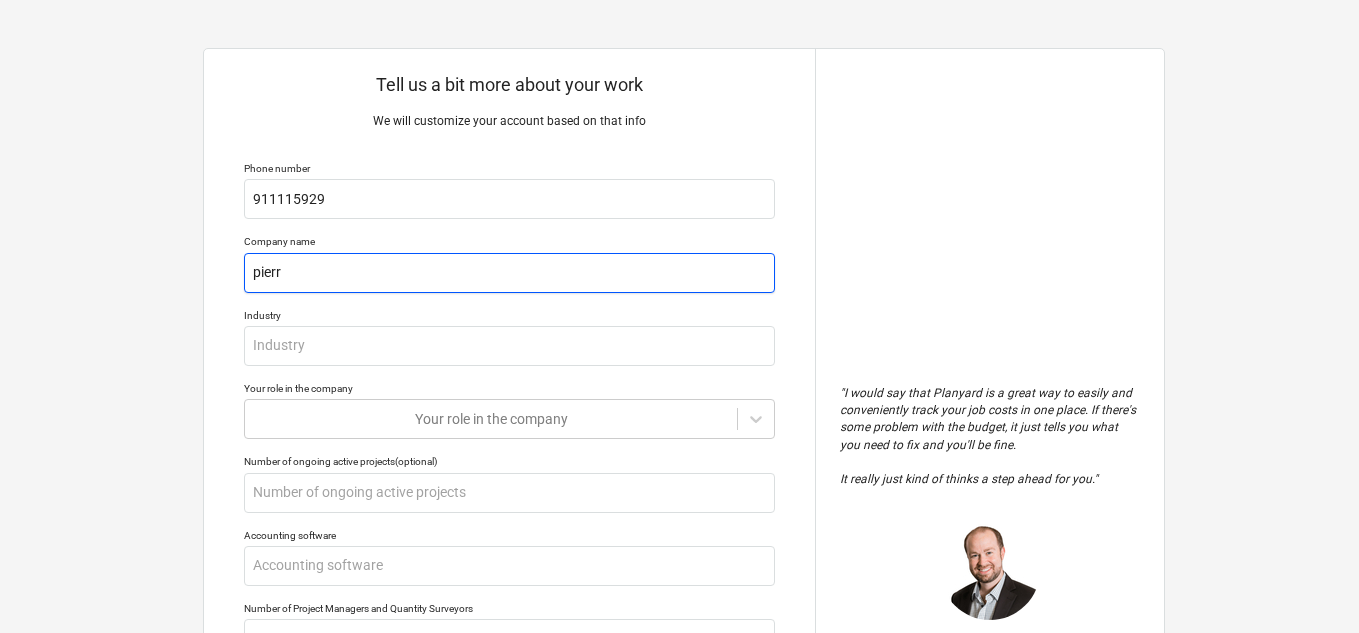 type on "x" 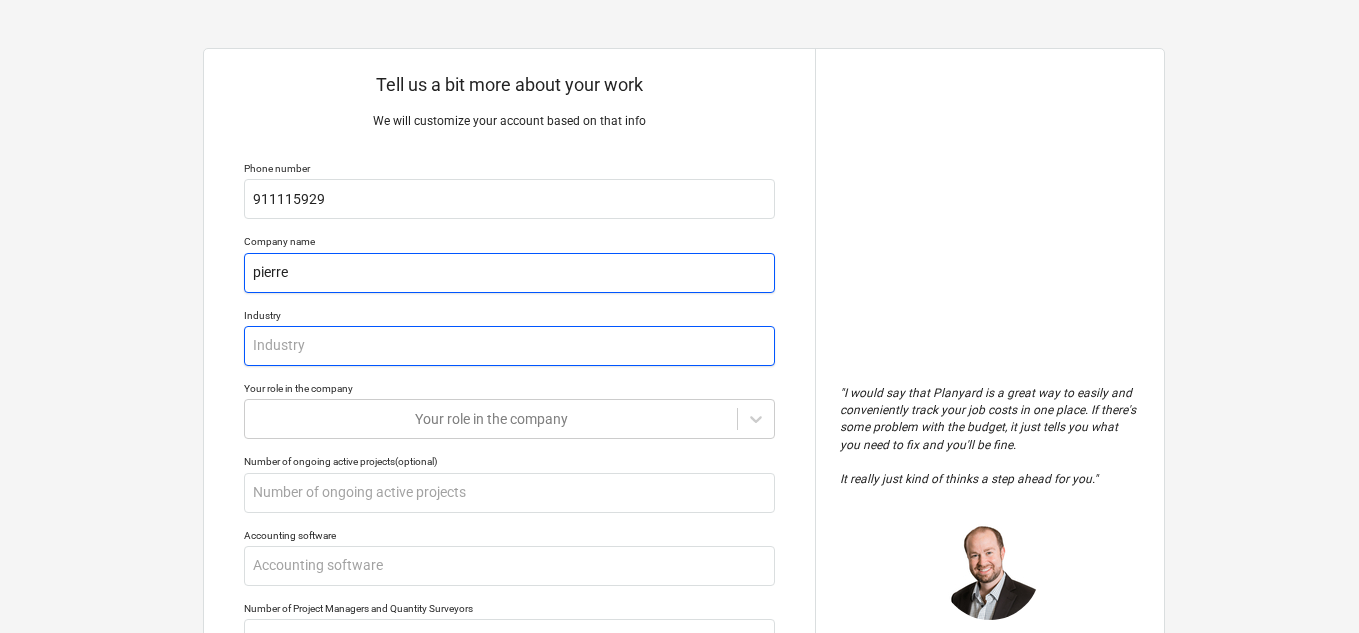 type on "pierre" 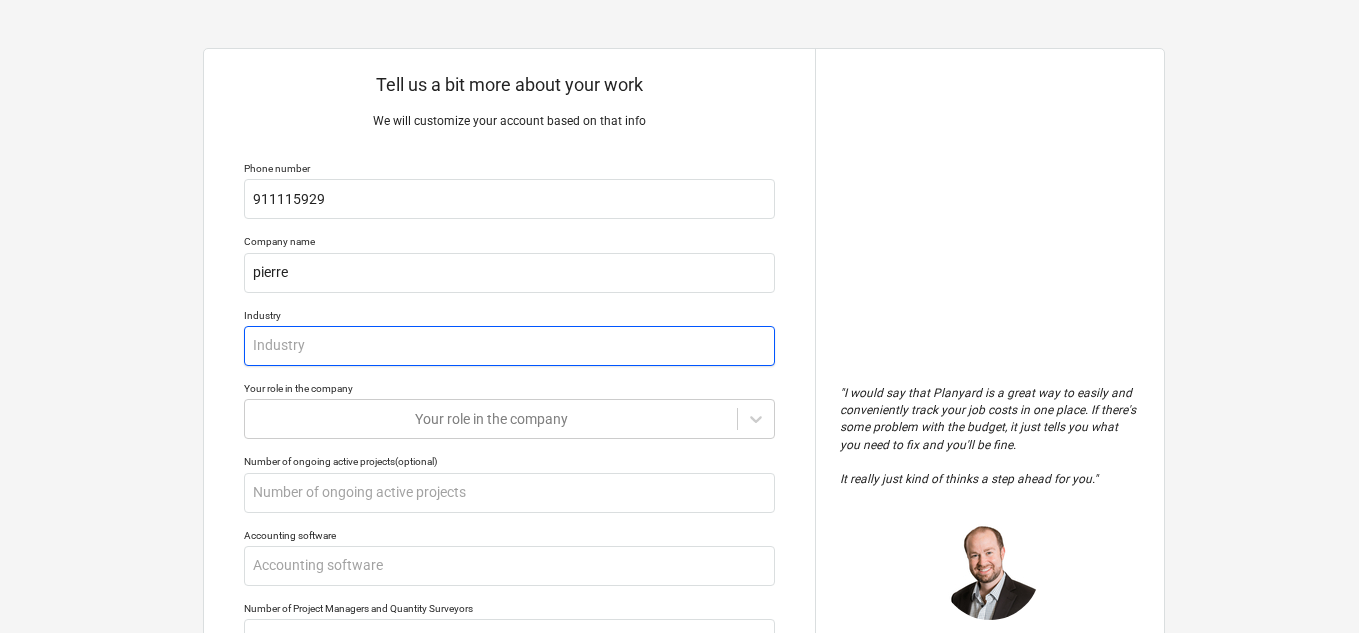click at bounding box center (509, 346) 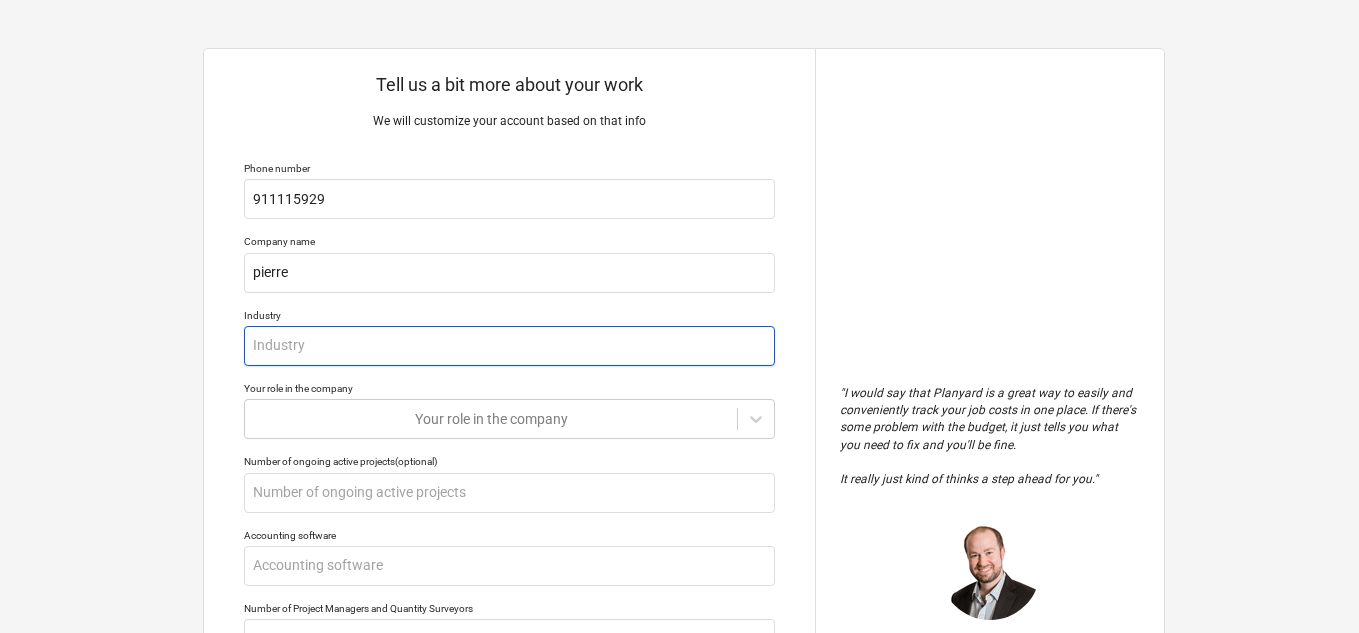 type on "x" 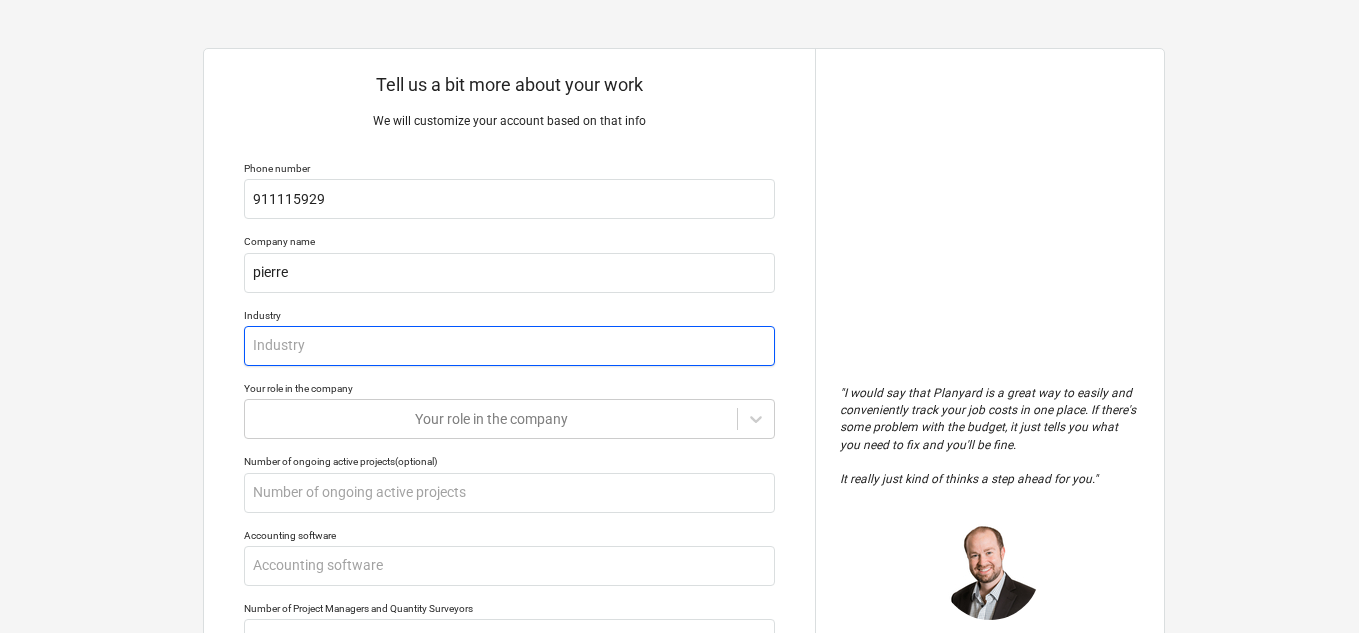 type on "p" 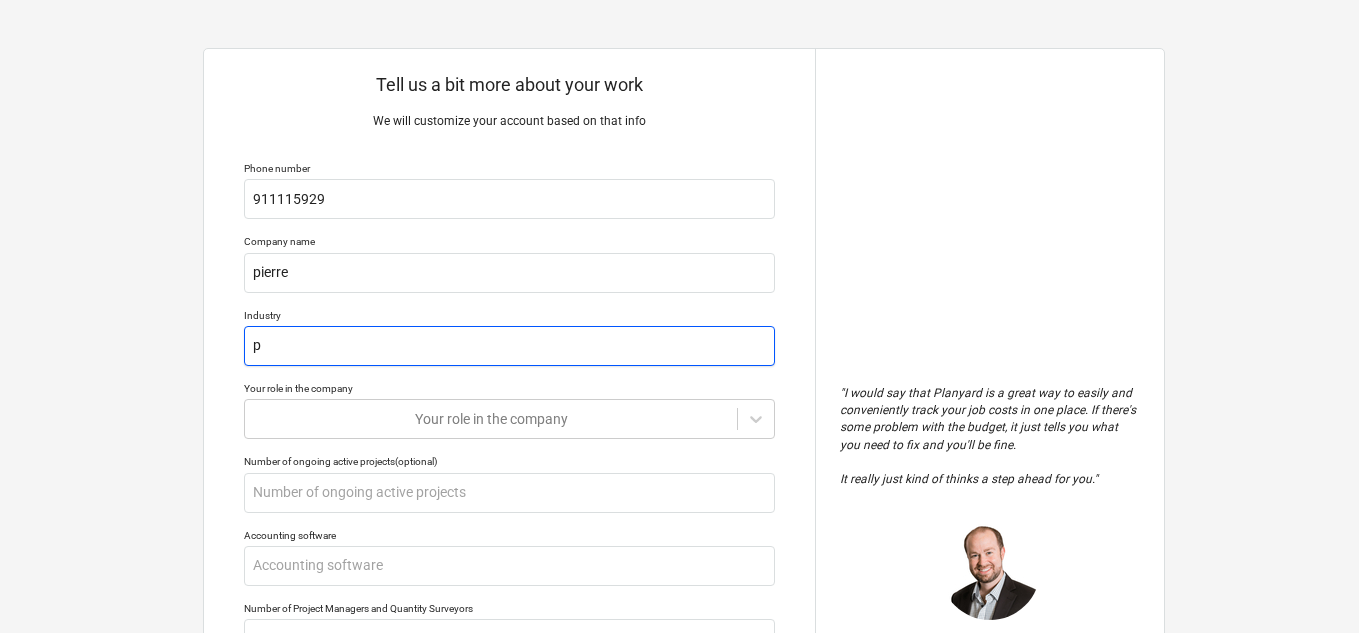 type on "x" 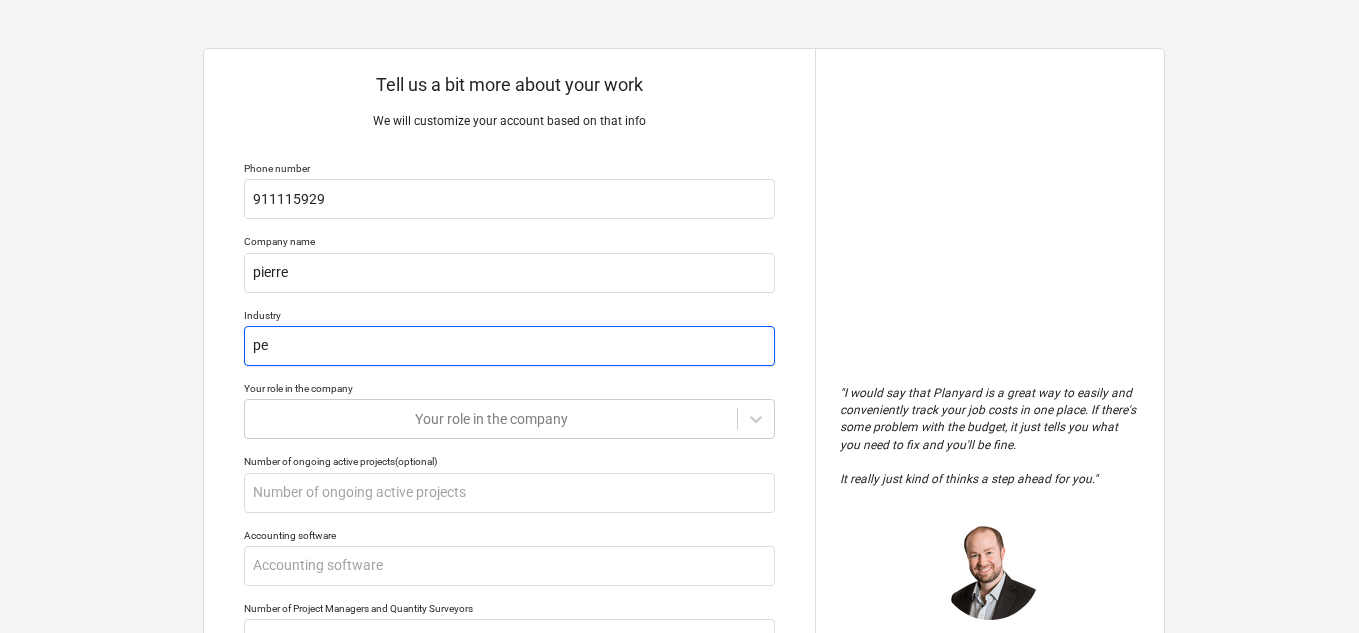 type on "x" 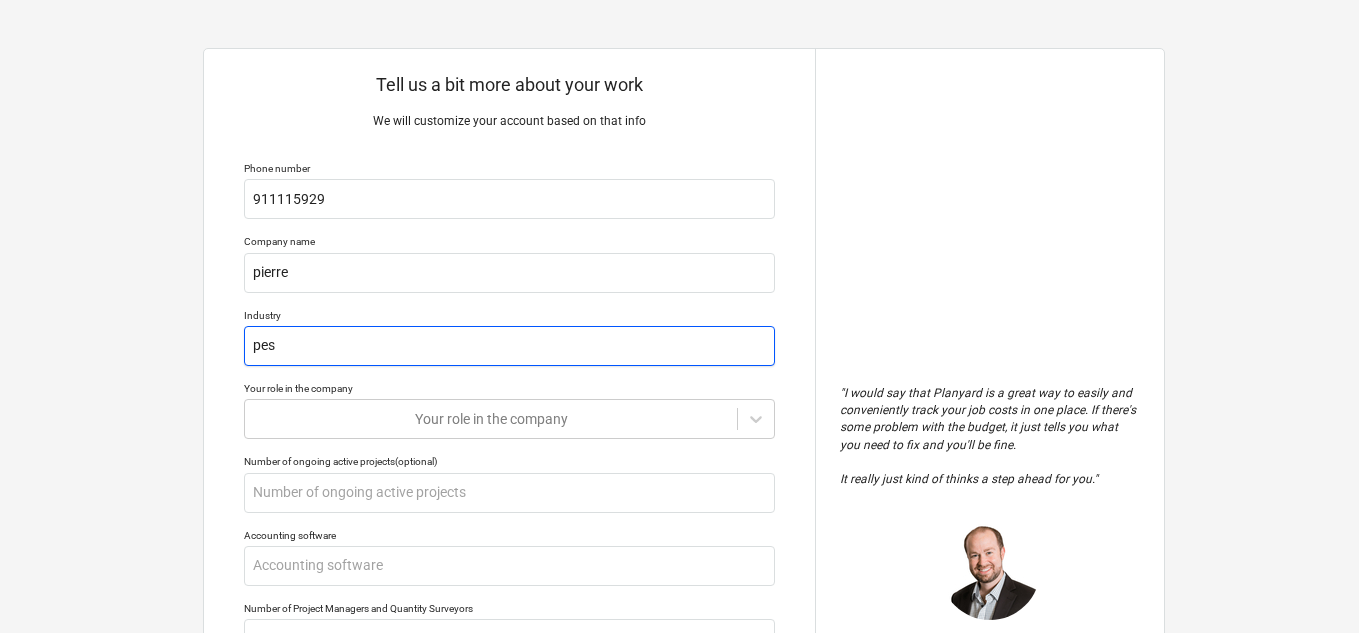 type on "x" 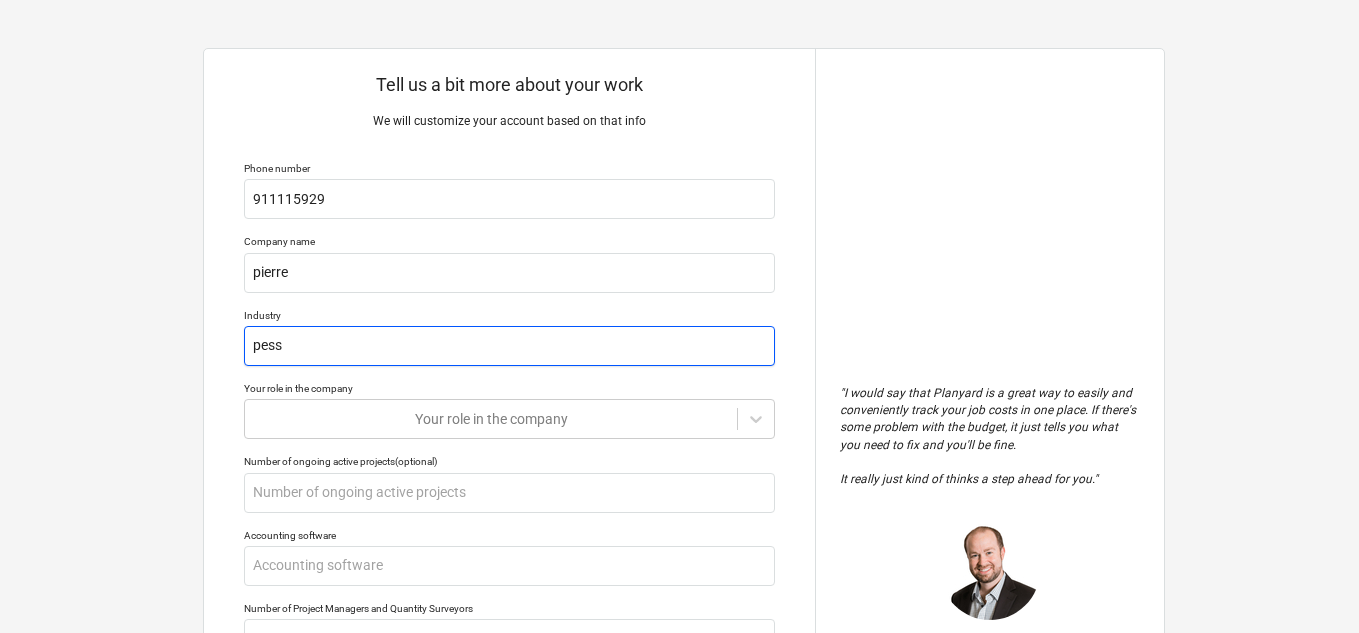 type on "x" 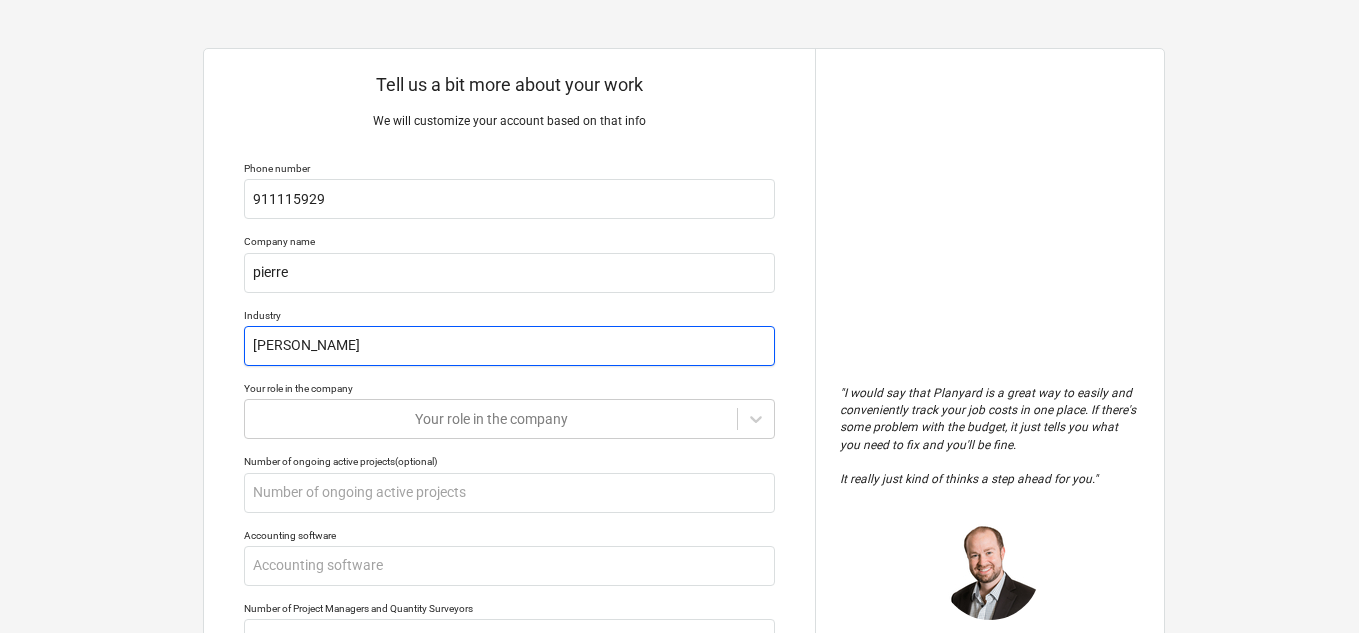 type on "x" 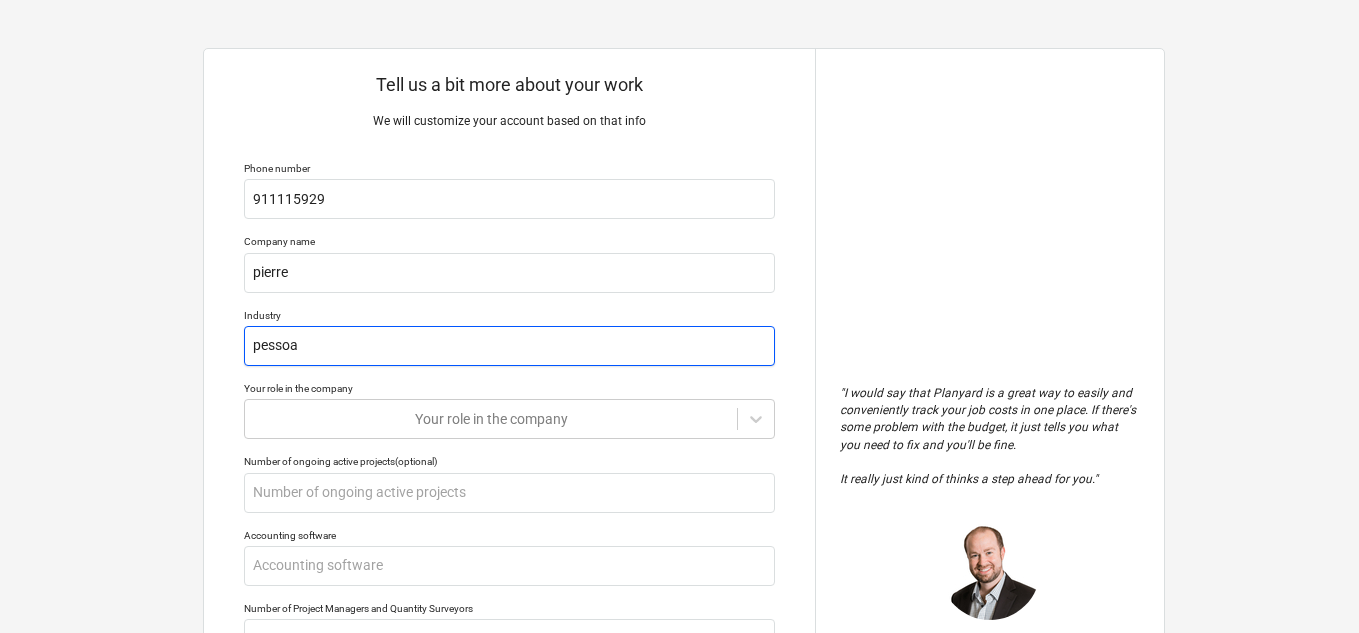 type on "x" 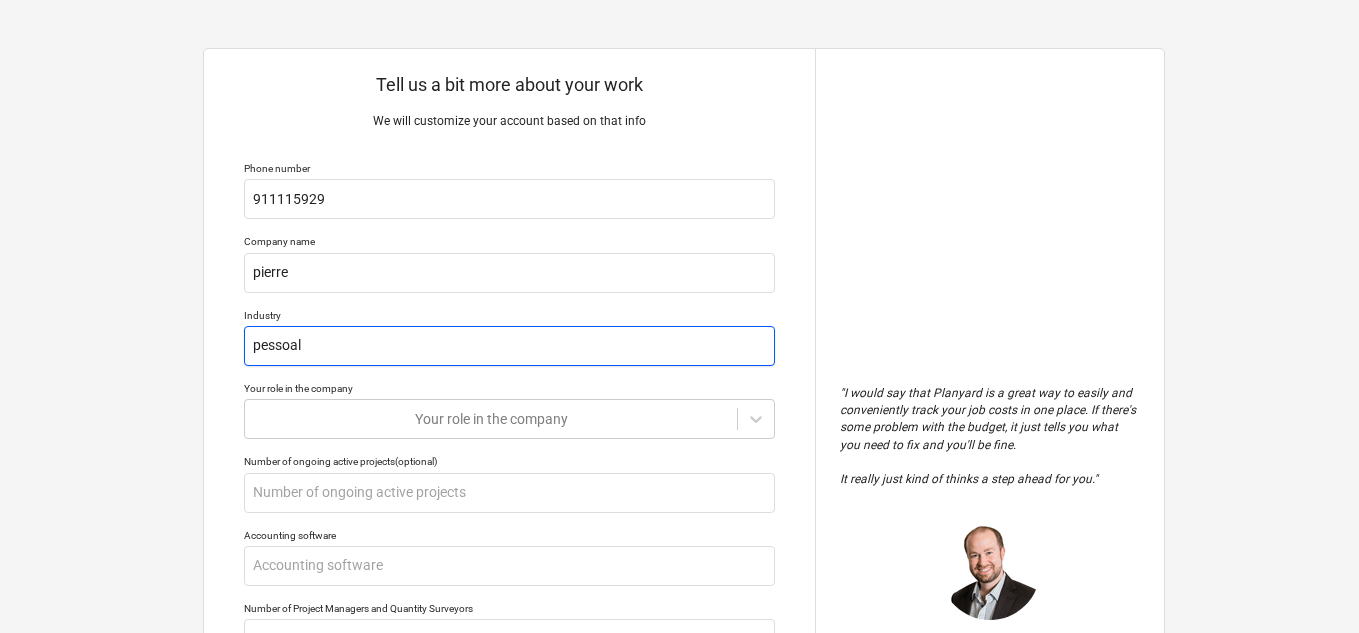 type on "pessoal" 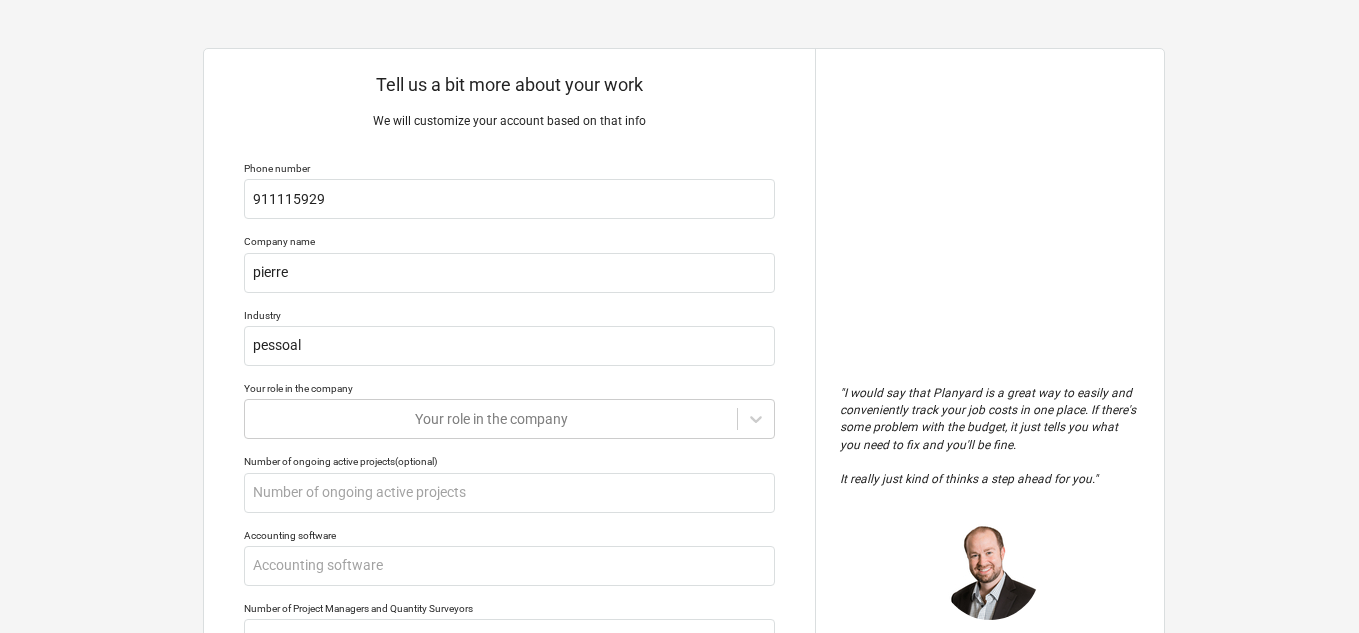 click on "Tell us a bit more about your work We will customize your account based on that info Phone number 911115929 Company name pierre Industry pessoal Your role in the company Your role in the company Number of ongoing active projects  (optional) Accounting software Number of Project Managers and Quantity Surveyors Short project description (1-2 sentences) Why do you need a new tool? Submit " I would say that Planyard is a great way to easily and conveniently track your job costs in one place. If there's some problem with the budget, it just tells you what you need to fix and you'll be fine.
It really just kind of thinks a step ahead for you. " Jordan Cohen Partner - TITN Development Florida, USA" at bounding box center (684, 530) 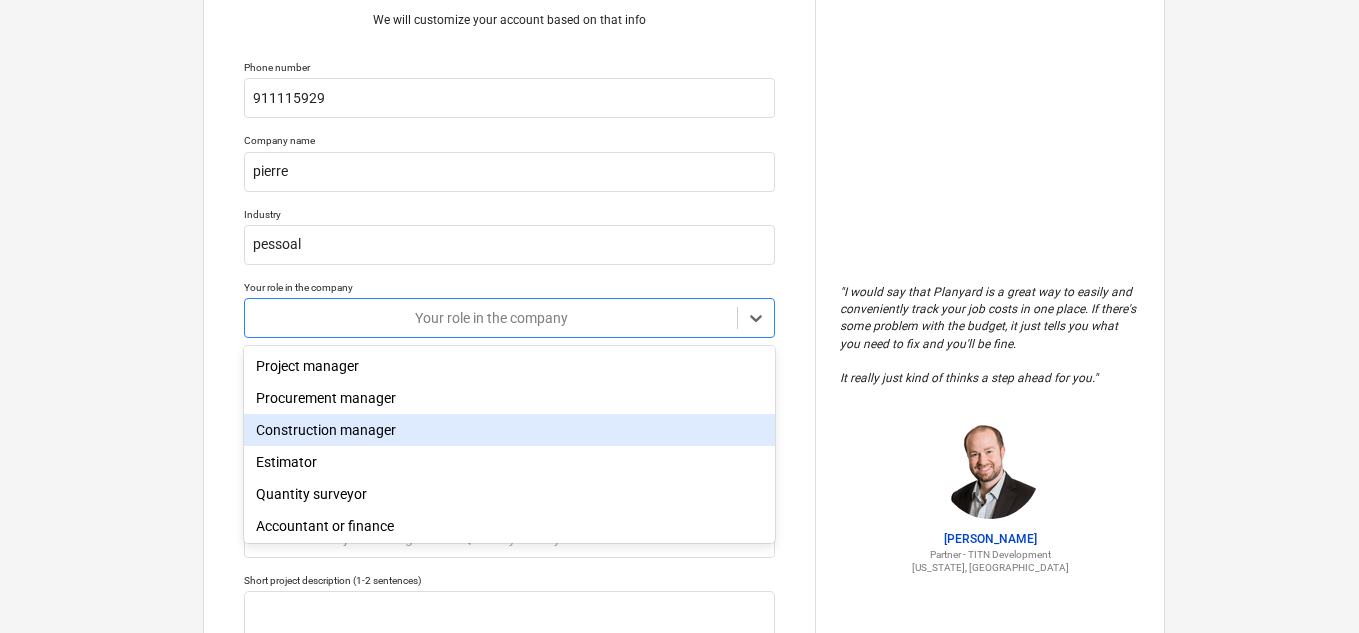 click on "Tell us a bit more about your work We will customize your account based on that info Phone number 911115929 Company name pierre Industry pessoal Your role in the company option Construction manager focused, 3 of 11. 11 results available. Use Up and Down to choose options, press Enter to select the currently focused option, press Escape to exit the menu, press Tab to select the option and exit the menu. Your role in the company Number of ongoing active projects  (optional) Accounting software Number of Project Managers and Quantity Surveyors Short project description (1-2 sentences) Why do you need a new tool? Submit " I would say that Planyard is a great way to easily and conveniently track your job costs in one place. If there's some problem with the budget, it just tells you what you need to fix and you'll be fine.
It really just kind of thinks a step ahead for you. " Jordan Cohen Partner - TITN Development Florida, USA
x Project manager Procurement manager Construction manager Other" at bounding box center (679, 225) 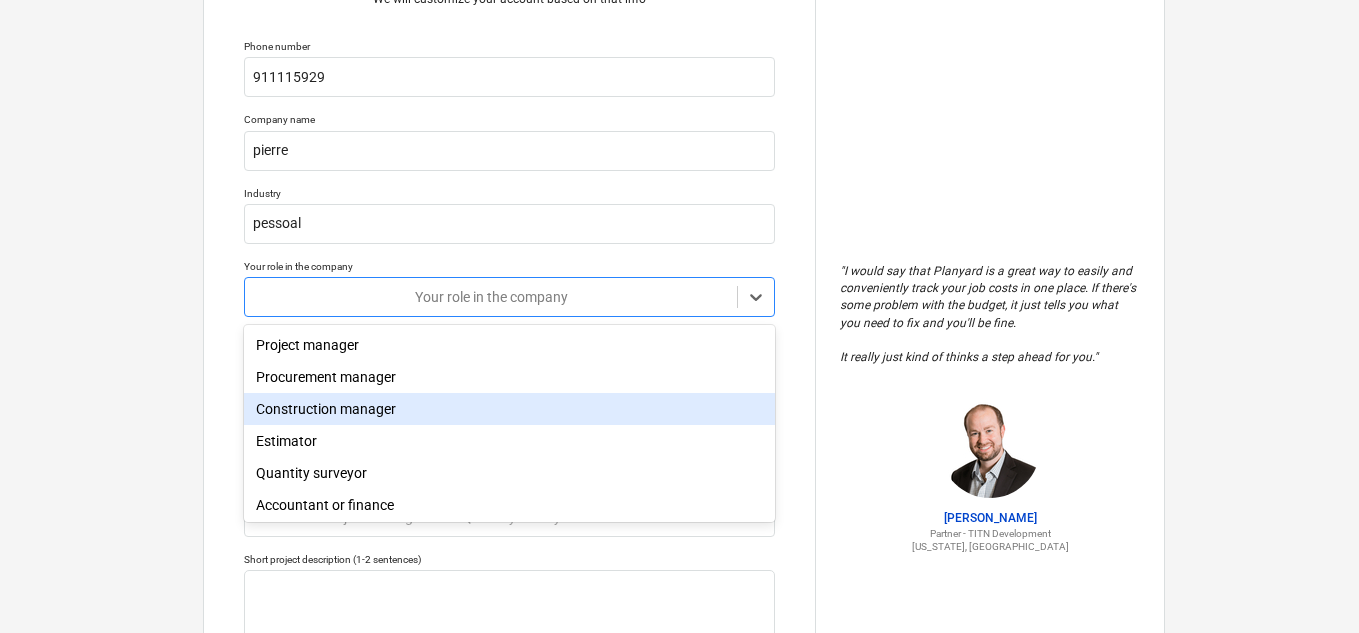 click on "Construction manager" at bounding box center (509, 409) 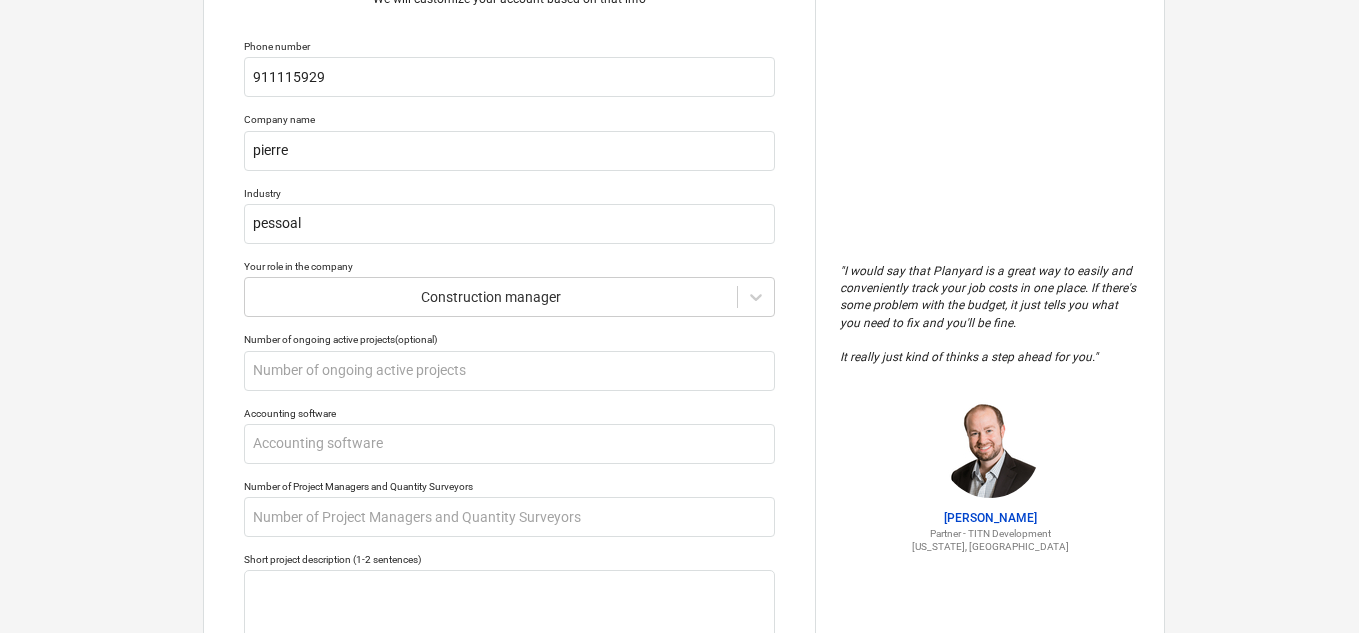 click on "Tell us a bit more about your work We will customize your account based on that info Phone number 911115929 Company name pierre Industry pessoal Your role in the company Construction manager Number of ongoing active projects  (optional) Accounting software Number of Project Managers and Quantity Surveyors Short project description (1-2 sentences) Why do you need a new tool? Submit " I would say that Planyard is a great way to easily and conveniently track your job costs in one place. If there's some problem with the budget, it just tells you what you need to fix and you'll be fine.
It really just kind of thinks a step ahead for you. " Jordan Cohen Partner - TITN Development Florida, USA" at bounding box center (684, 408) 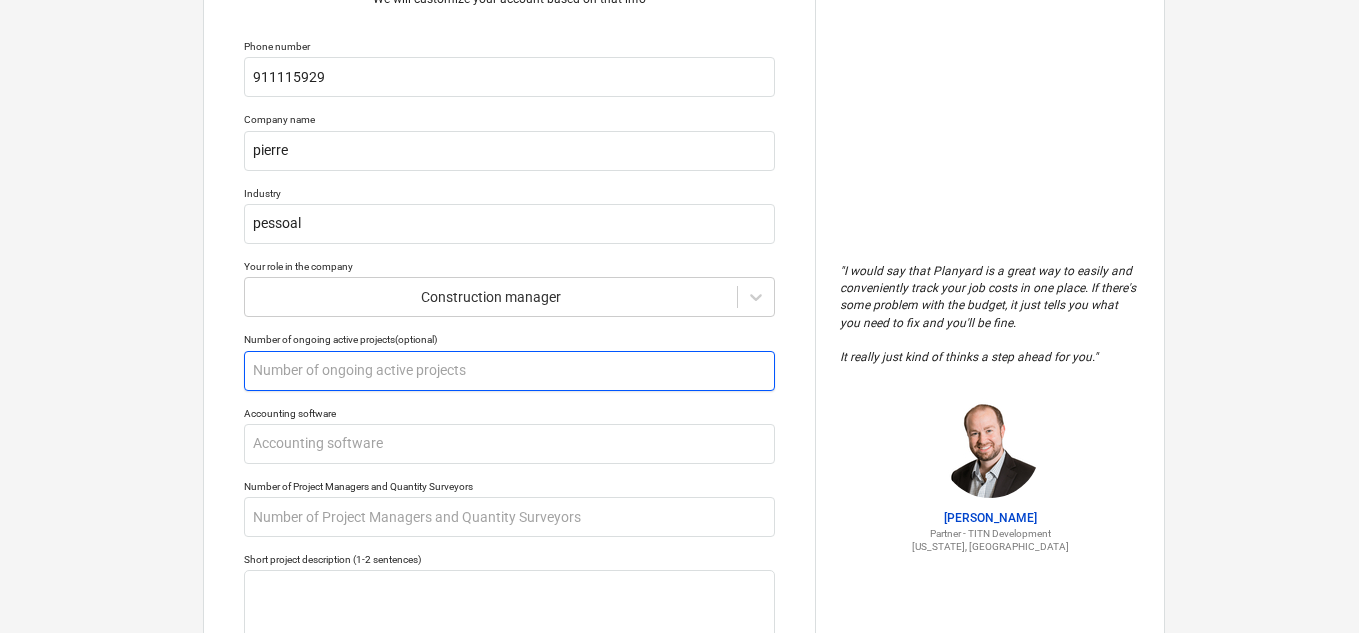 click at bounding box center [509, 371] 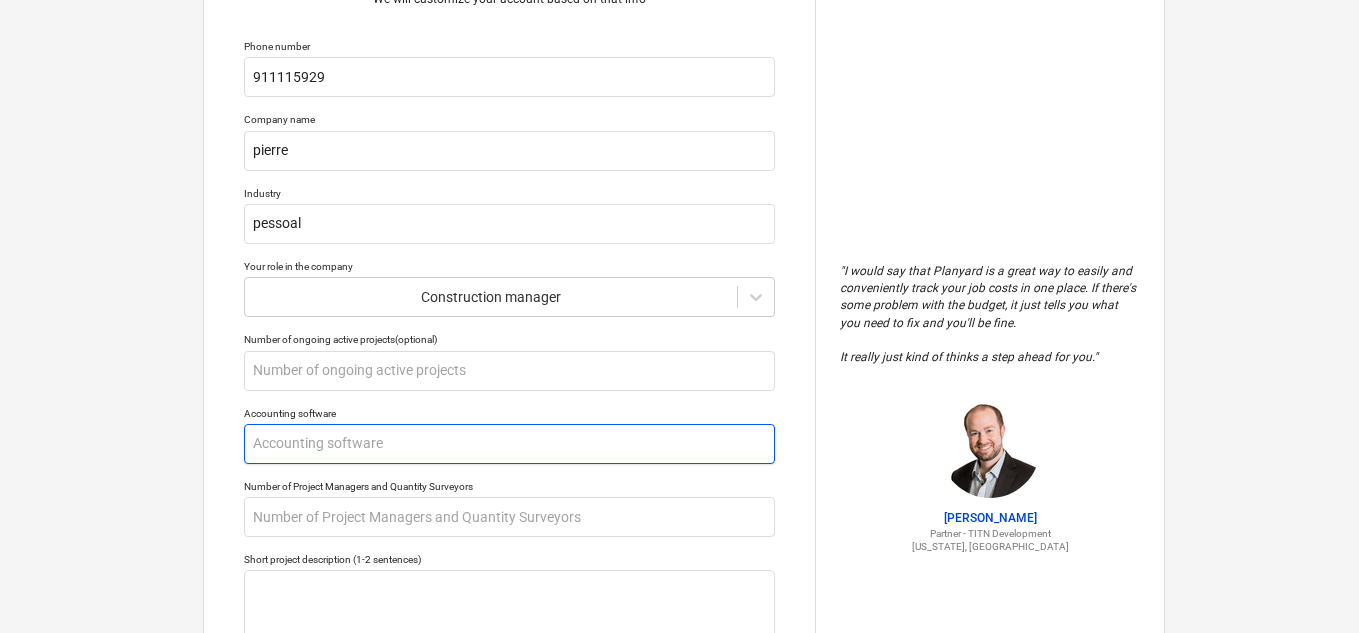 click at bounding box center [509, 444] 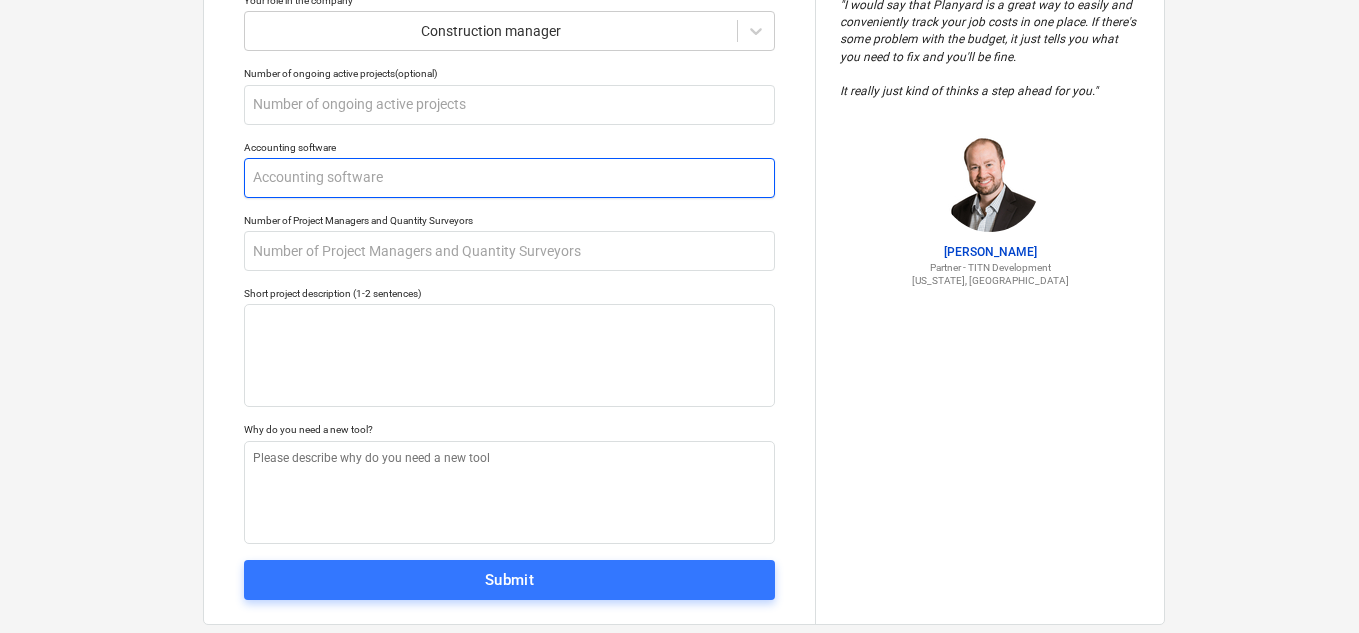 scroll, scrollTop: 428, scrollLeft: 0, axis: vertical 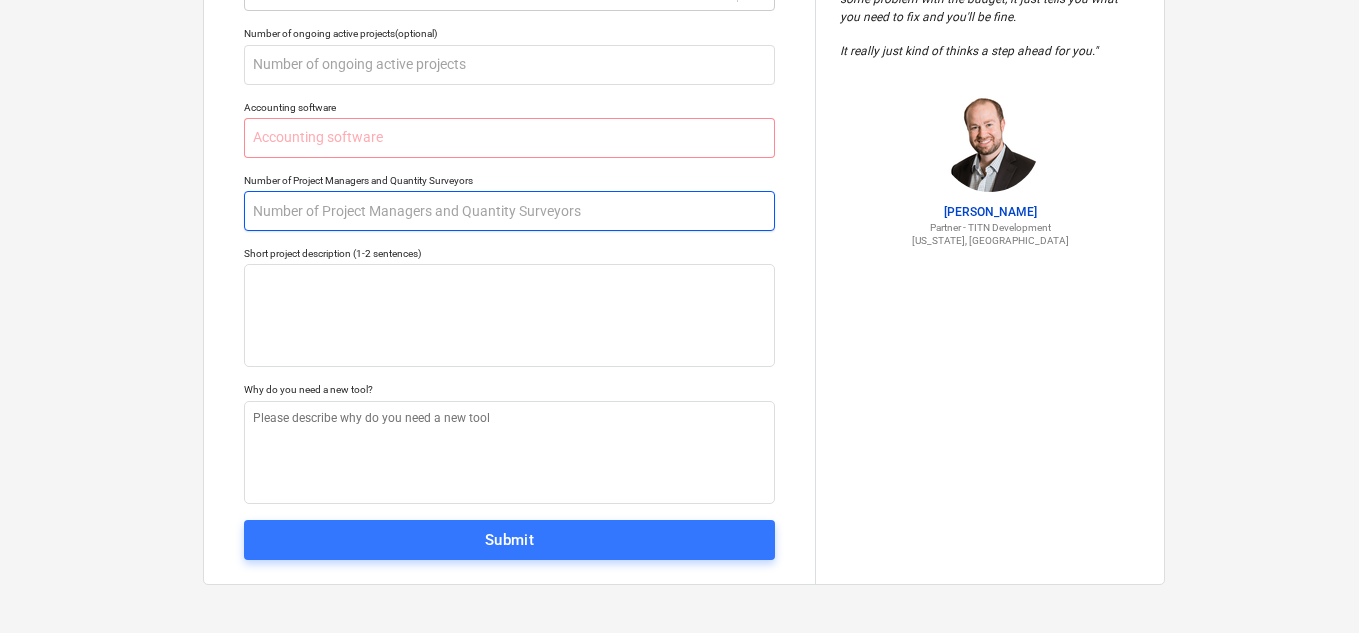 click at bounding box center [509, 211] 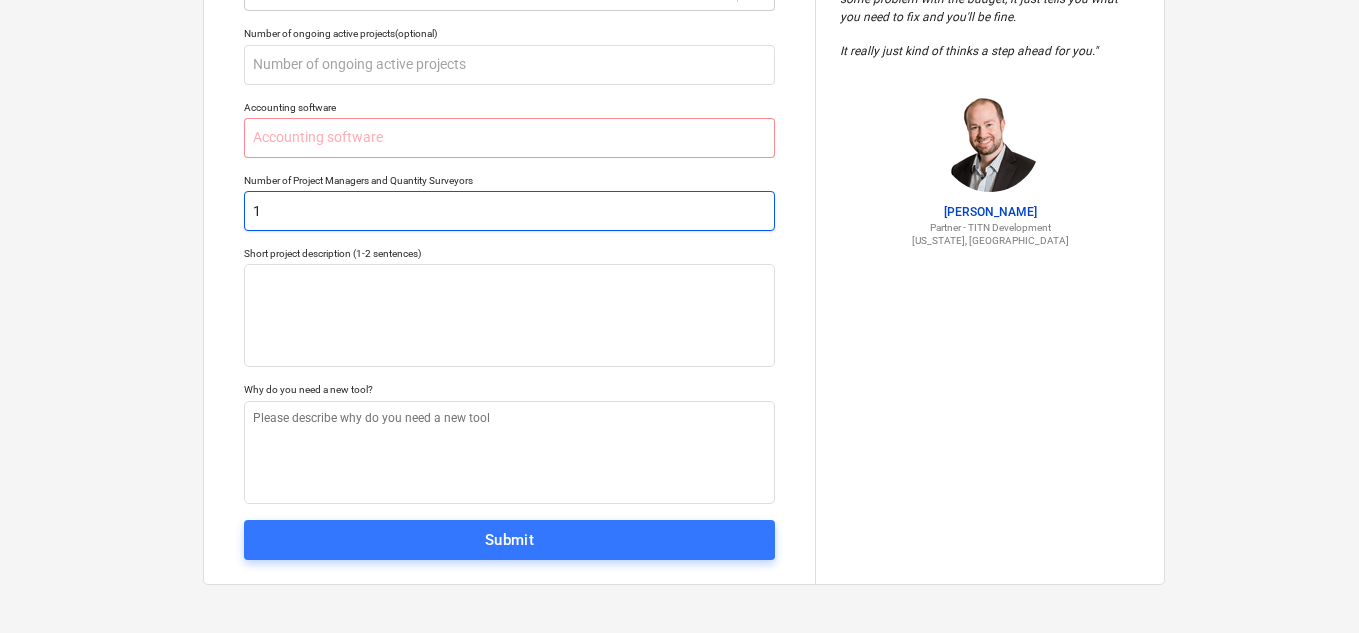 type on "1" 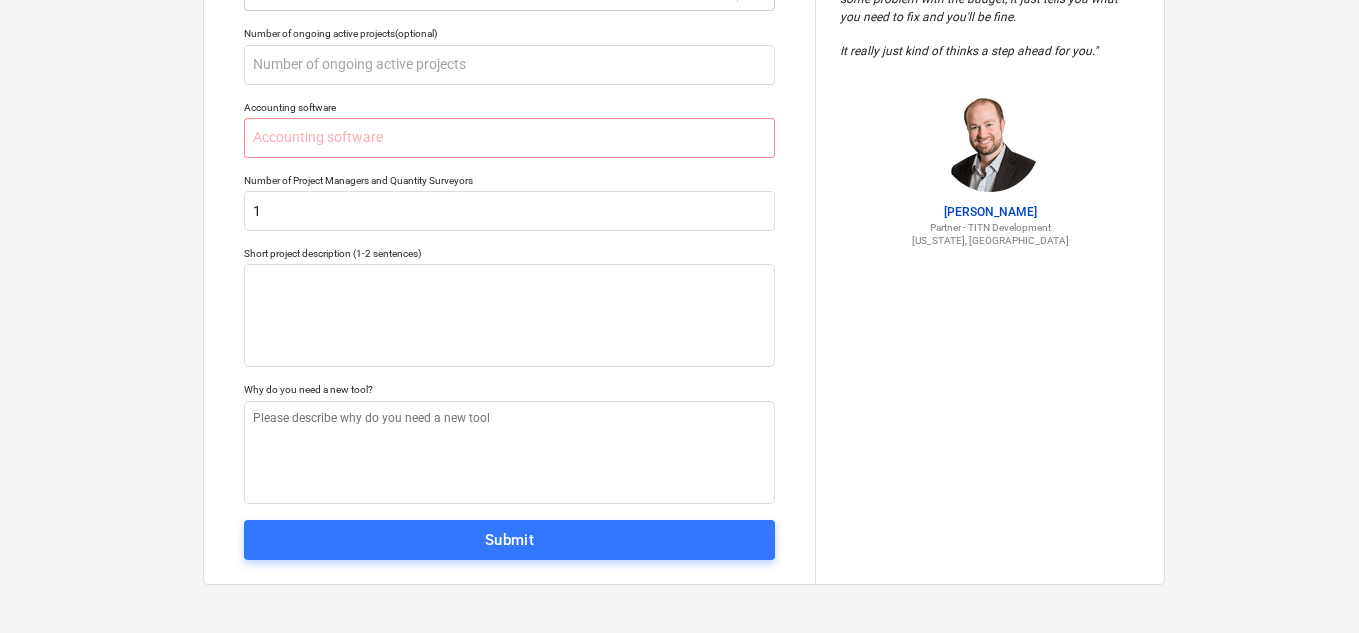 click on "Tell us a bit more about your work We will customize your account based on that info Phone number 911115929 Company name pierre Industry pessoal Your role in the company Construction manager Number of ongoing active projects  (optional) Accounting software Number of Project Managers and Quantity Surveyors 1 Short project description (1-2 sentences) Why do you need a new tool? Submit" at bounding box center [509, 102] 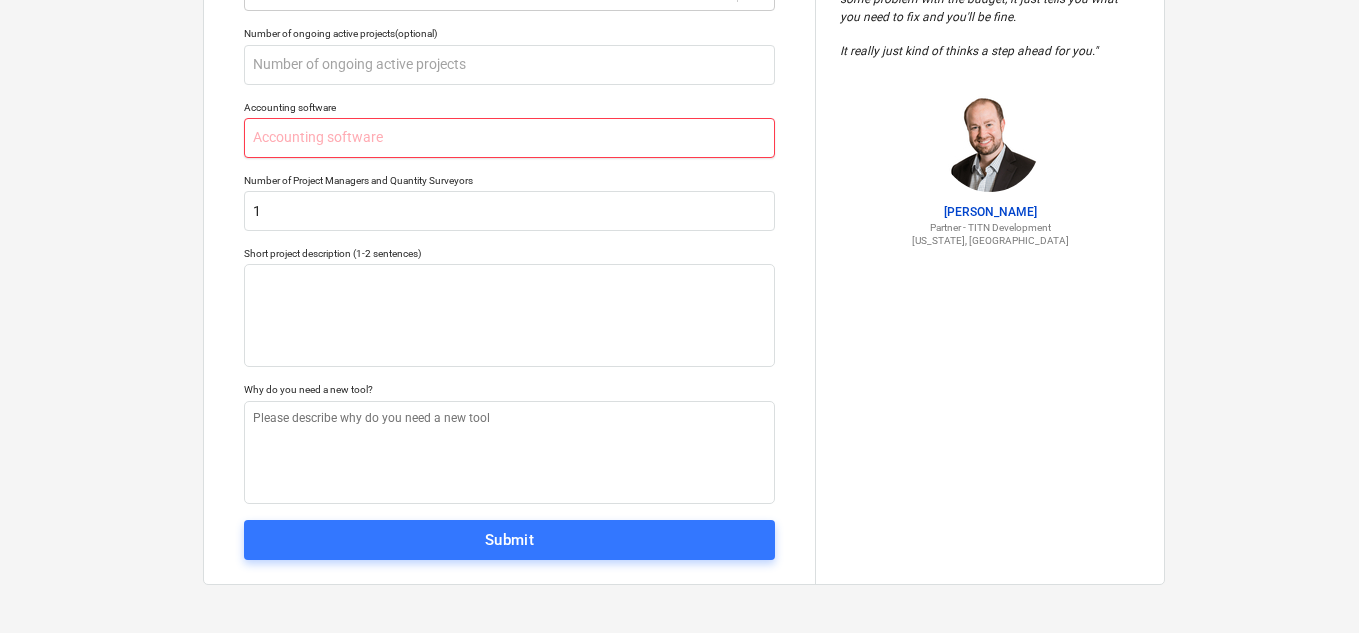 click at bounding box center [509, 138] 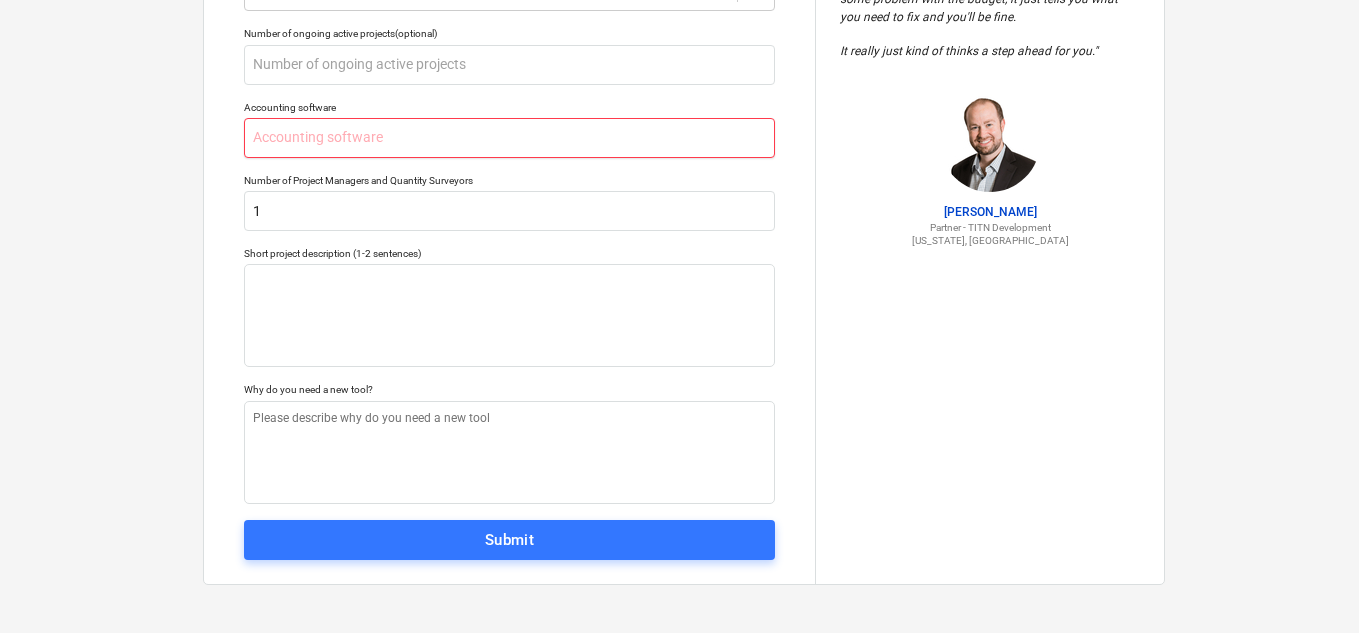 type on "x" 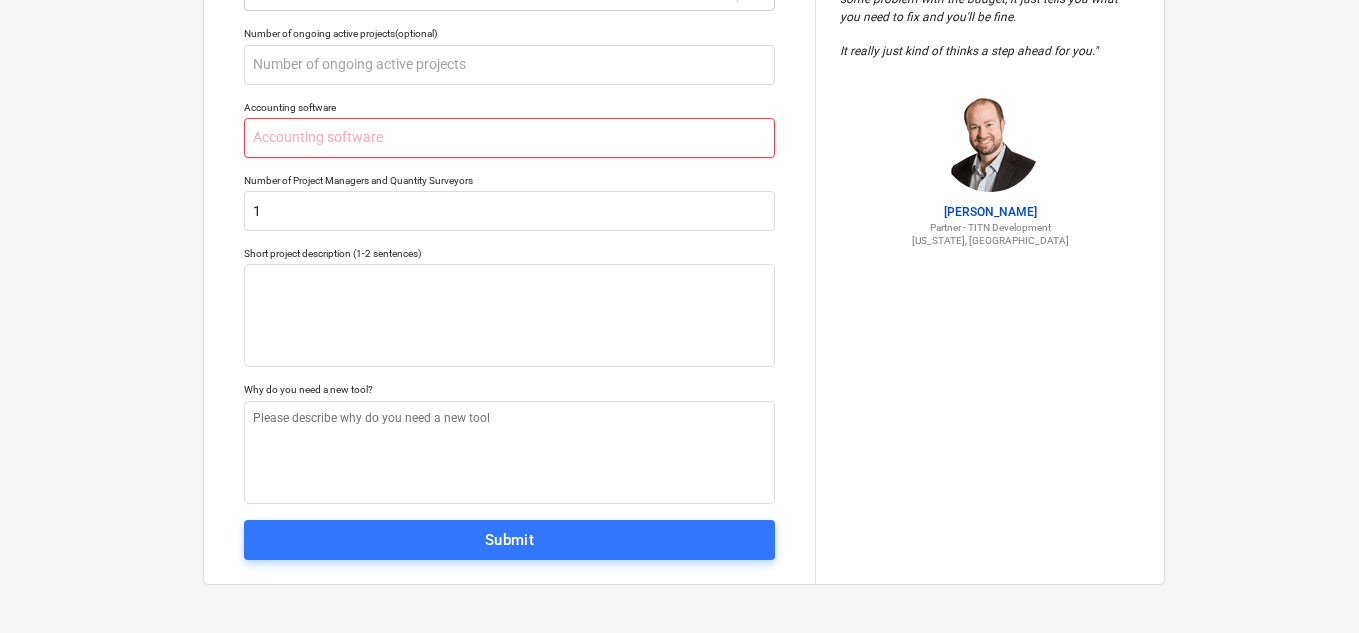 type on "p" 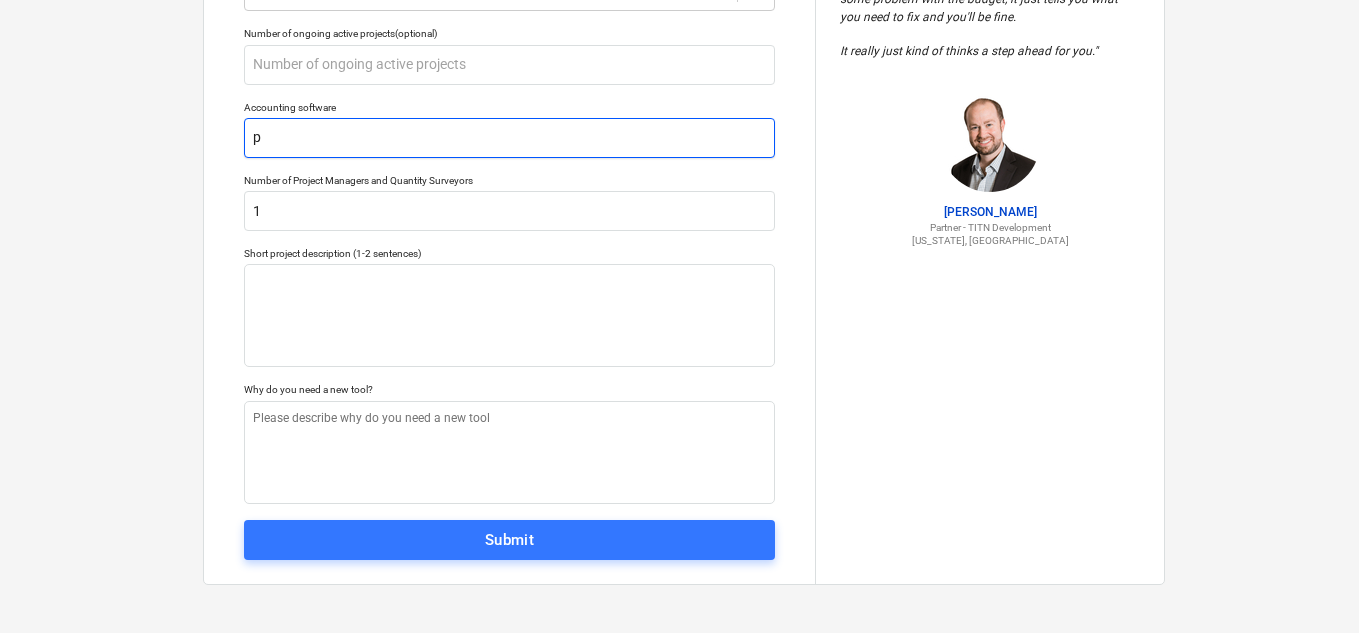 type on "x" 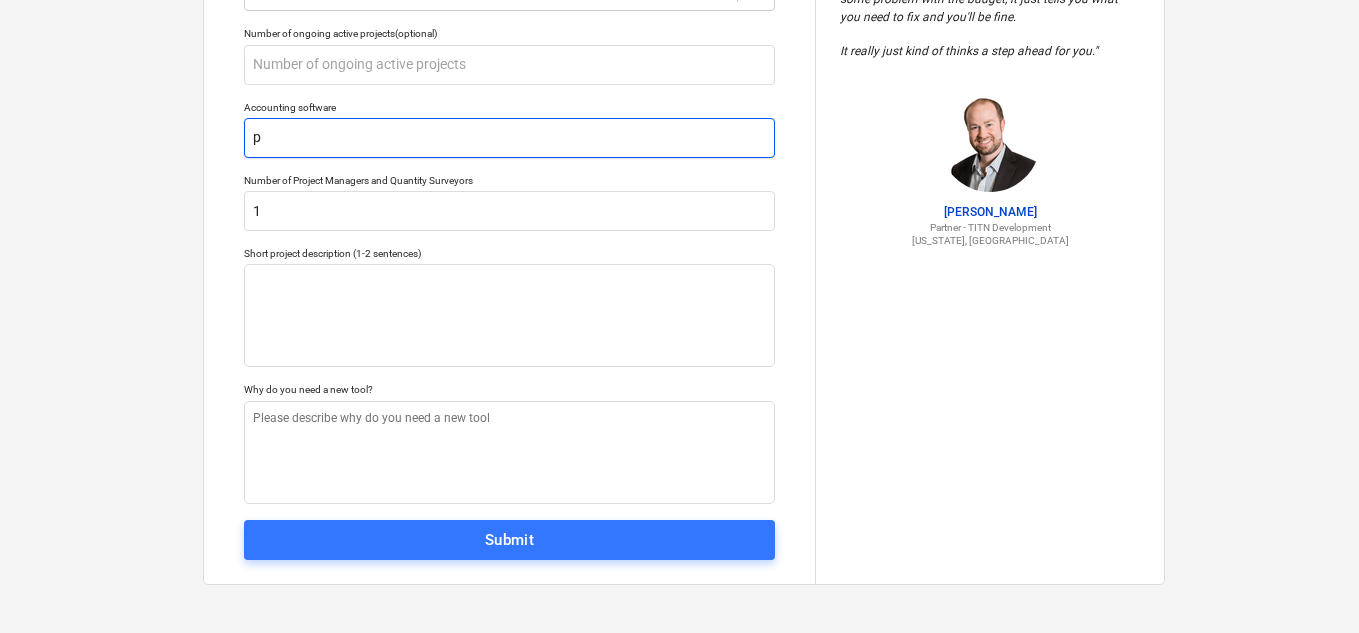 type 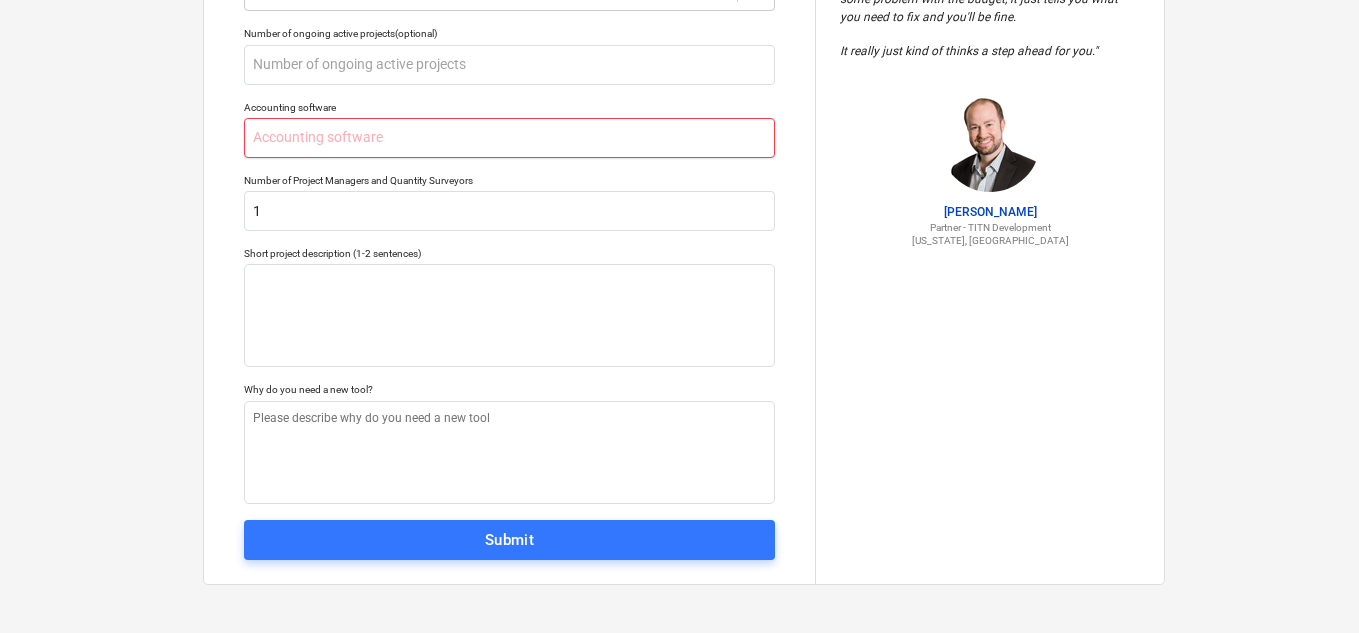 type on "x" 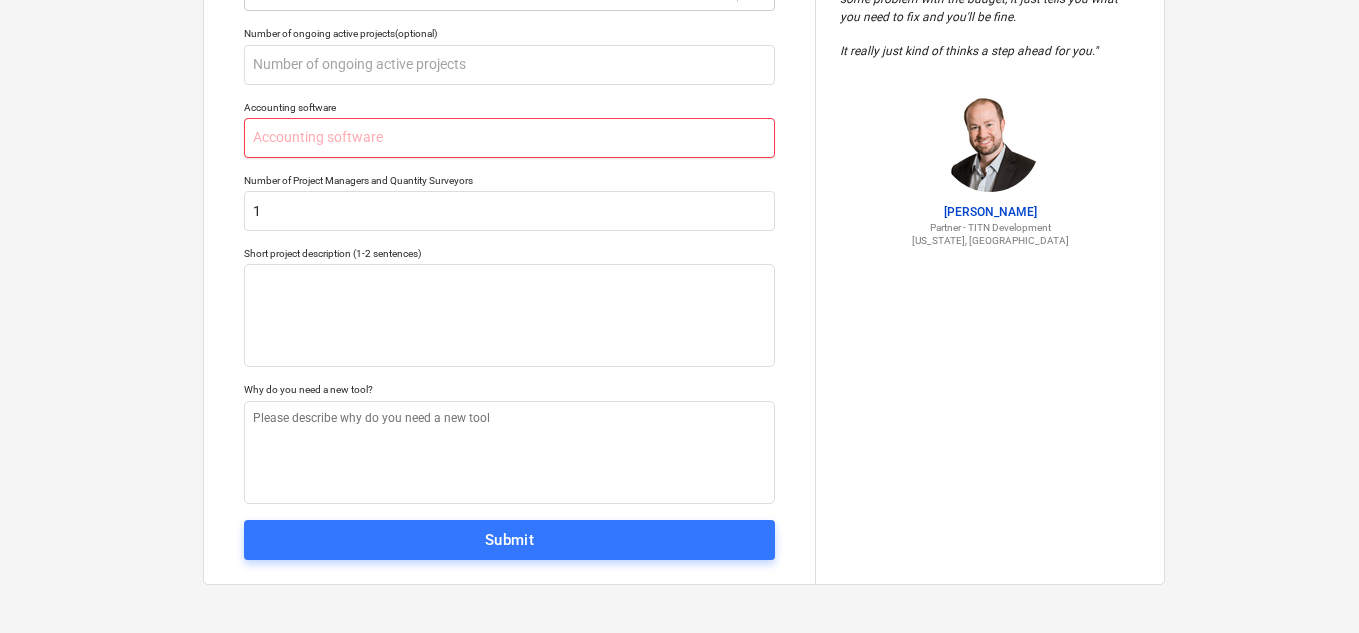 type on "p" 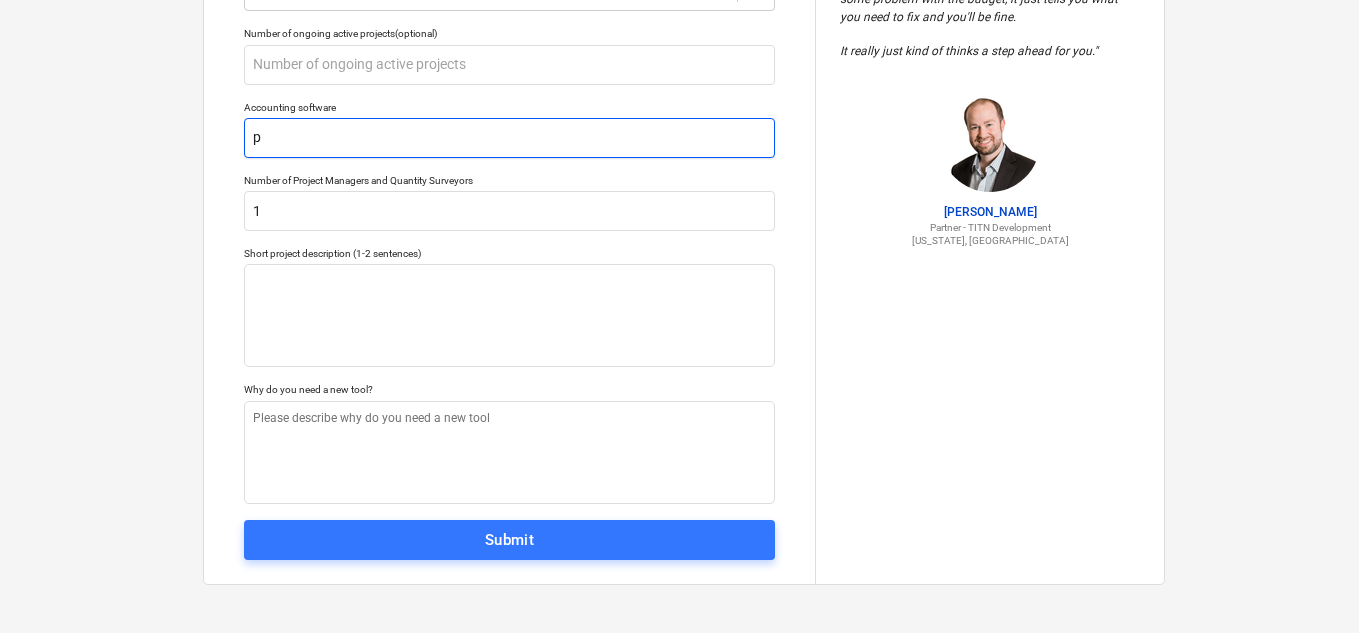 type on "x" 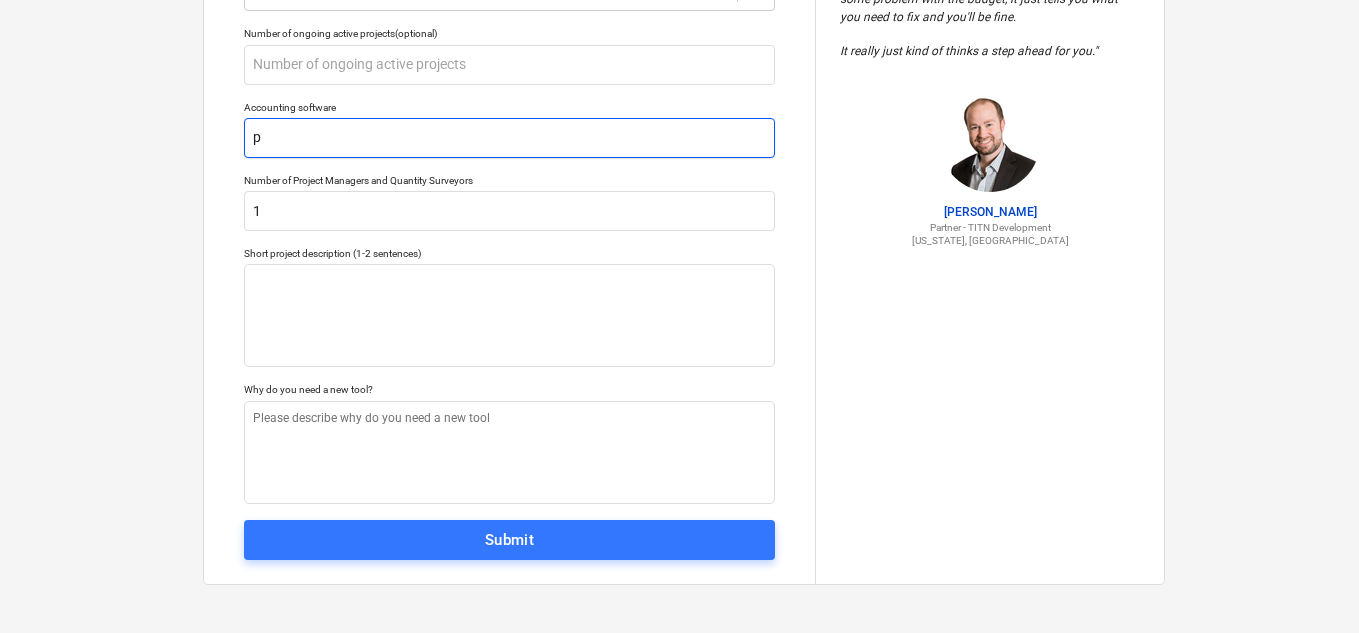 type 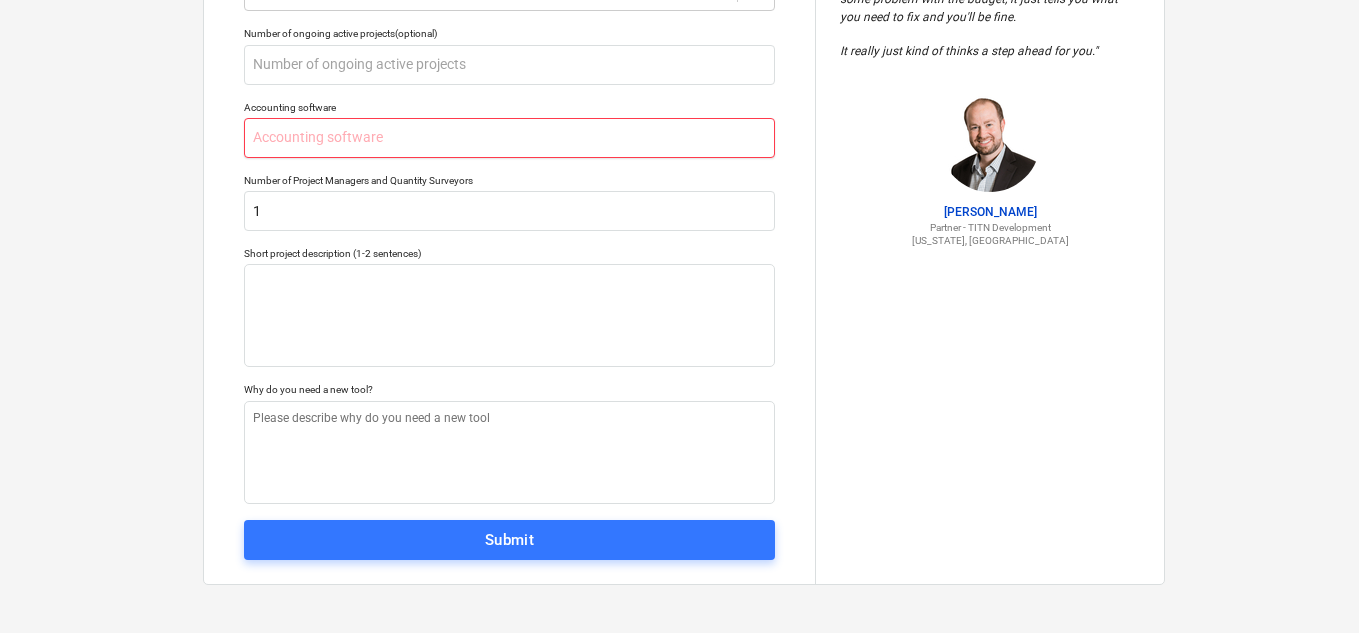 type on "x" 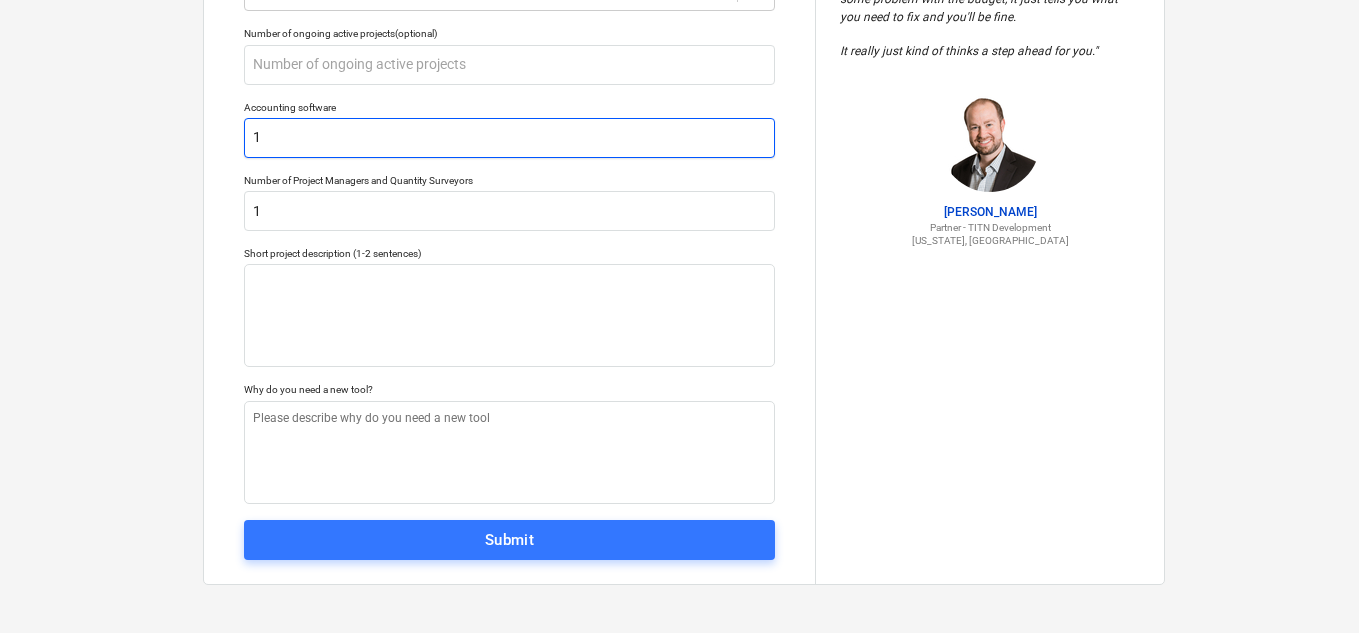 type on "1" 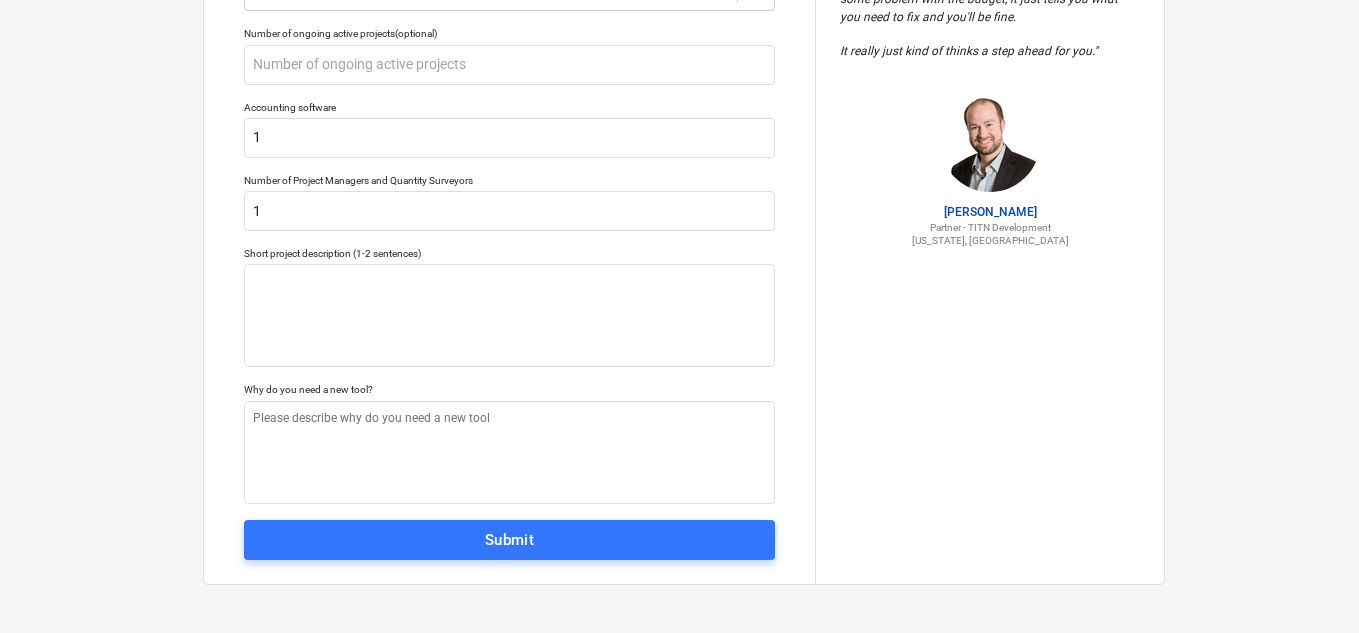 click on "Tell us a bit more about your work We will customize your account based on that info Phone number 911115929 Company name pierre Industry pessoal Your role in the company Construction manager Number of ongoing active projects  (optional) Accounting software 1 Number of Project Managers and Quantity Surveyors 1 Short project description (1-2 sentences) Why do you need a new tool? Submit " I would say that Planyard is a great way to easily and conveniently track your job costs in one place. If there's some problem with the budget, it just tells you what you need to fix and you'll be fine.
It really just kind of thinks a step ahead for you. " Jordan Cohen Partner - TITN Development Florida, USA" at bounding box center [684, 102] 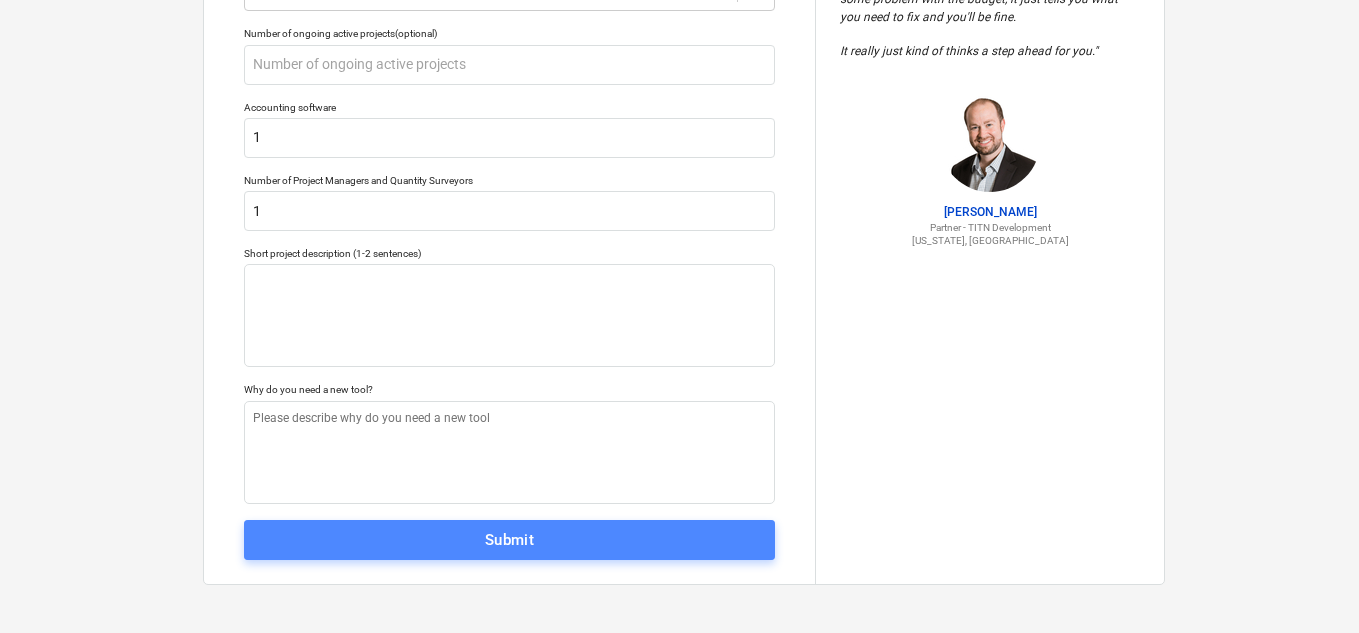 click on "Submit" at bounding box center (510, 540) 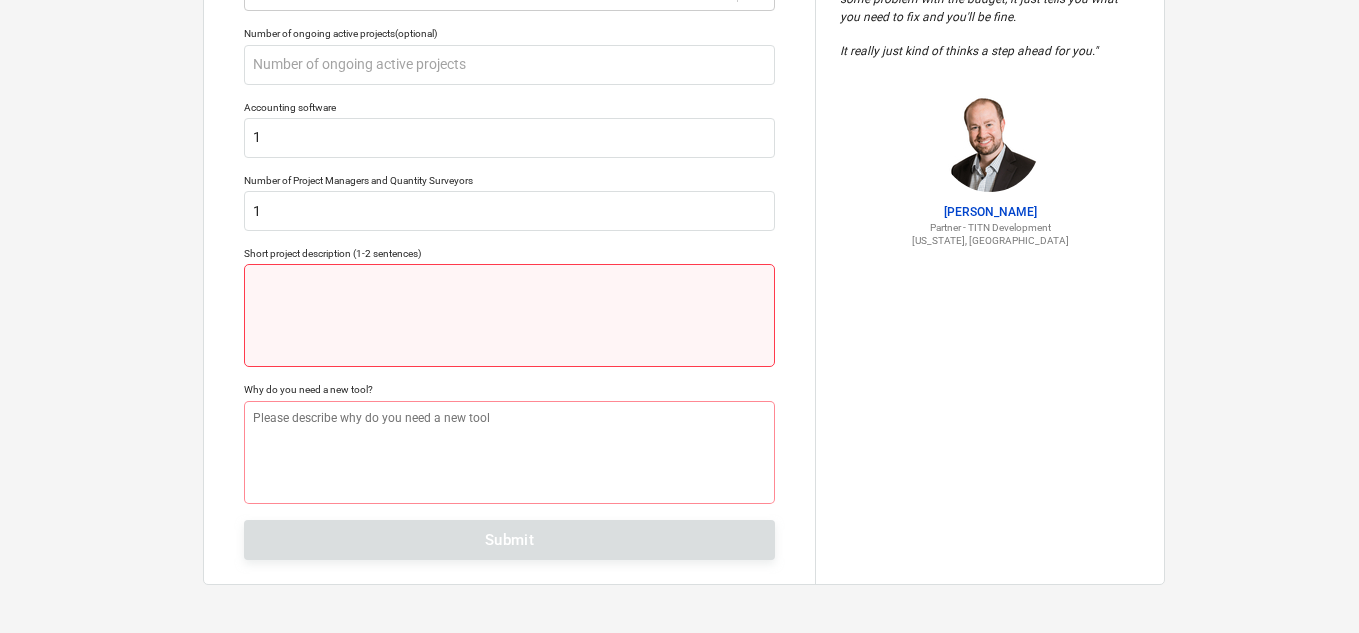 click at bounding box center [509, 315] 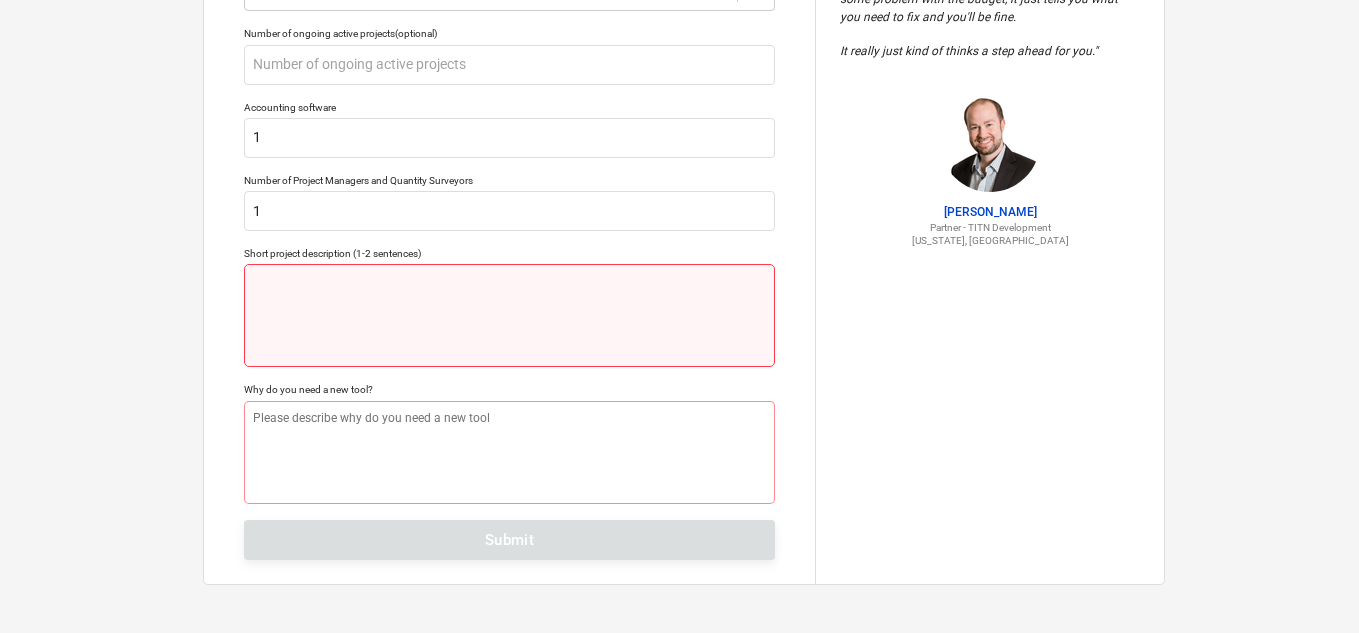 type on "x" 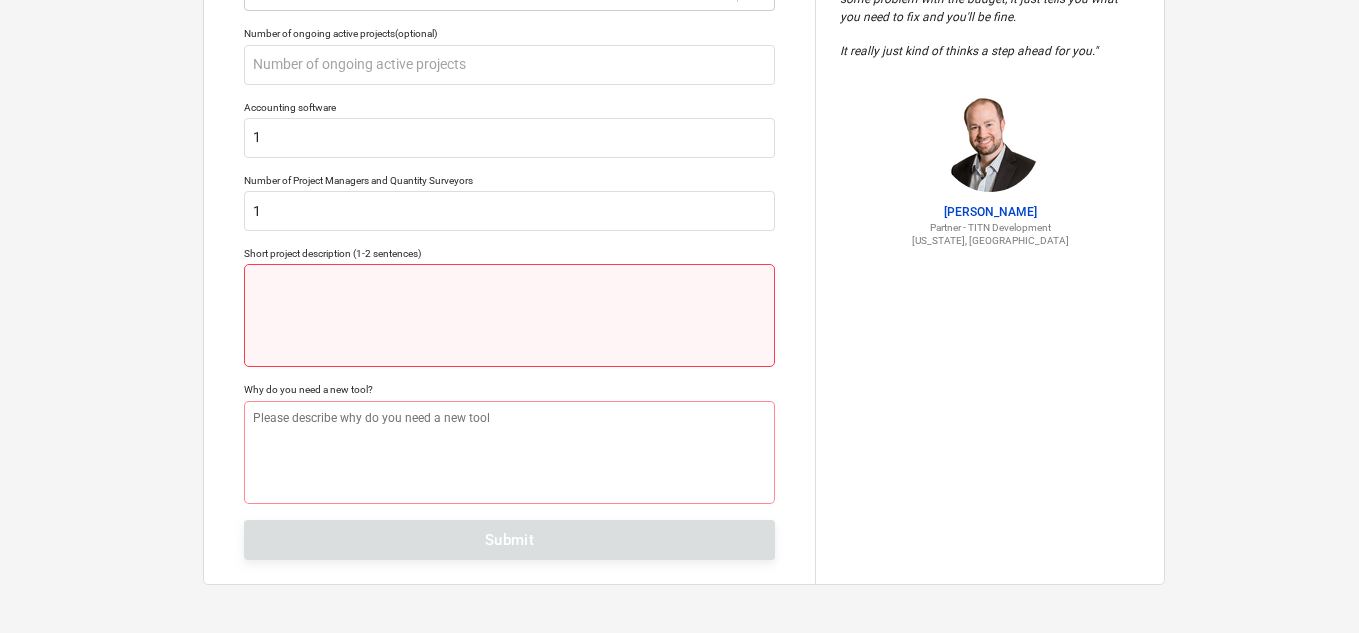 type on "c" 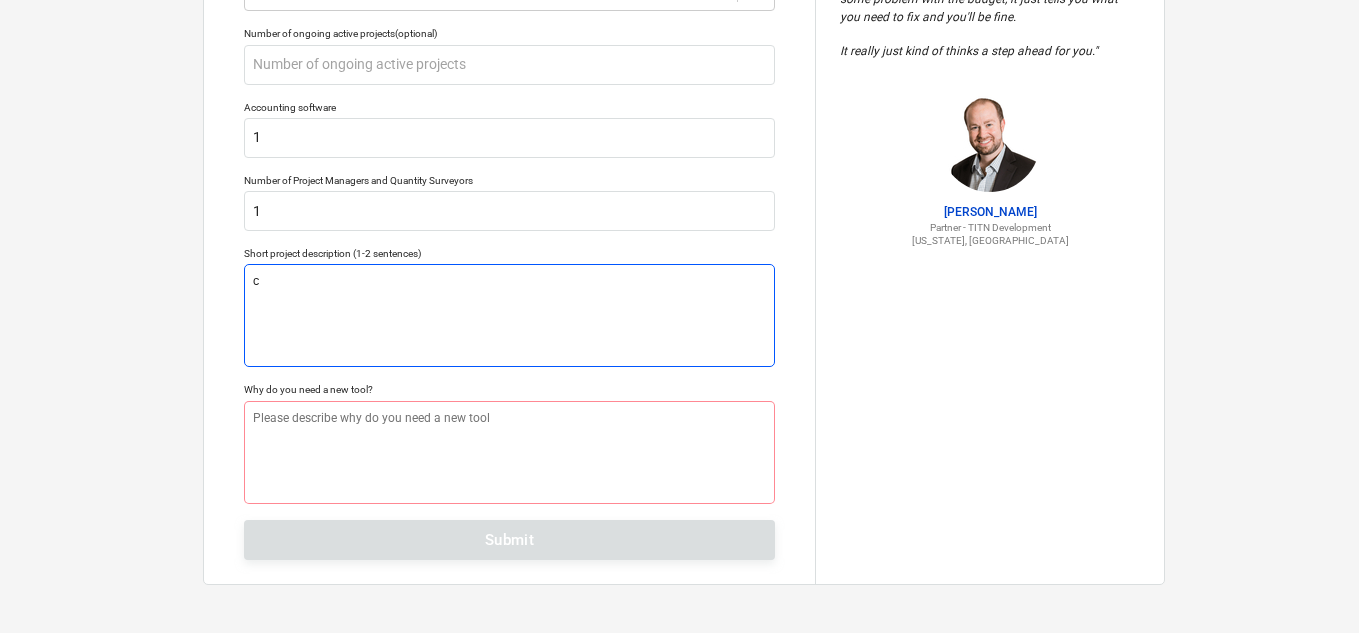 type on "x" 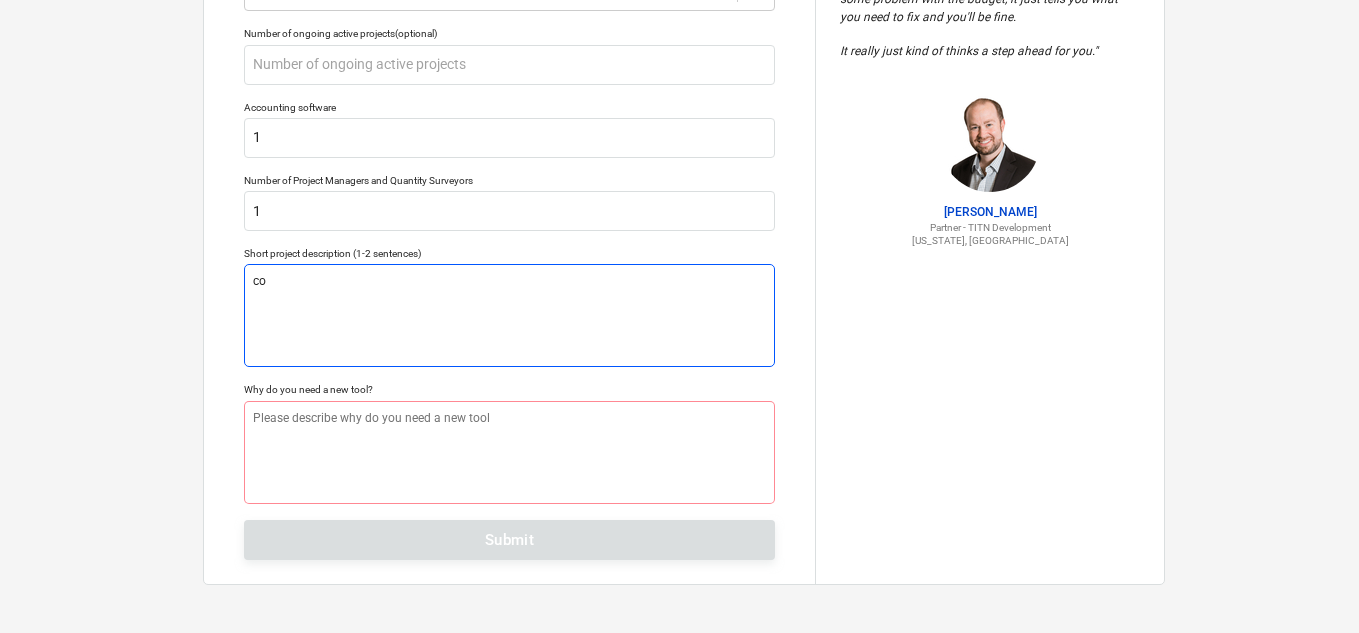 type on "x" 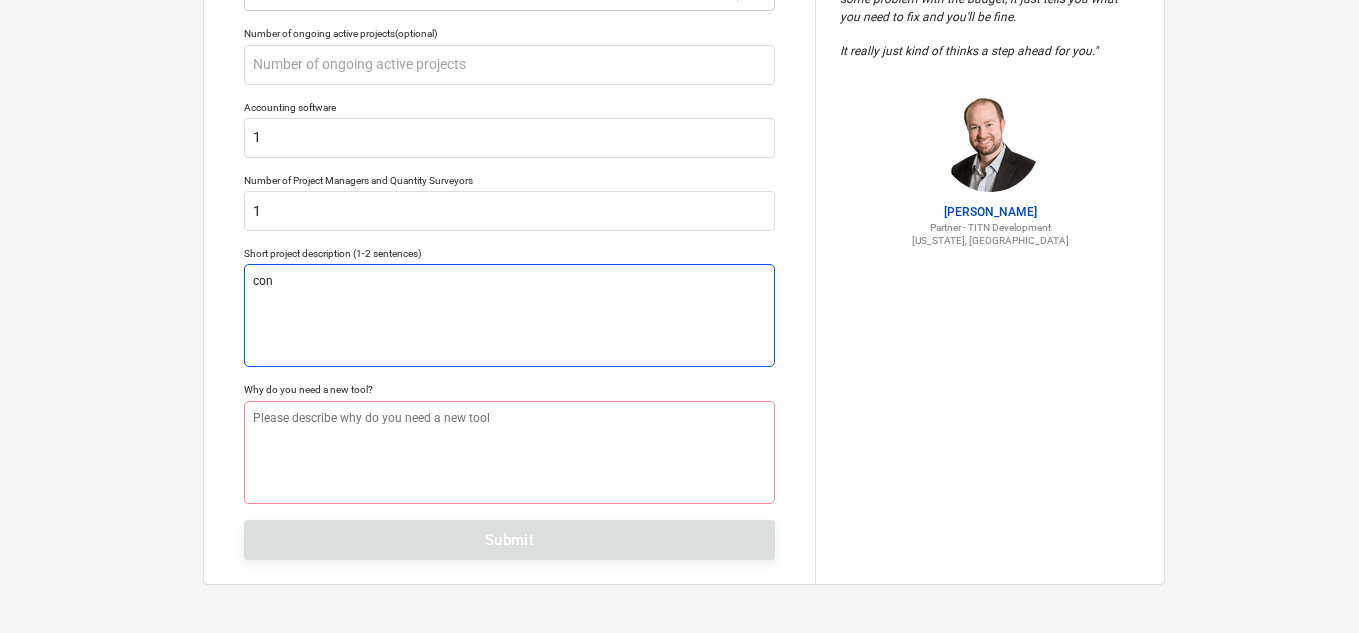 type on "x" 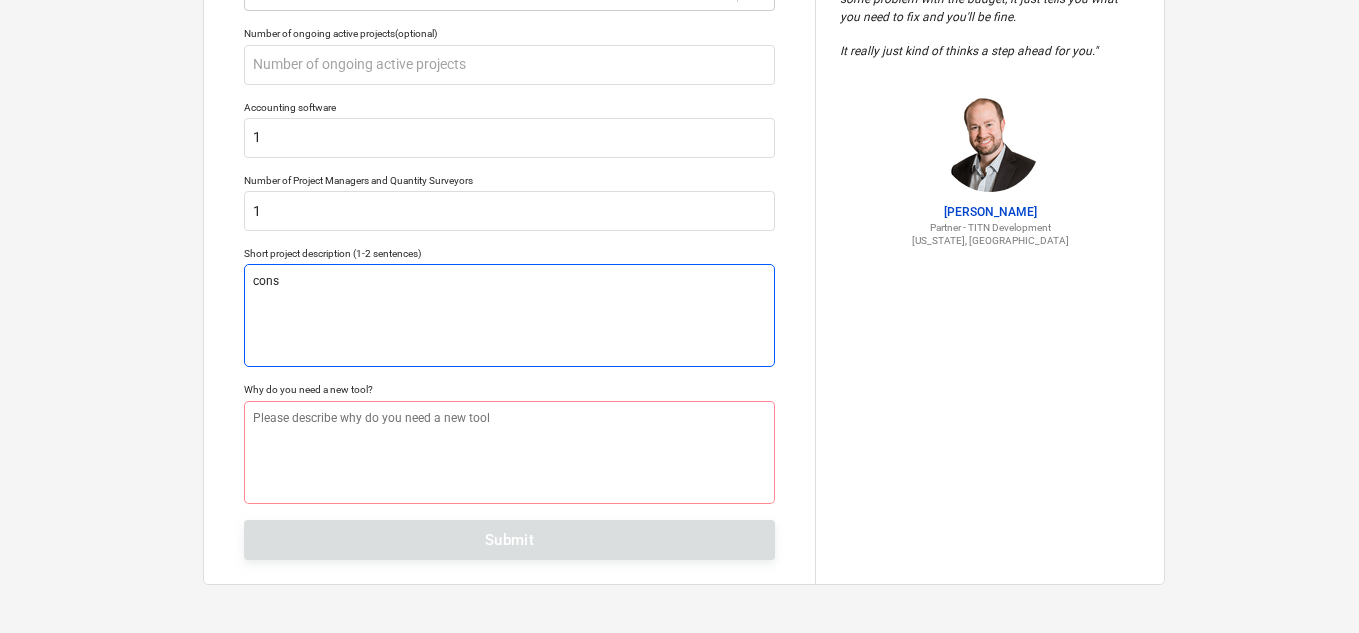 type on "x" 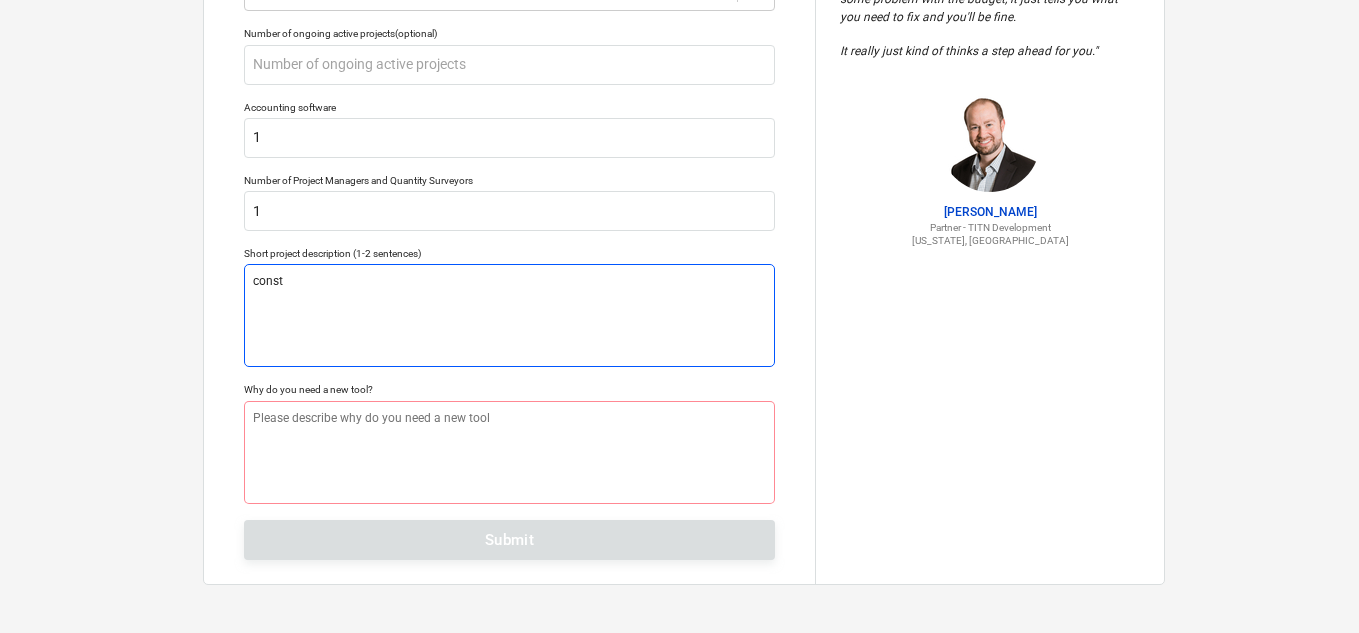 type on "x" 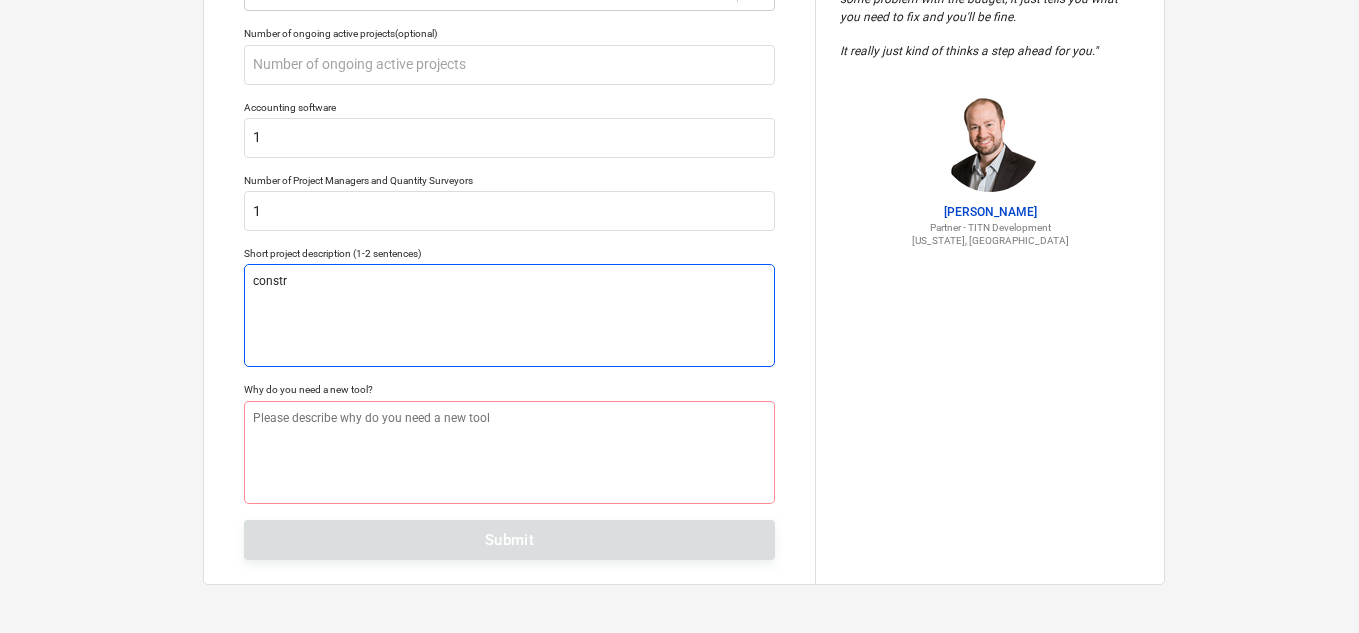 type on "x" 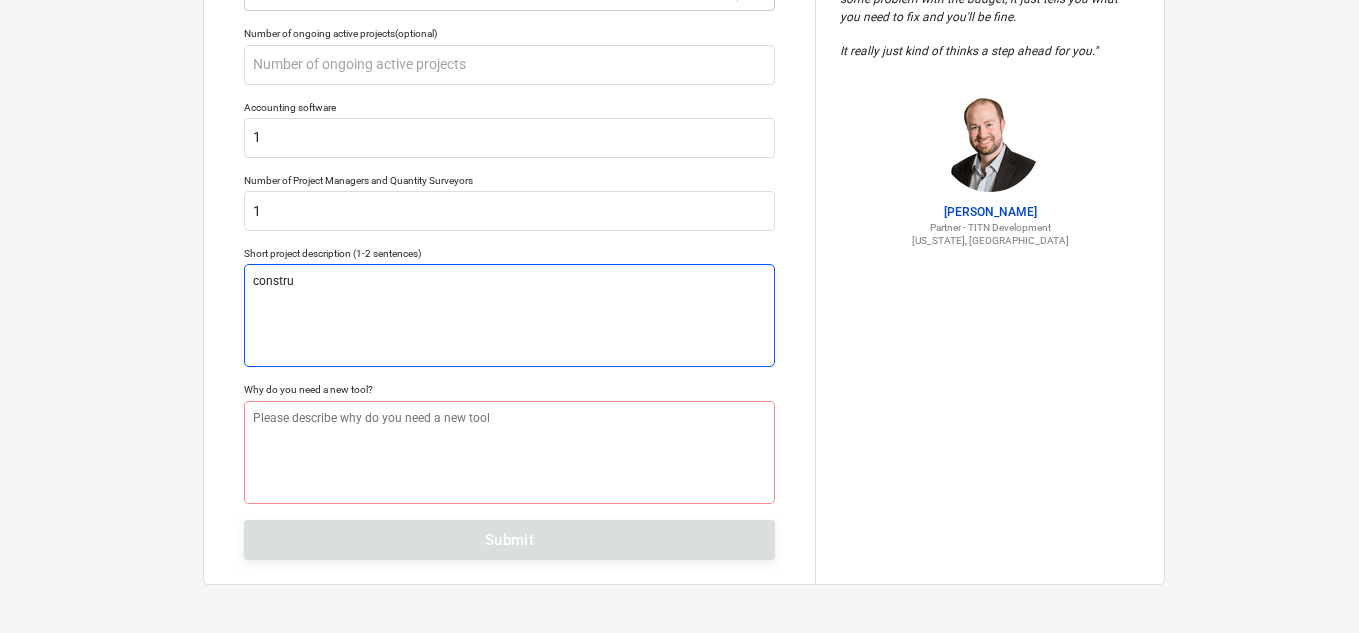 type on "x" 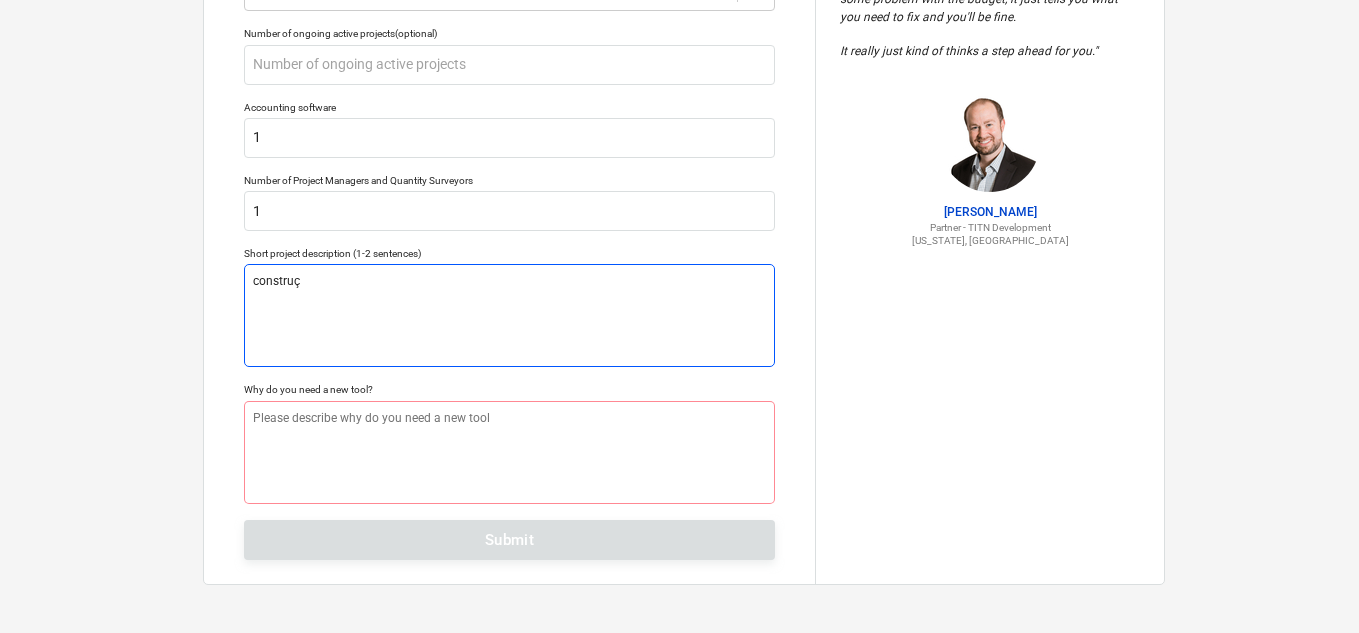 type on "x" 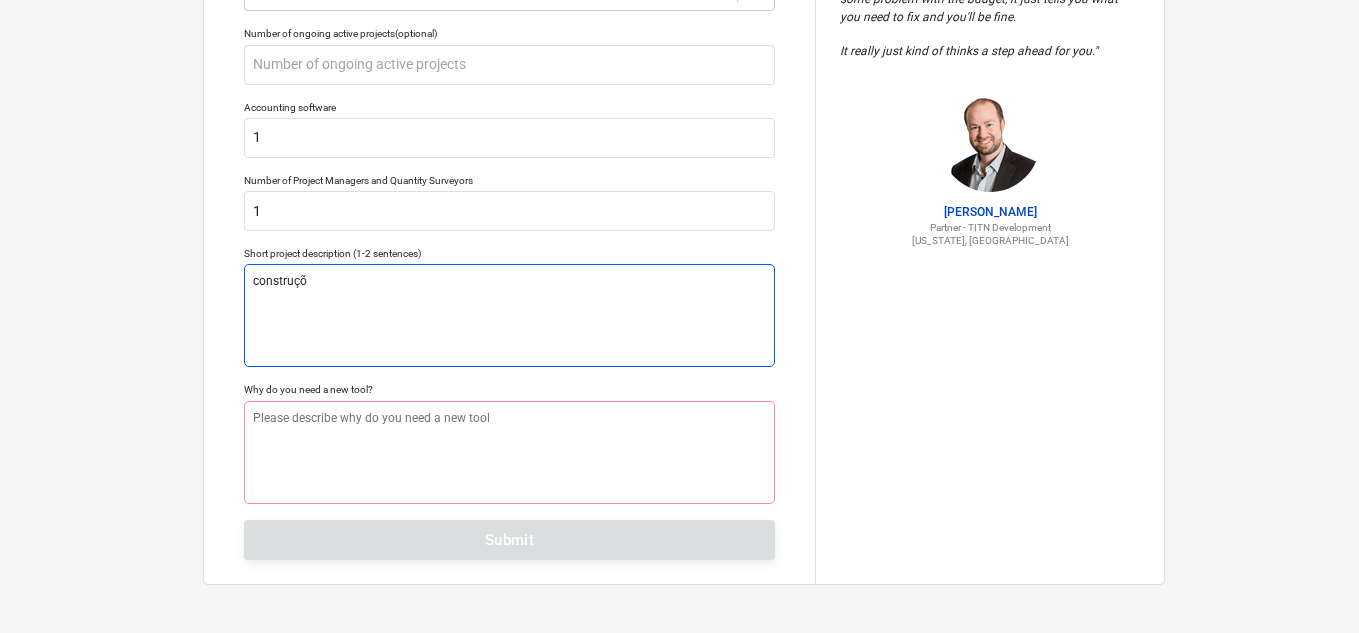 type on "x" 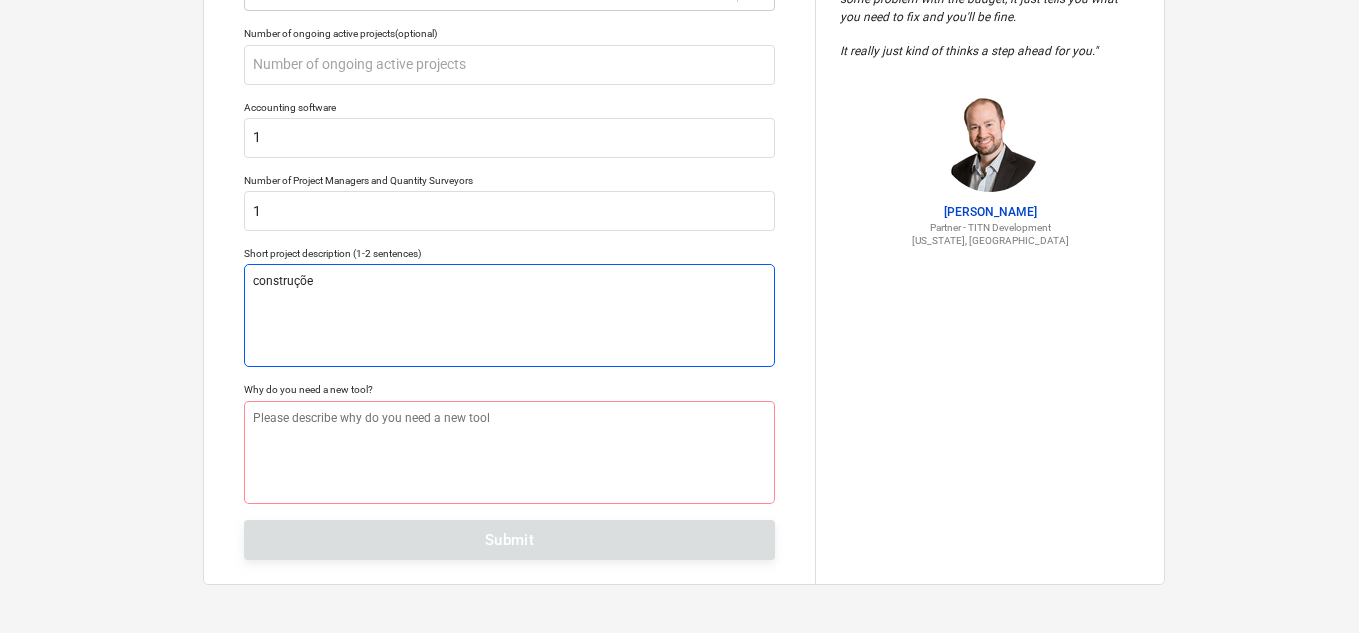 type on "x" 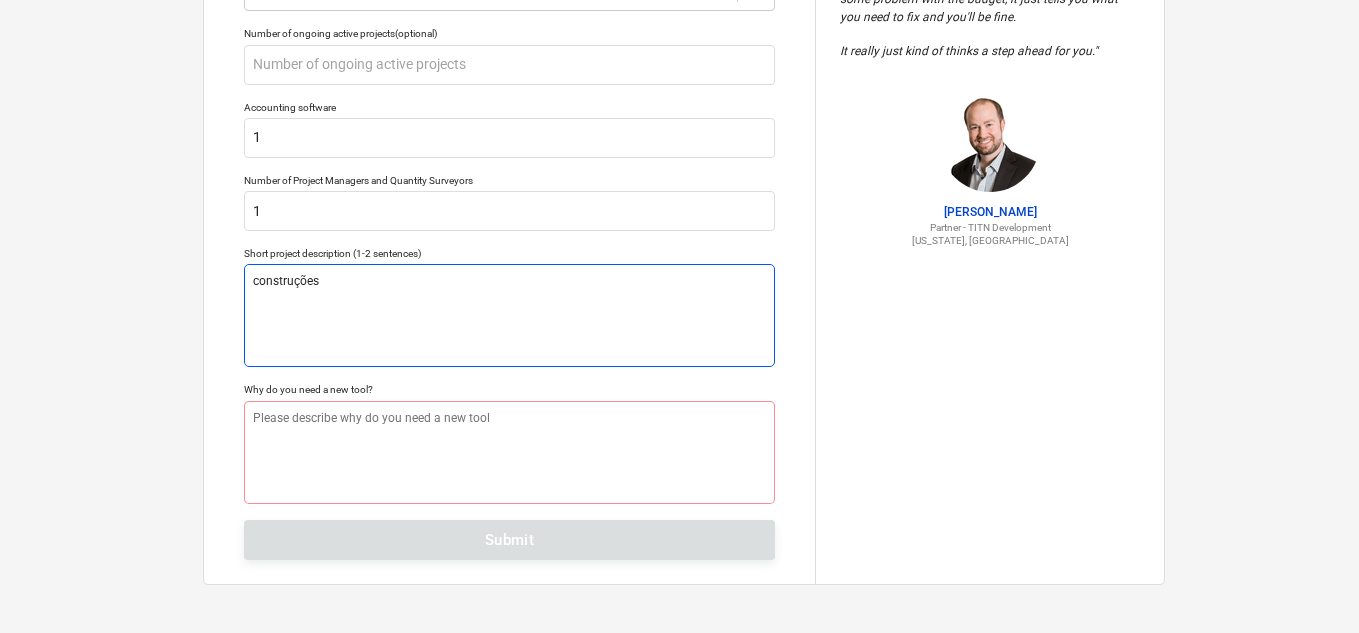 type on "x" 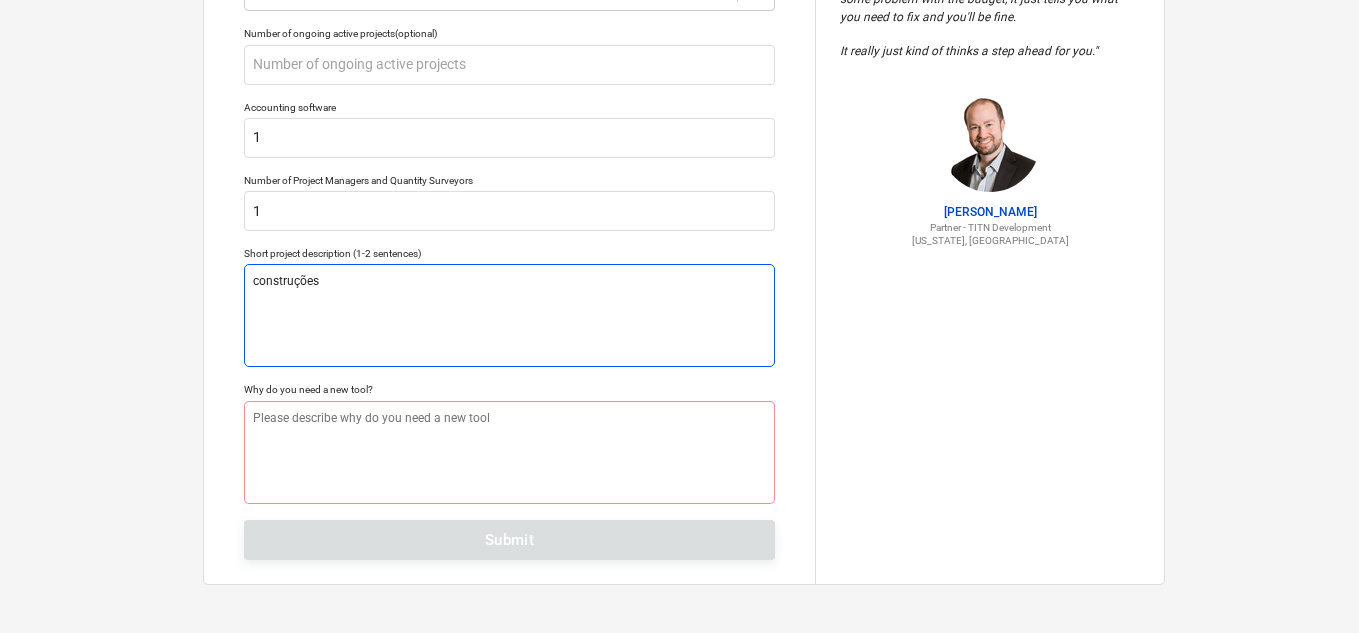 type on "x" 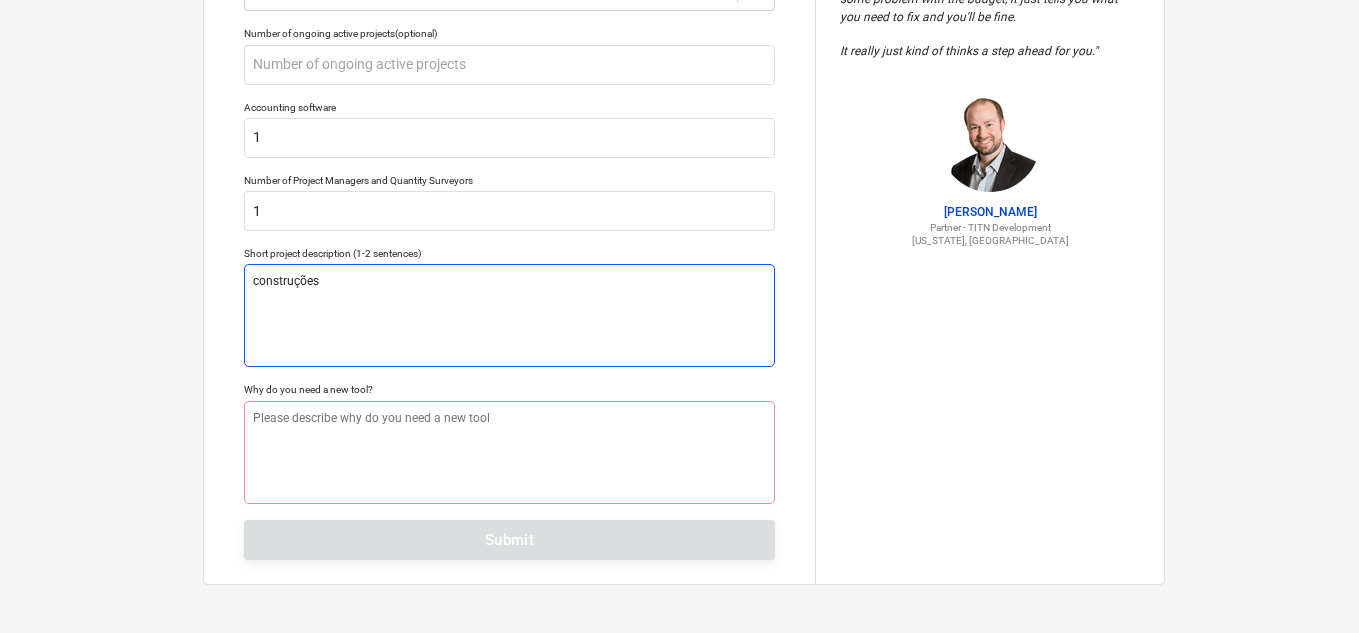 type on "construções r" 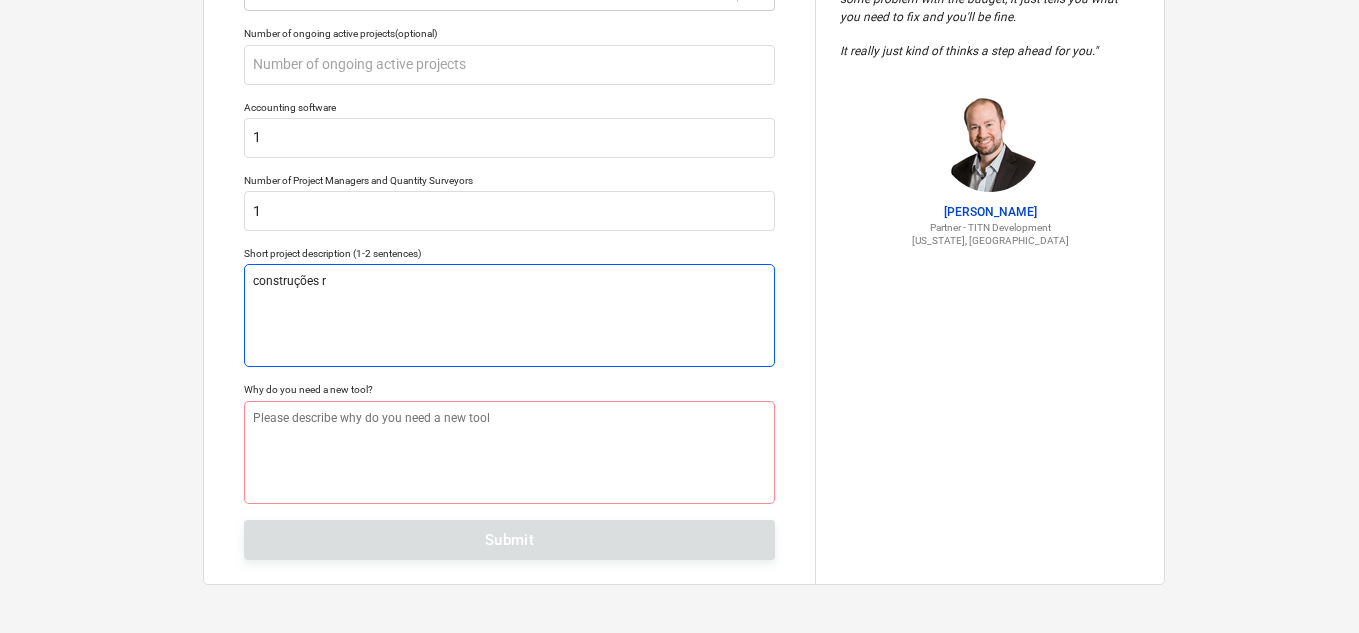 type on "x" 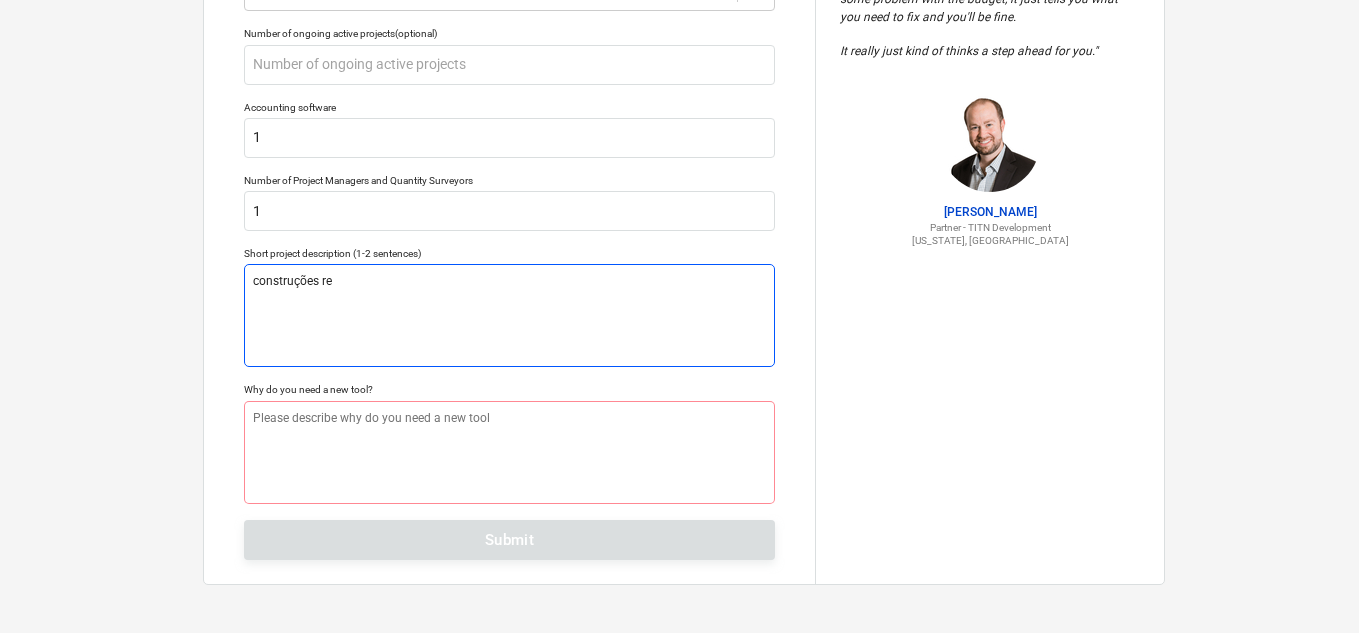 type on "x" 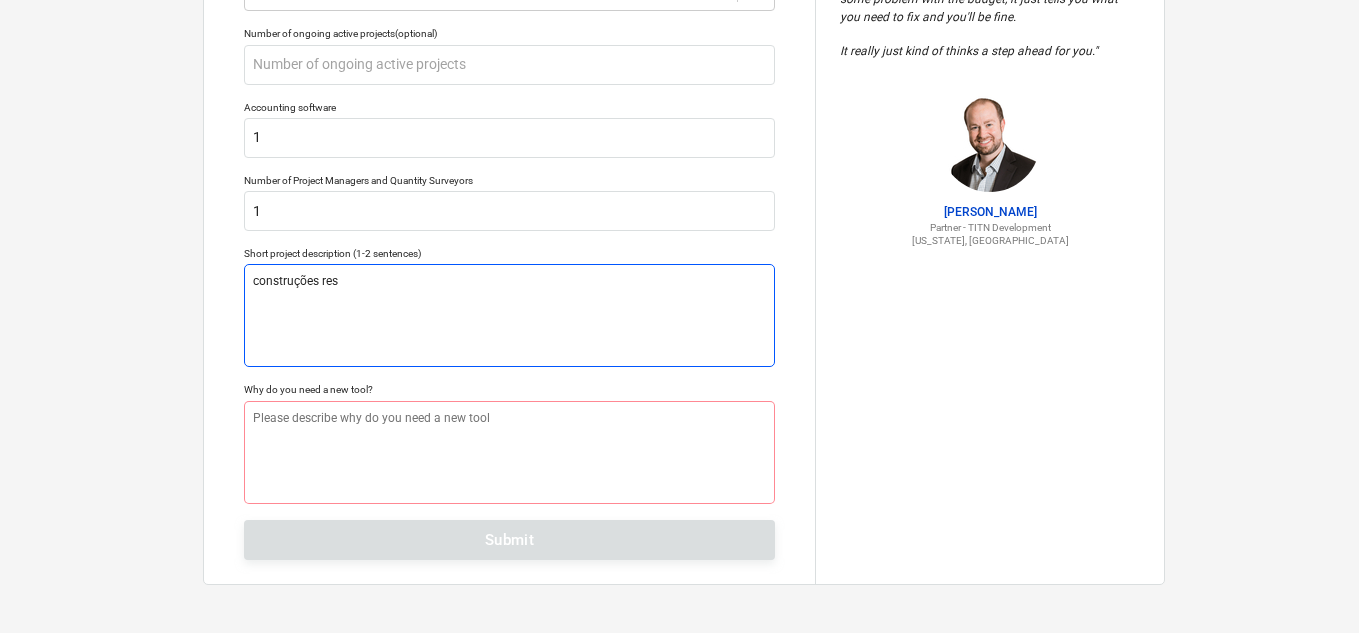 type on "x" 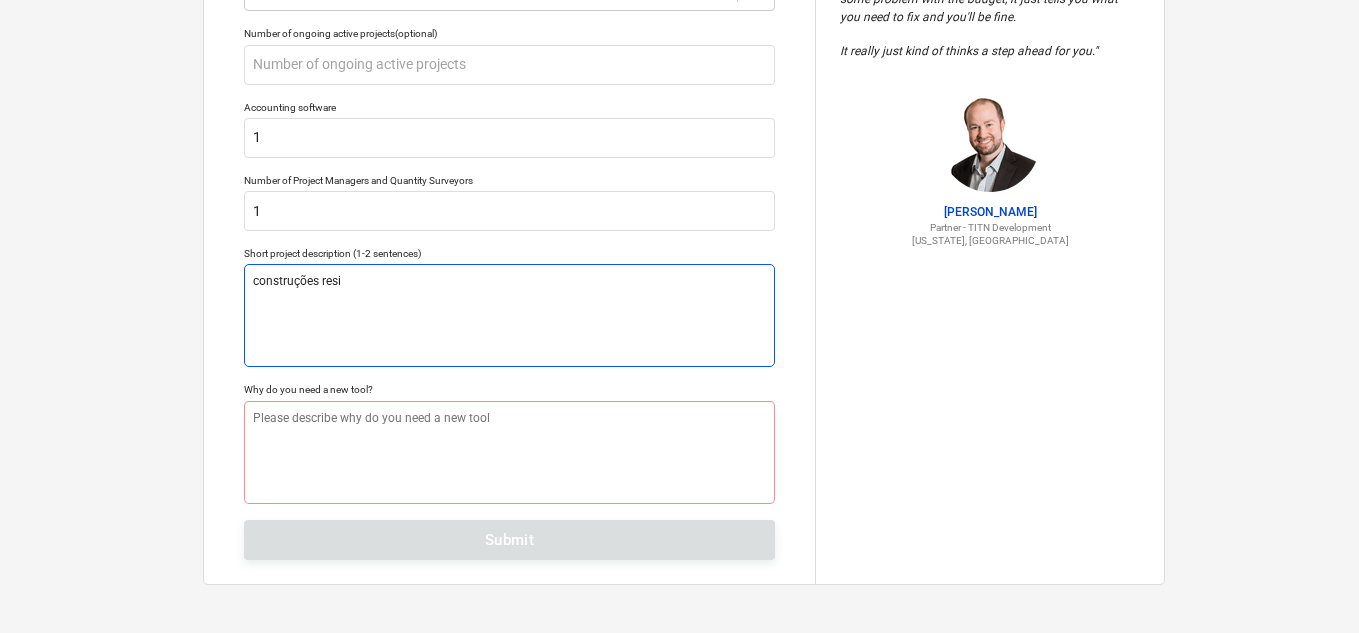 type on "x" 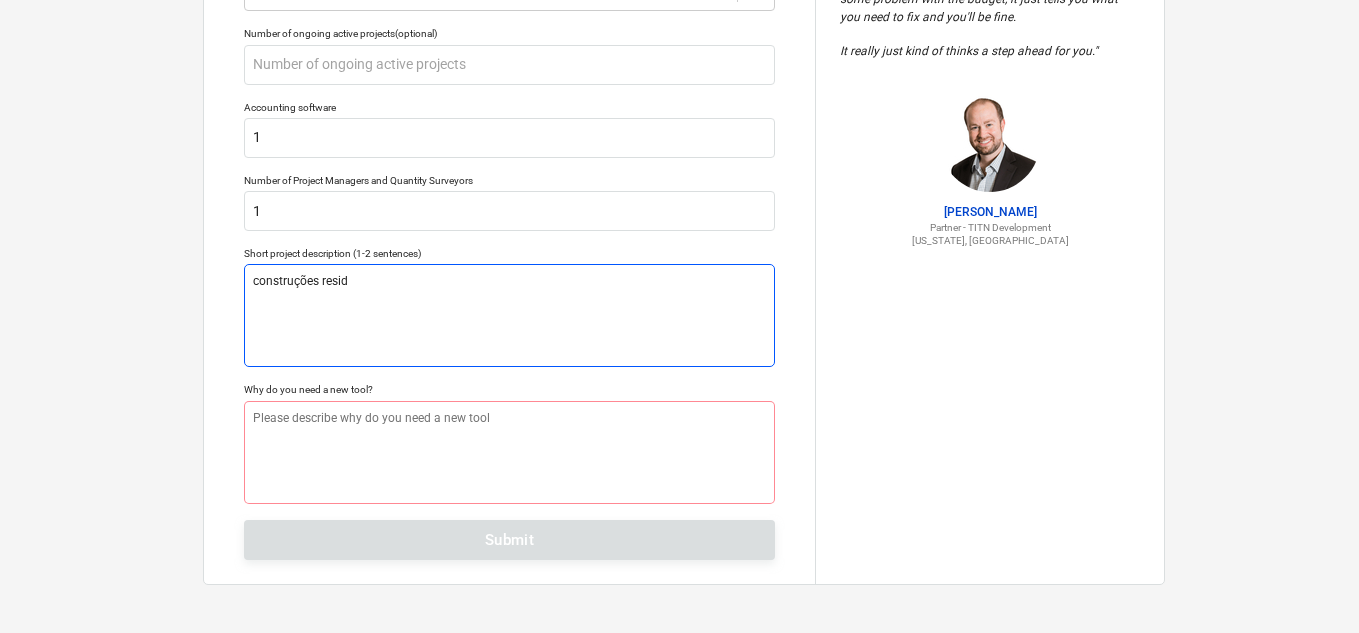 type on "x" 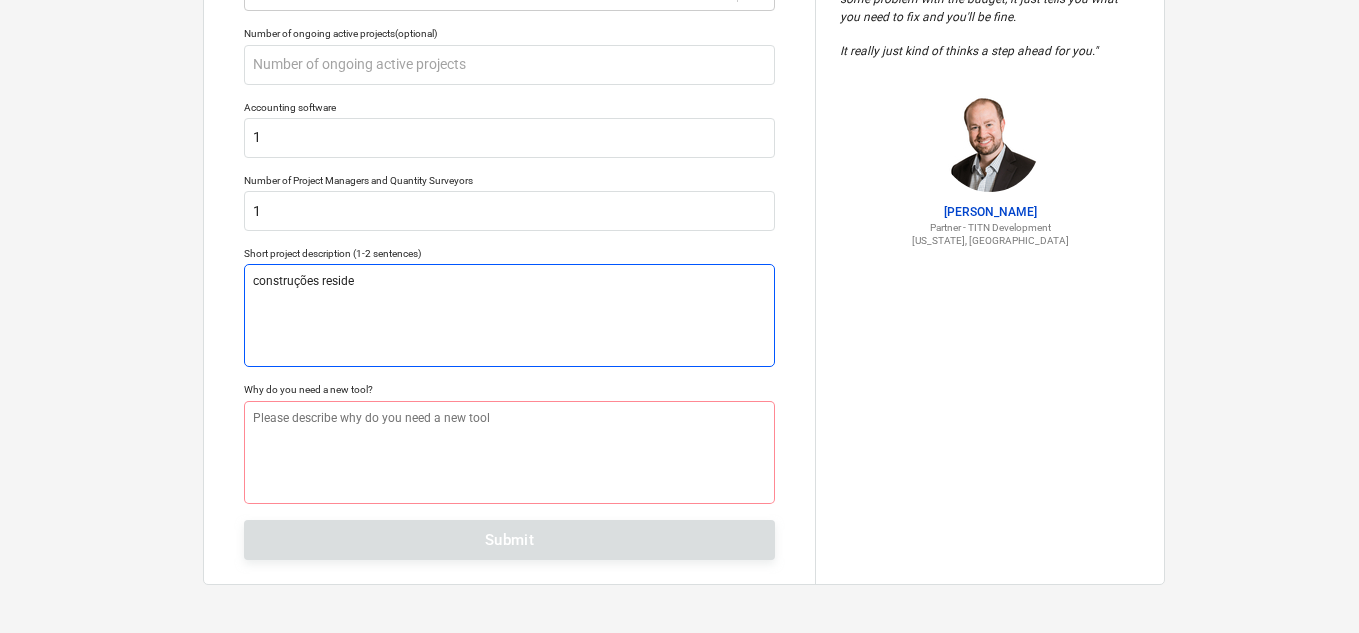 type on "x" 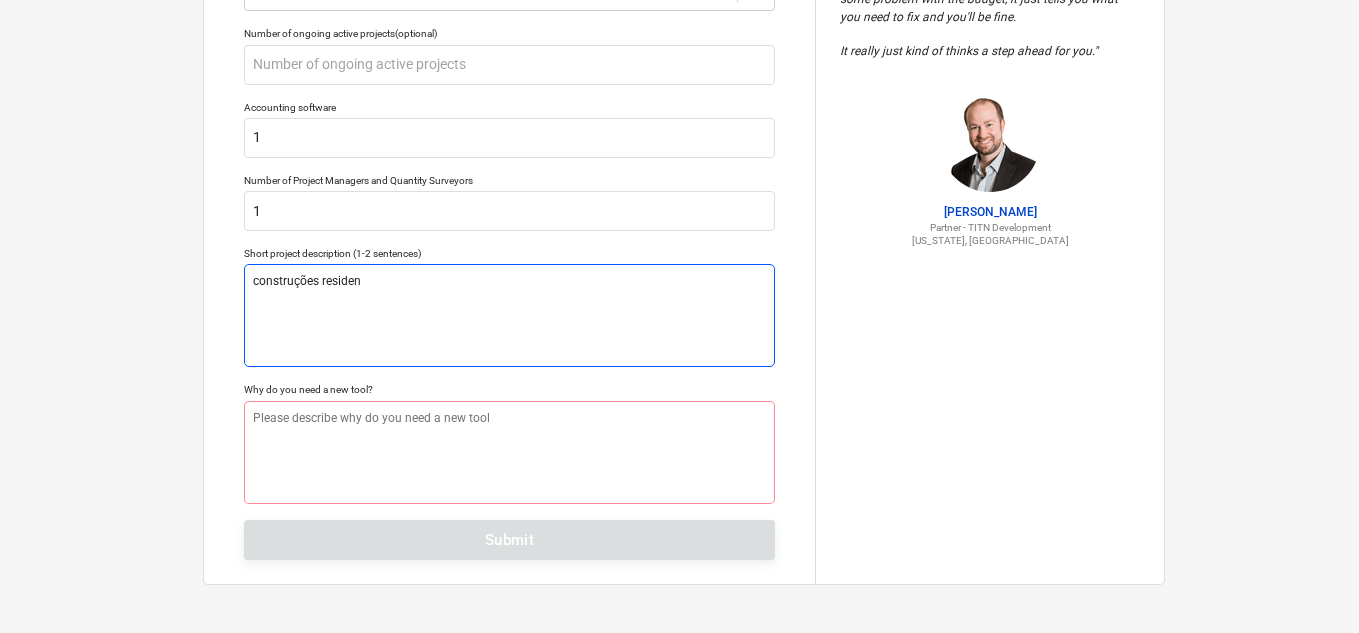type on "x" 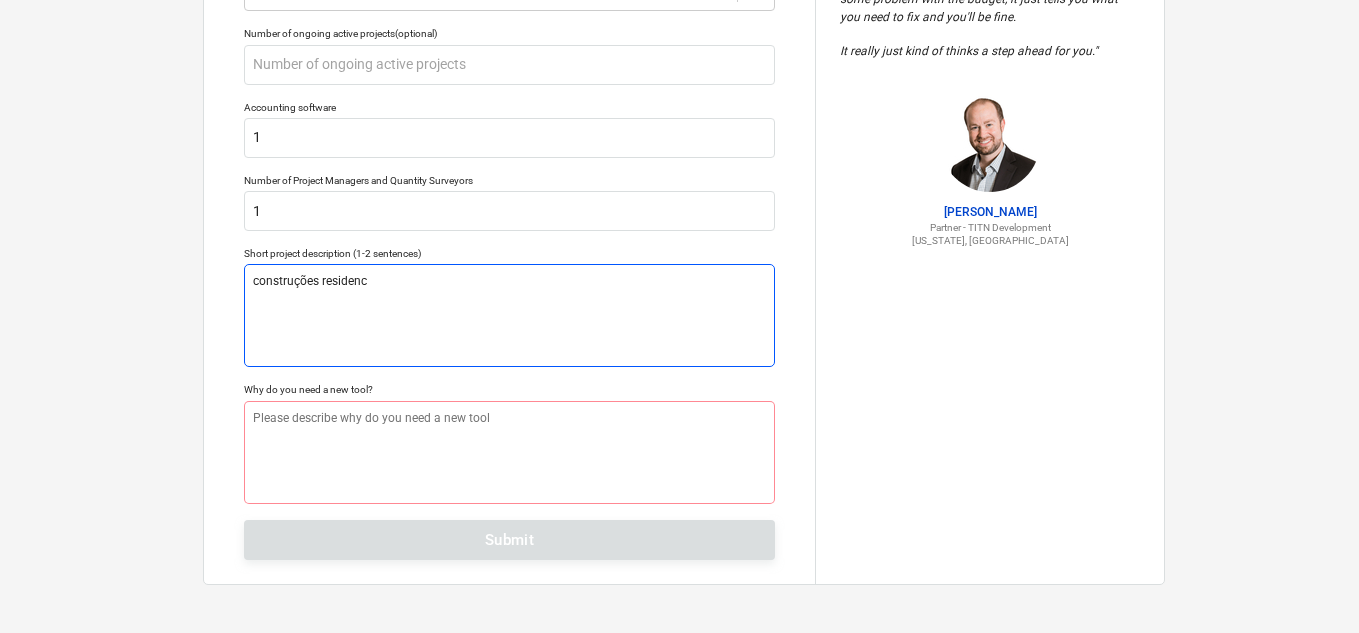 type on "x" 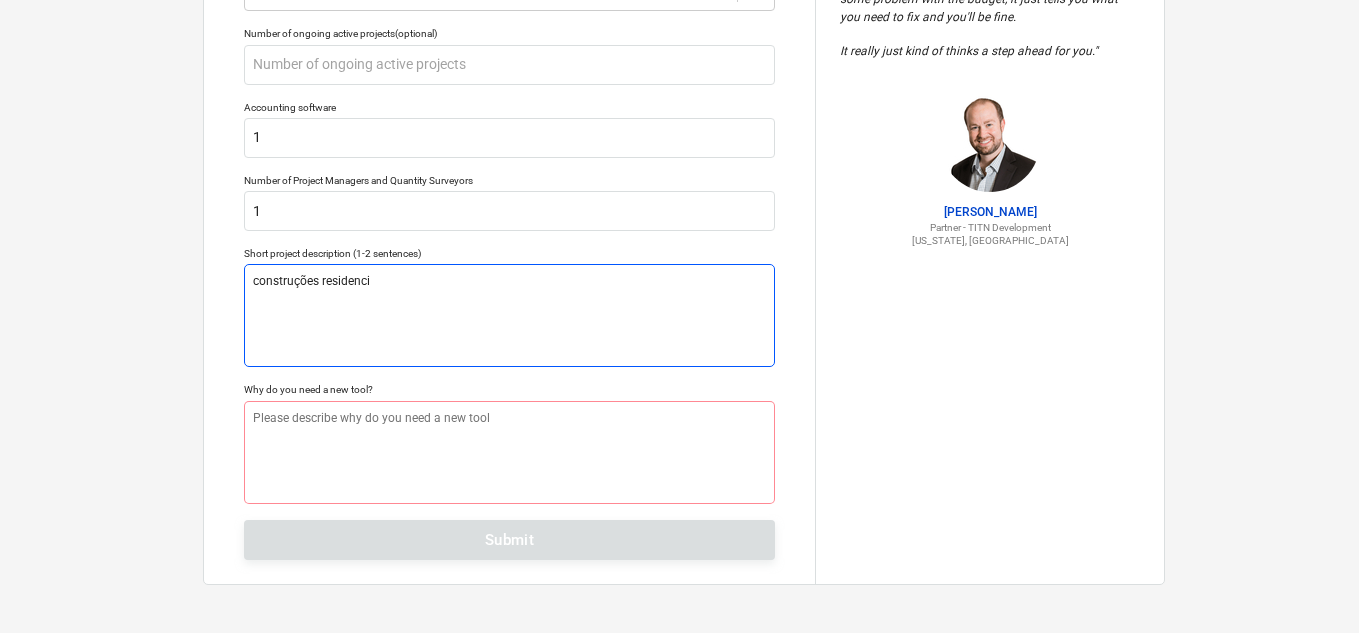 type on "x" 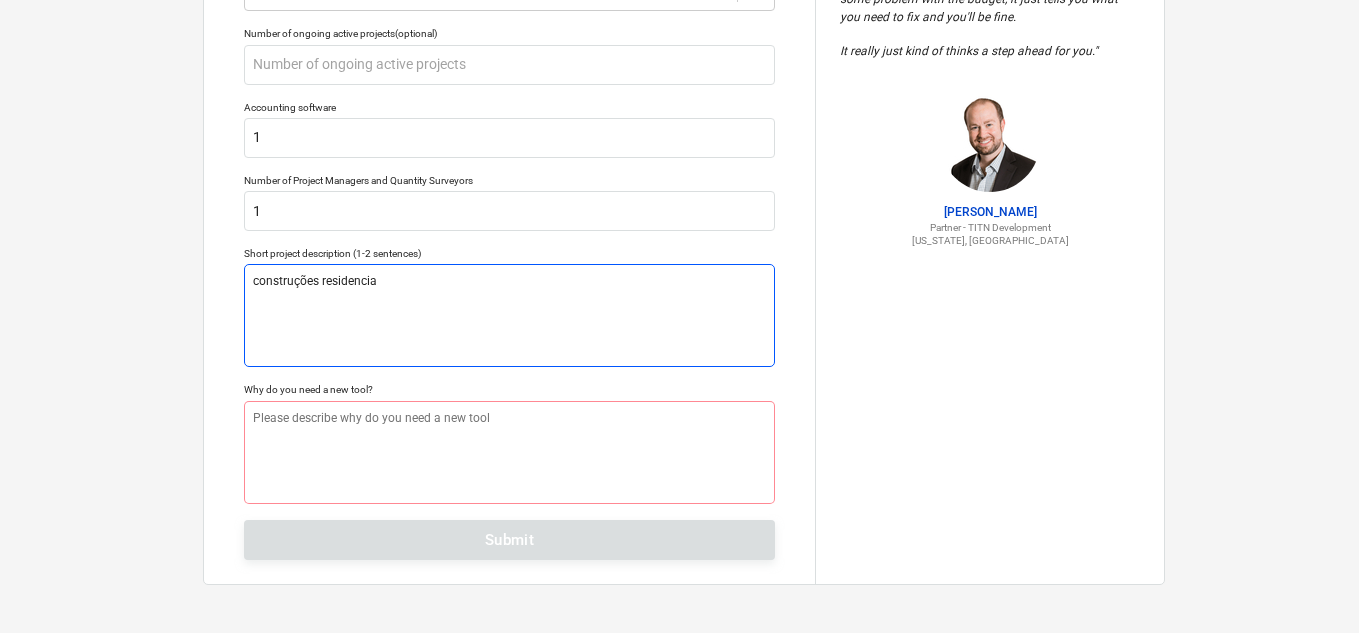 type on "x" 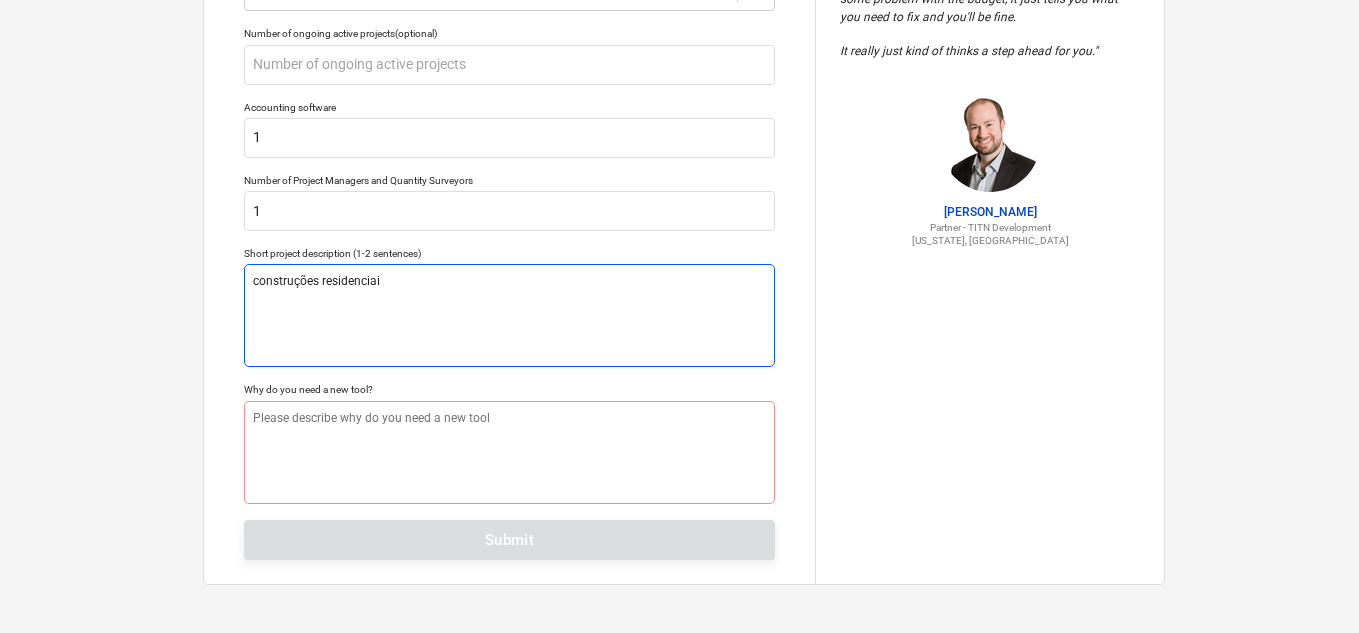 type on "x" 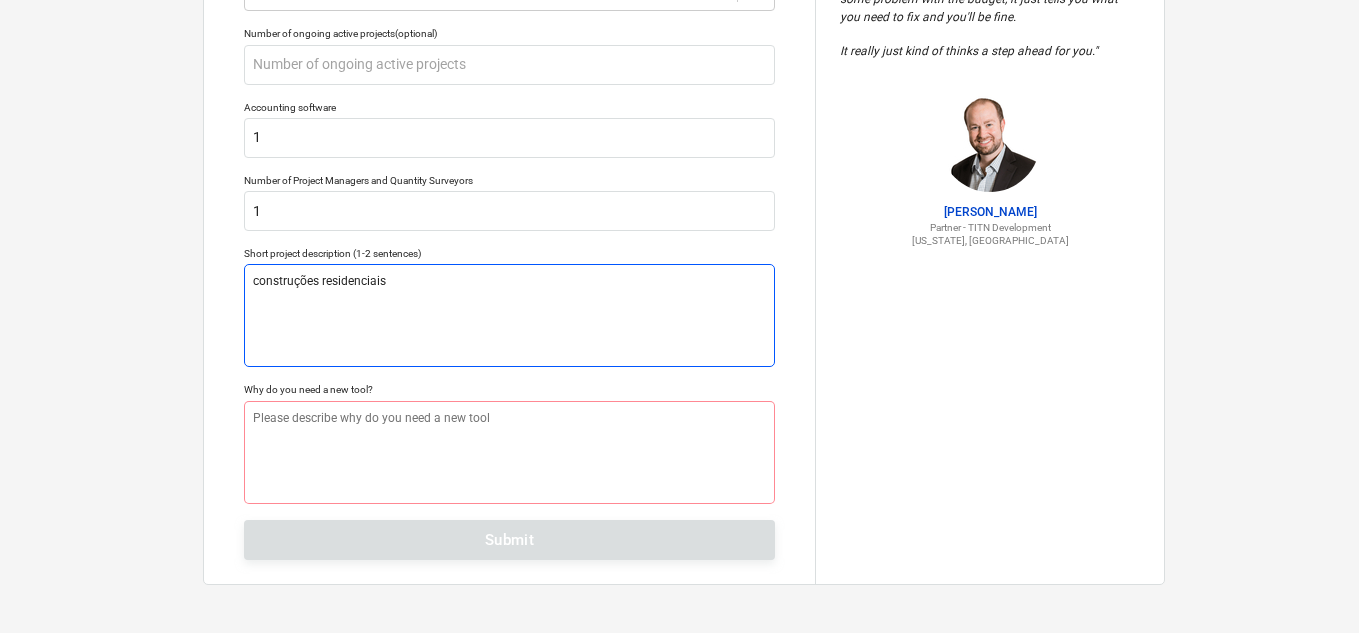 type on "x" 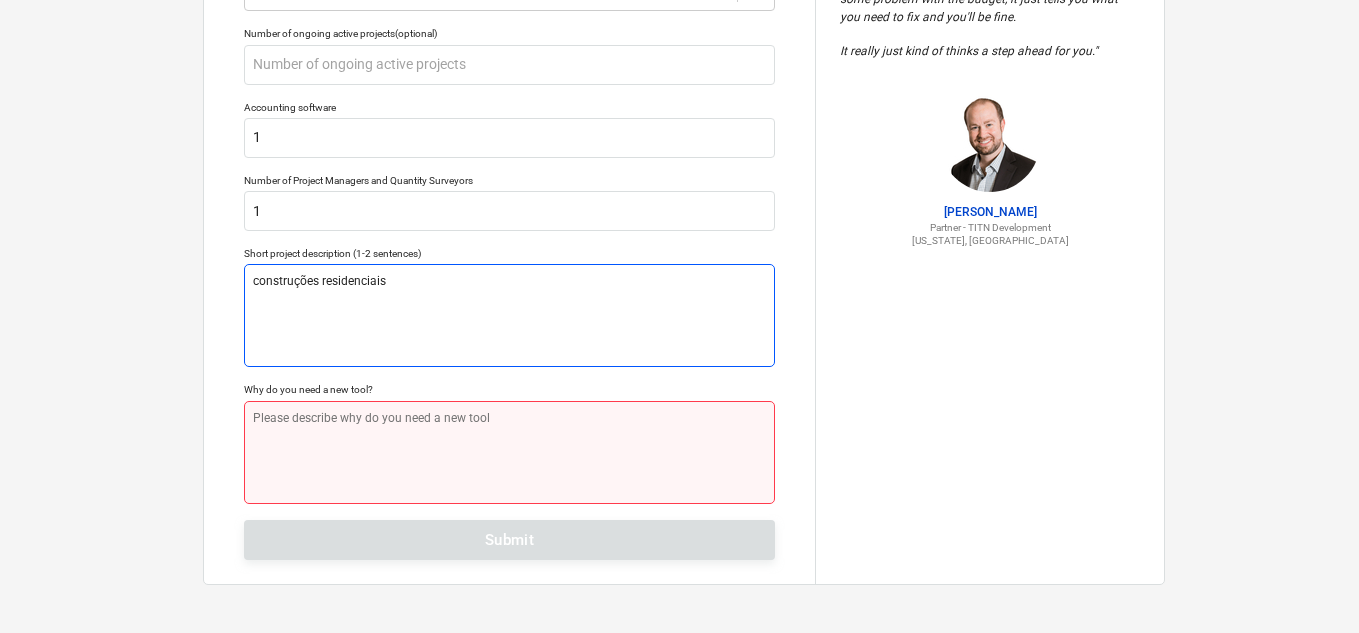 type on "construções residenciais" 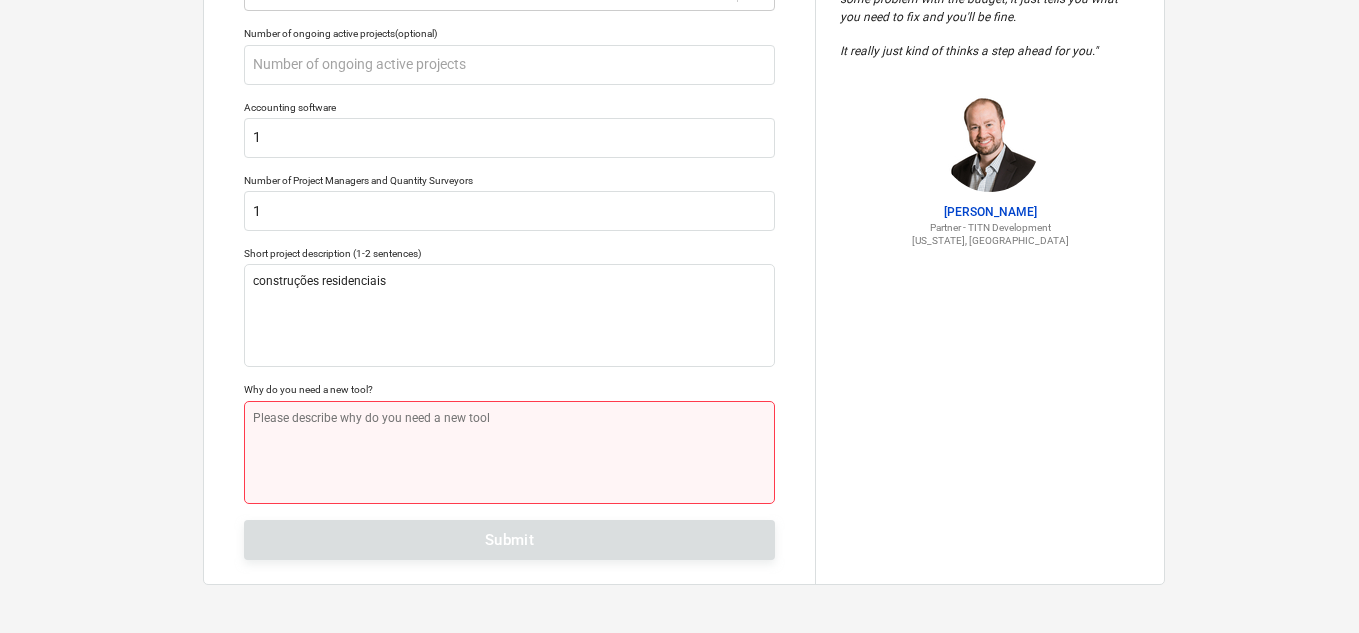 click at bounding box center [509, 452] 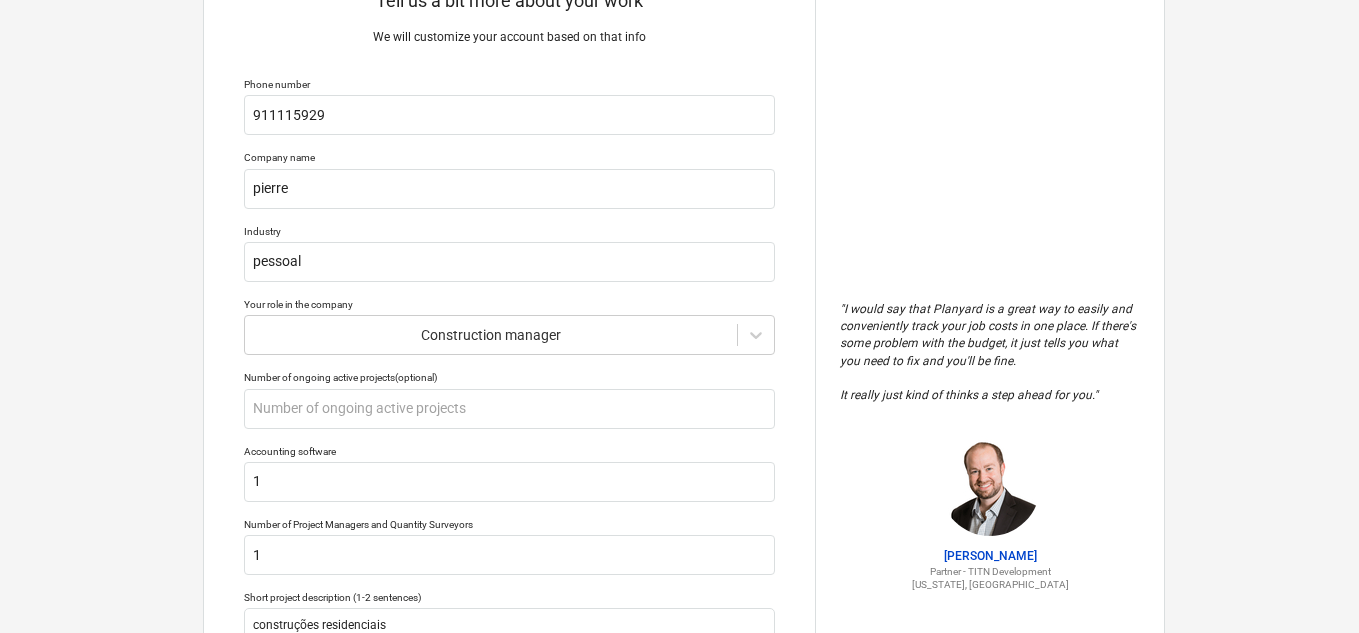 scroll, scrollTop: 0, scrollLeft: 0, axis: both 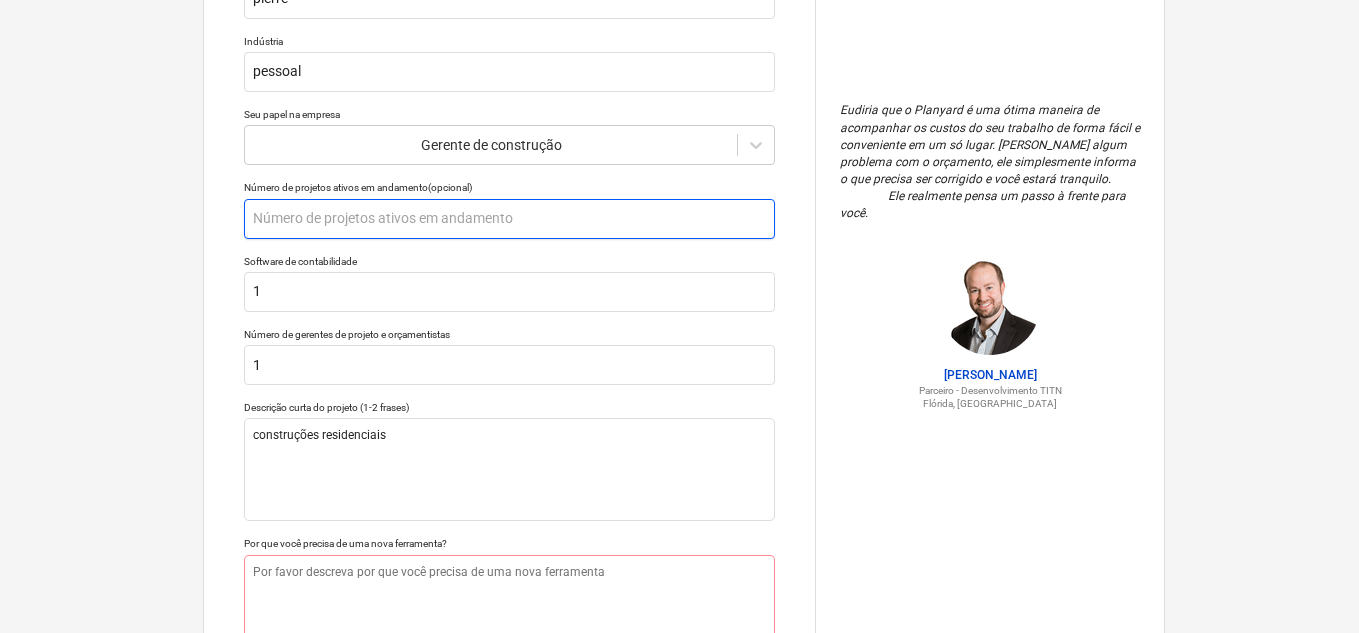 click at bounding box center [509, 219] 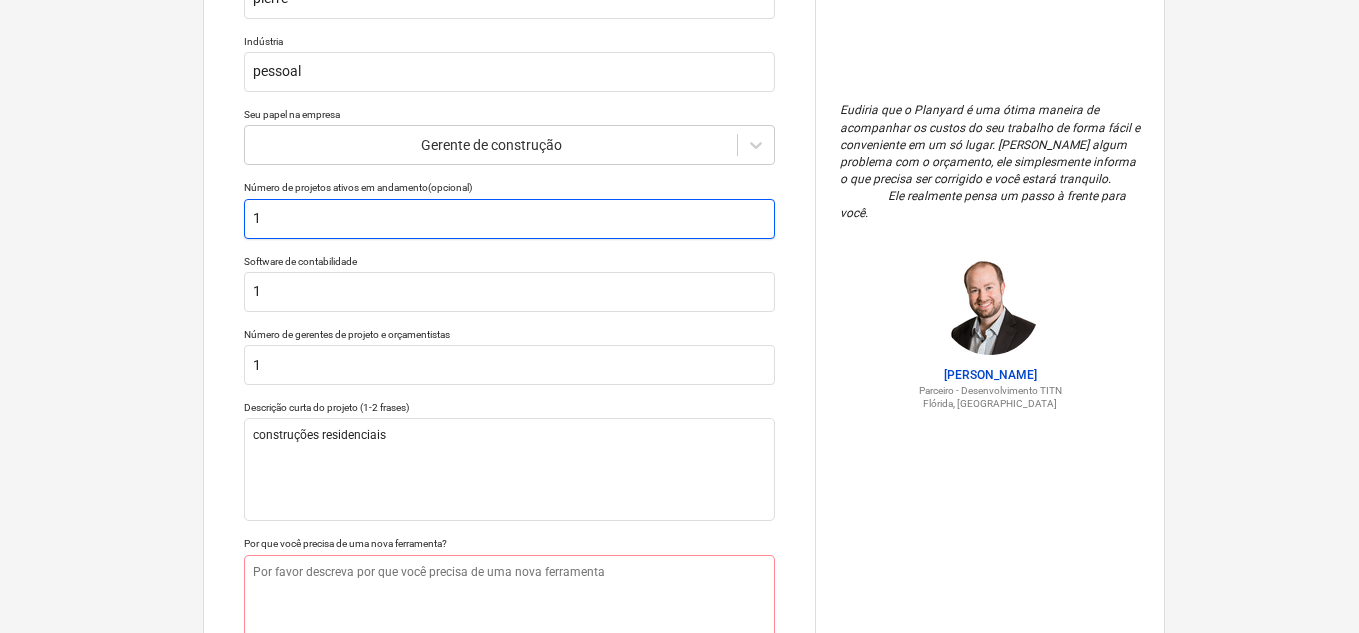 type on "x" 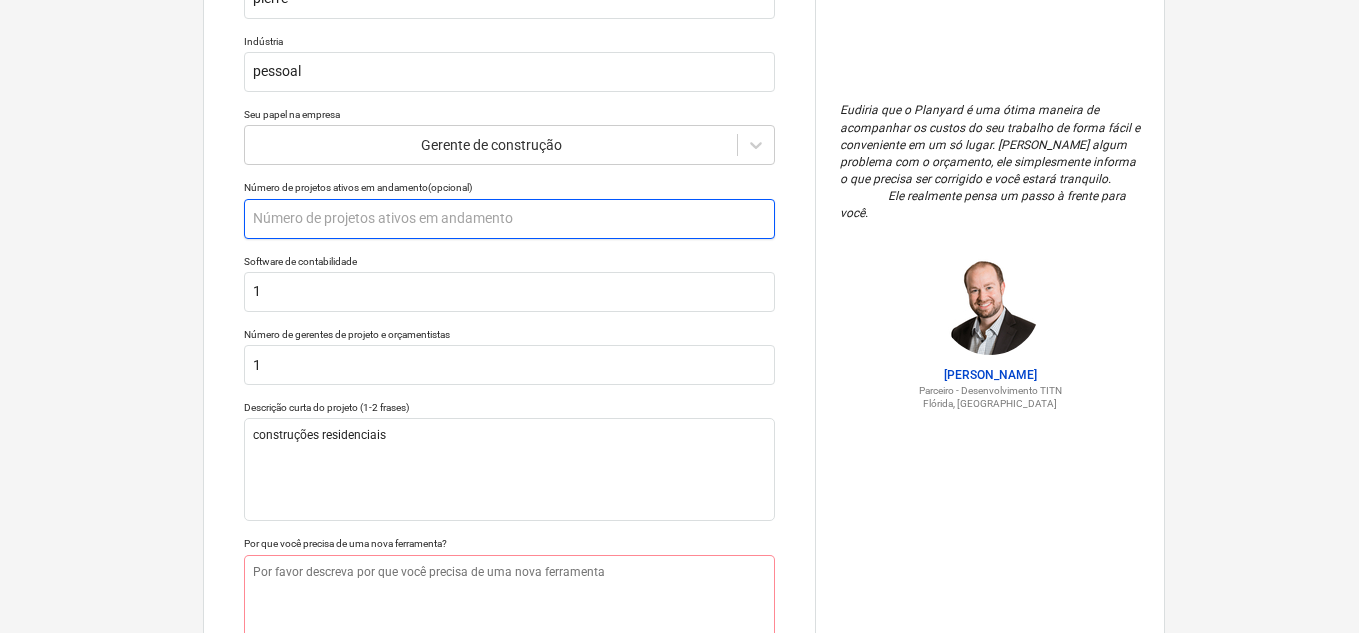 type on "x" 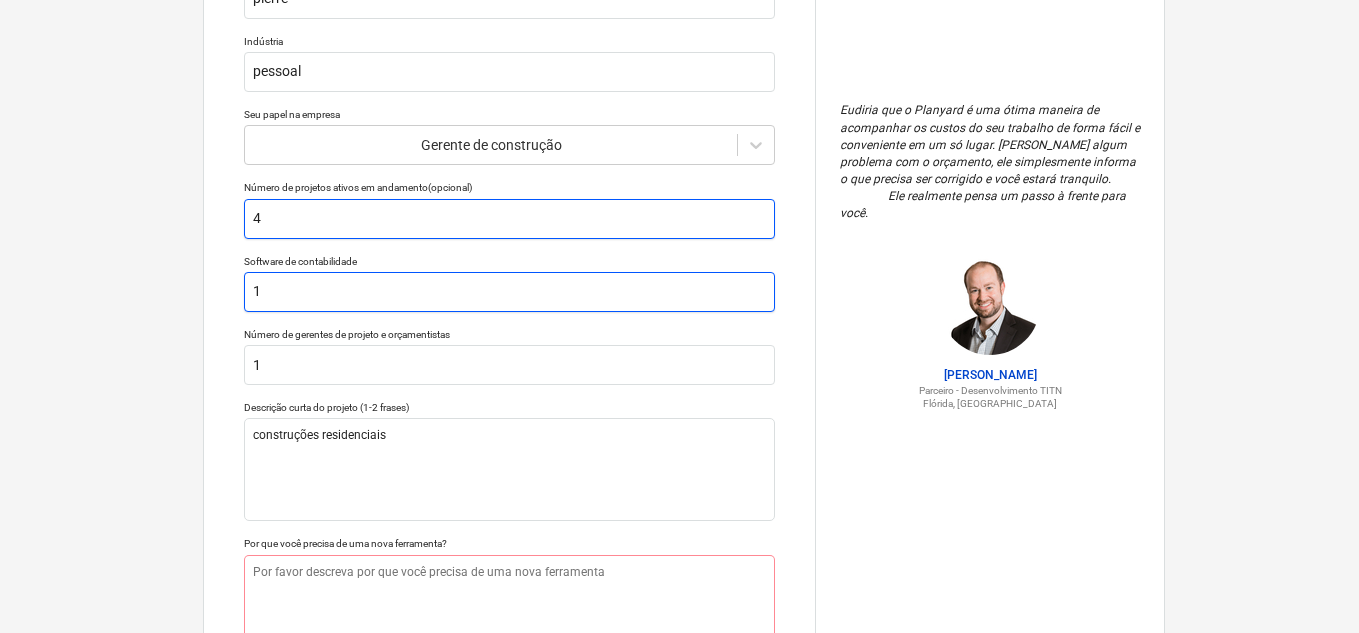 type on "4" 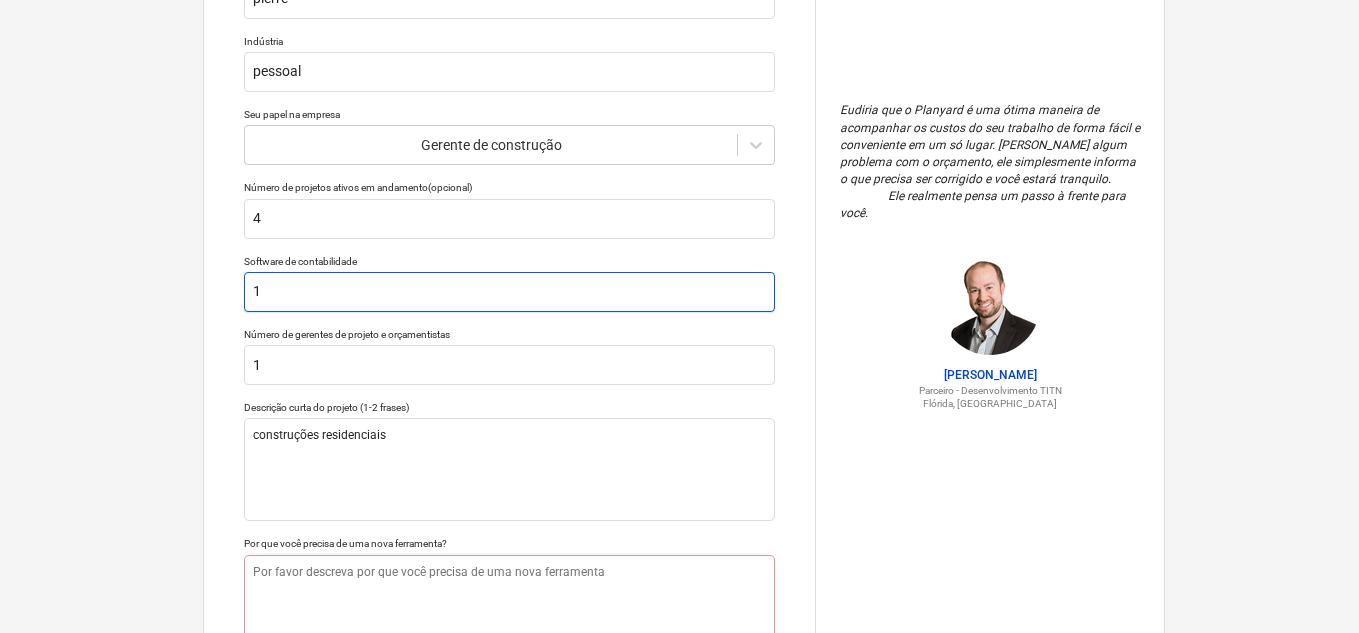click on "1" at bounding box center (509, 292) 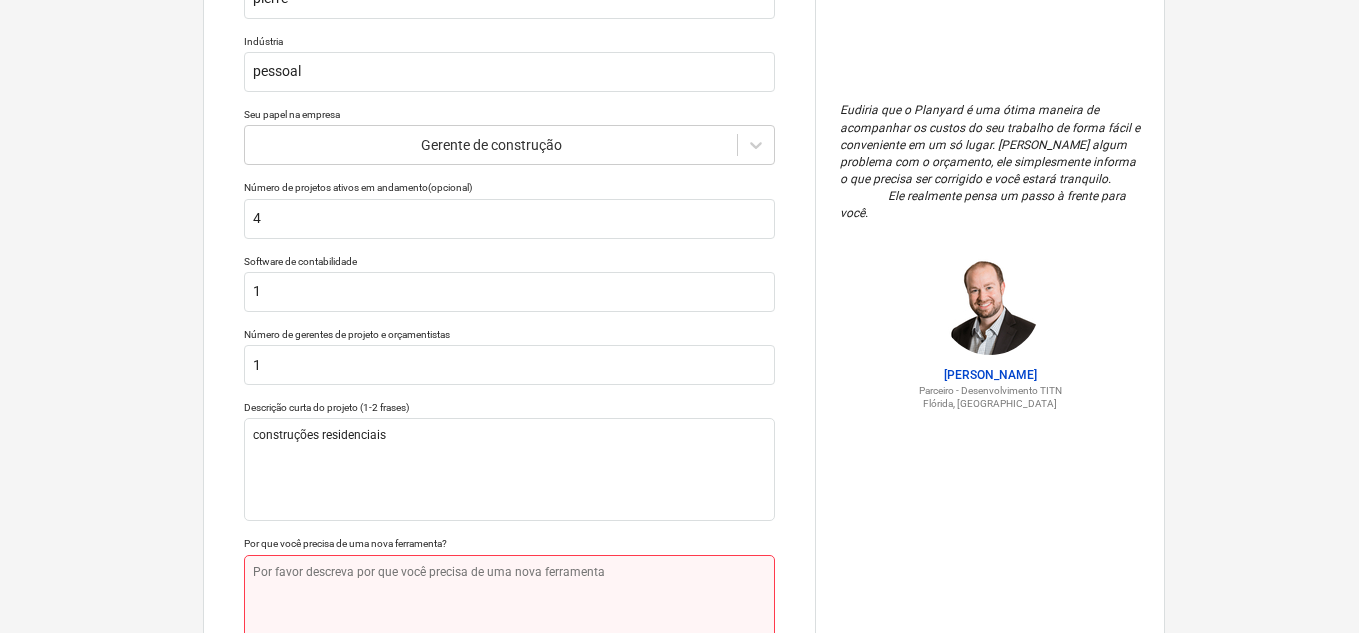 click at bounding box center [509, 606] 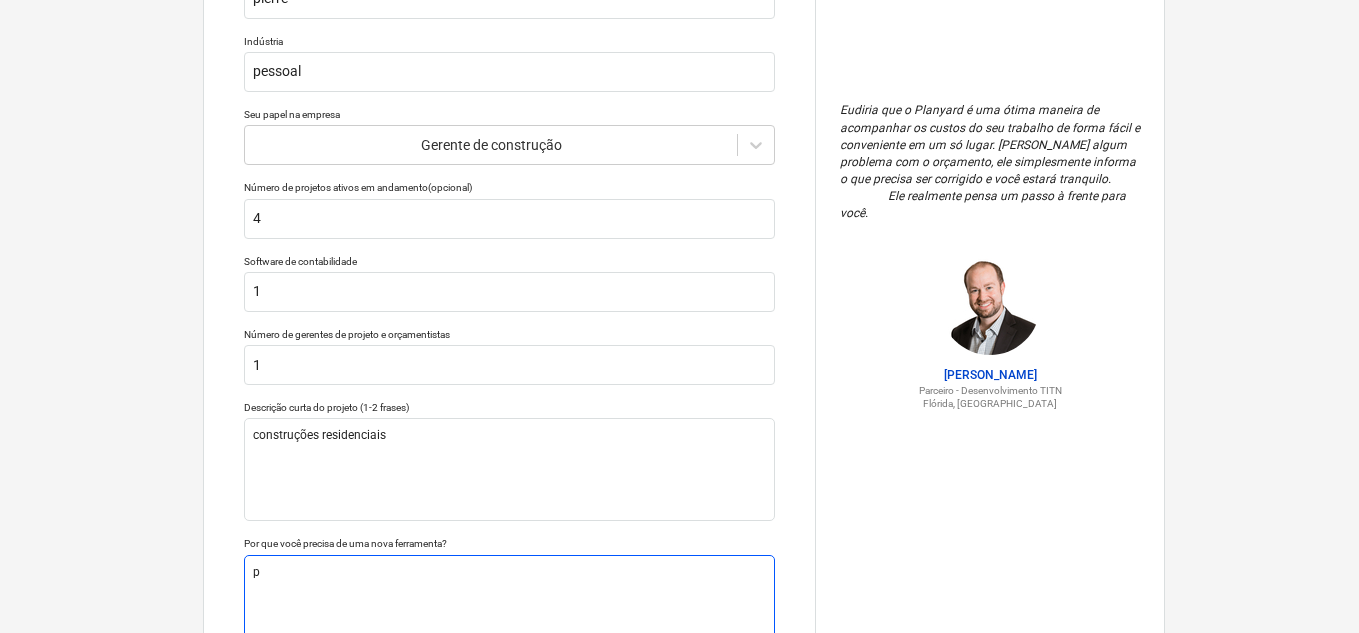 type on "x" 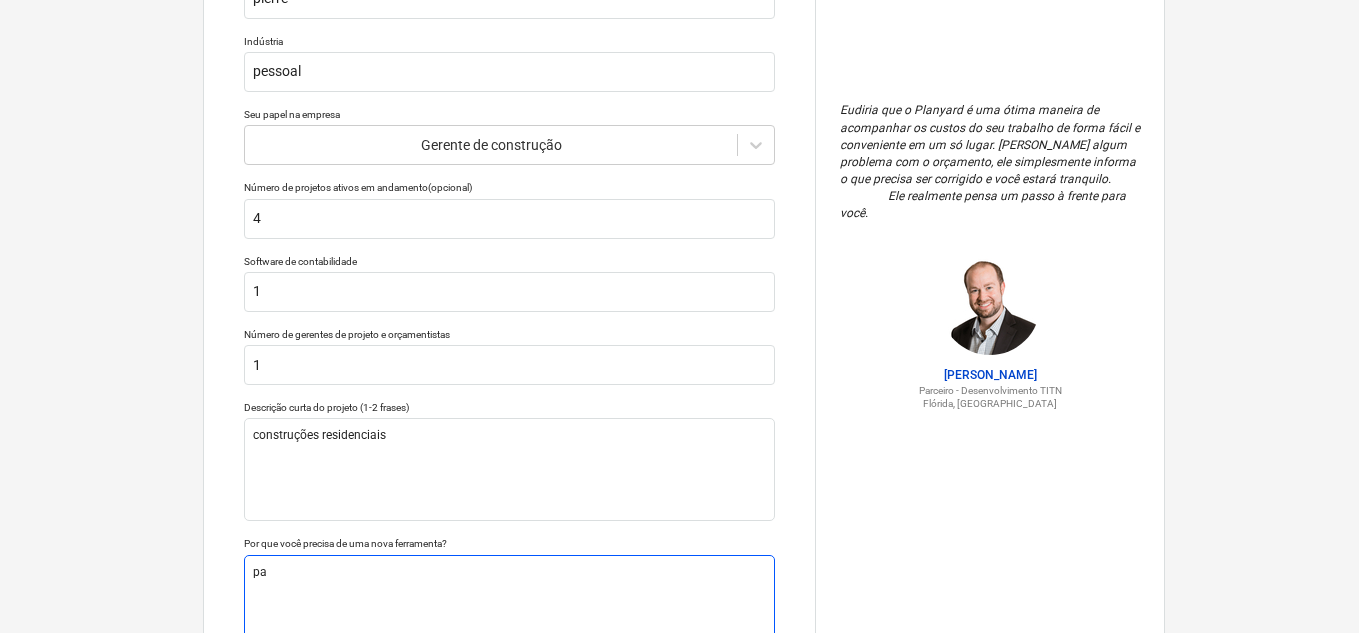 type on "x" 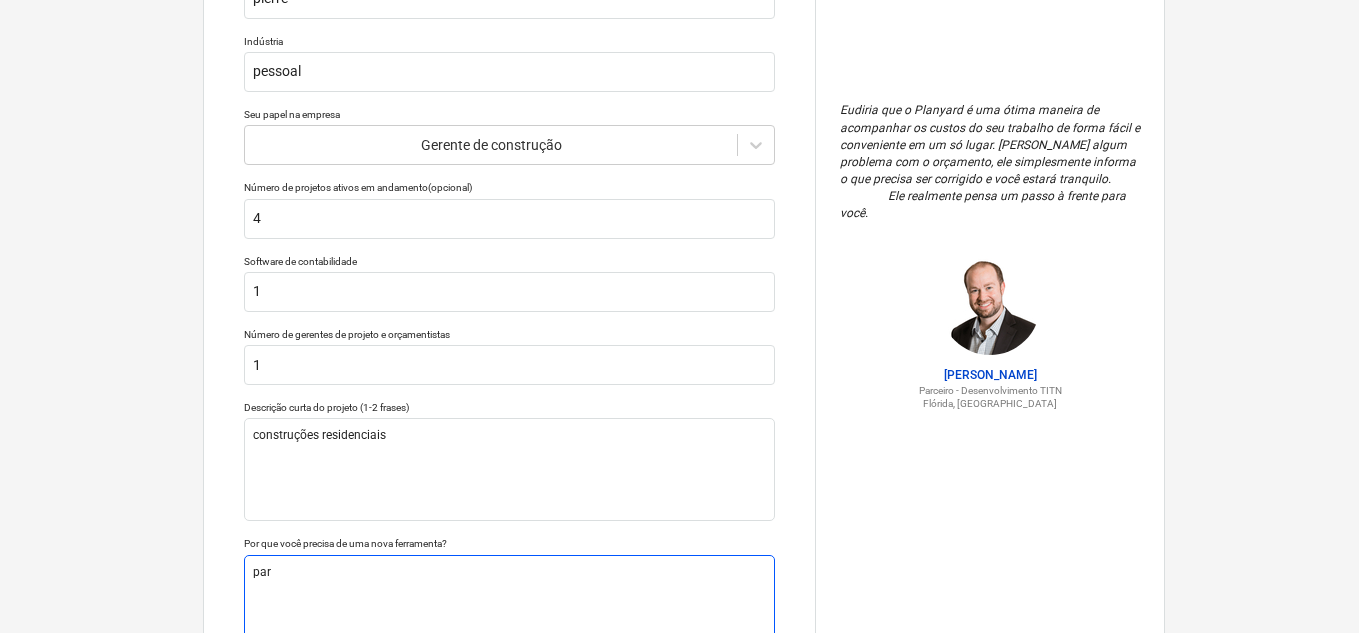 type on "x" 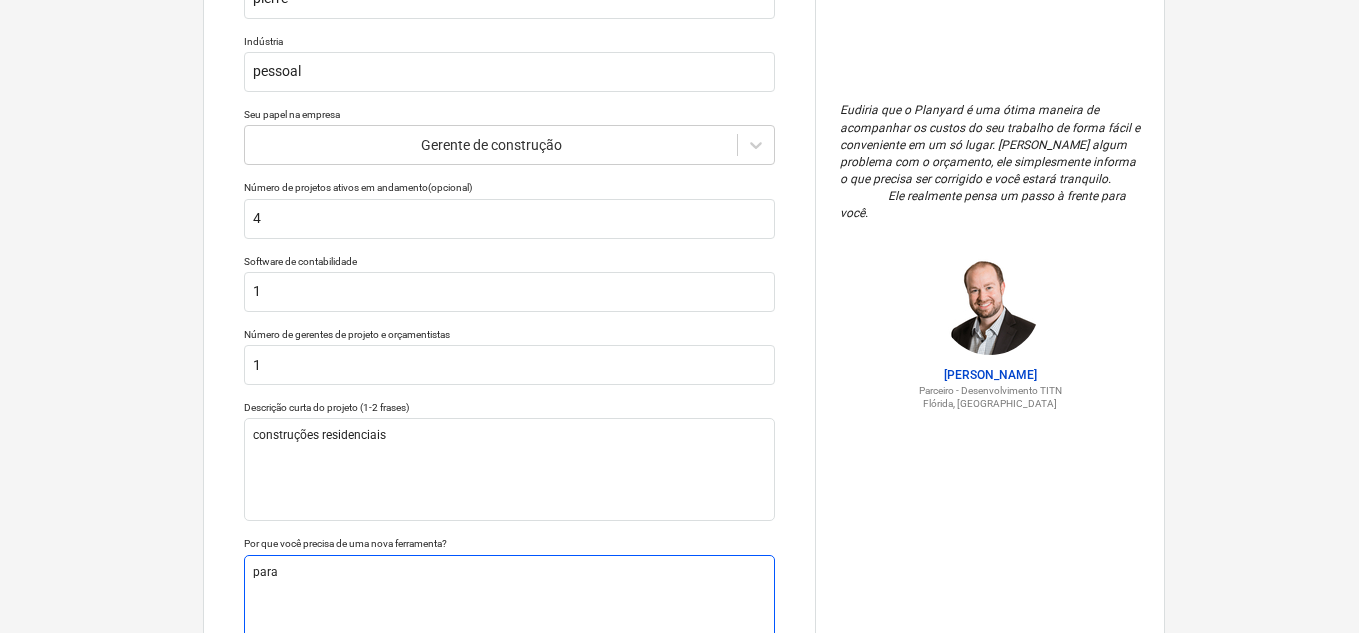 type on "x" 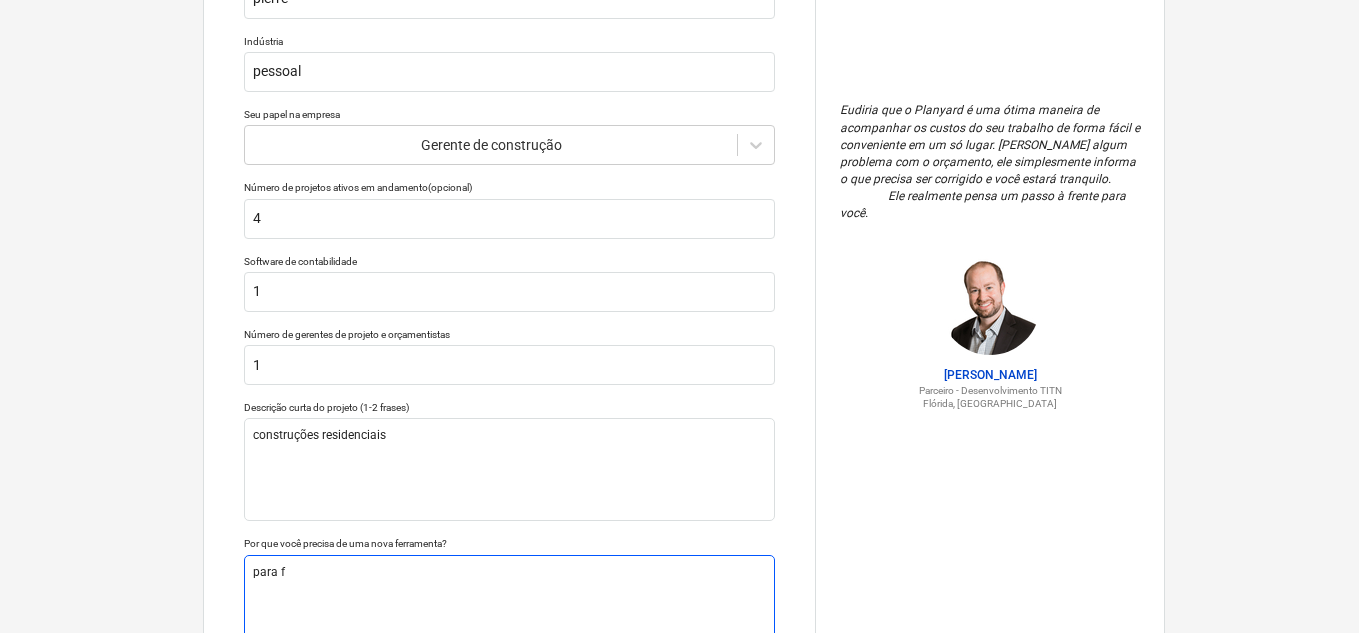 type on "x" 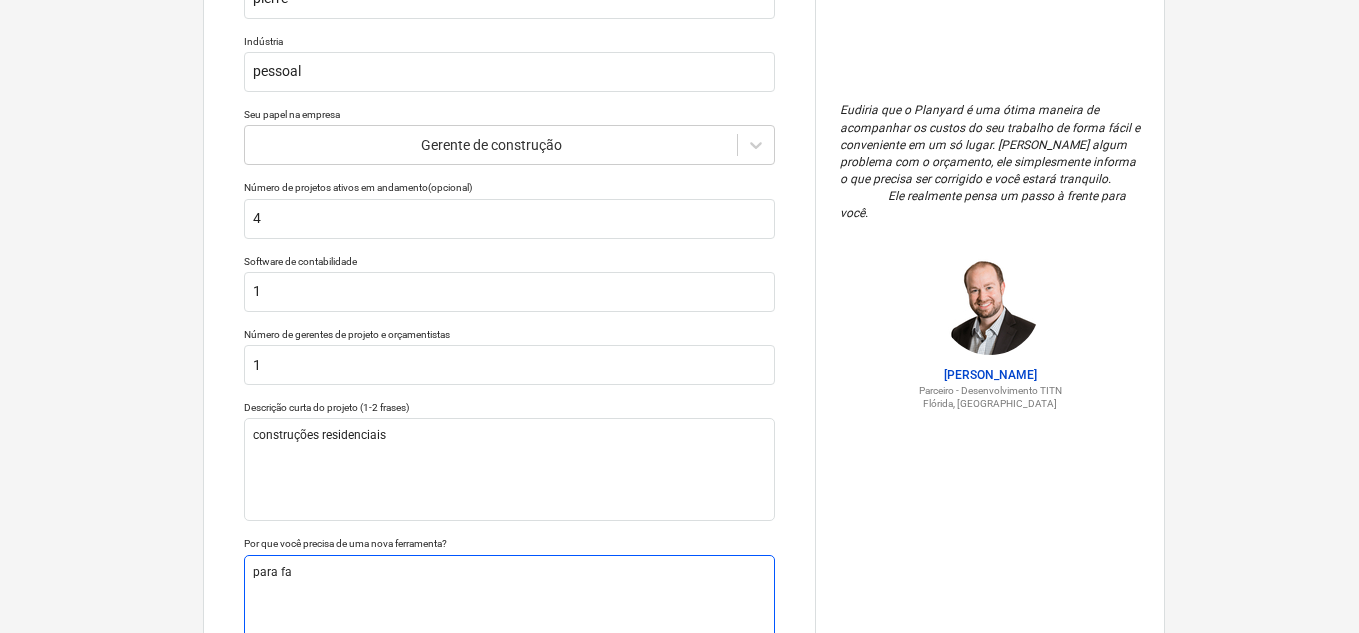 type on "x" 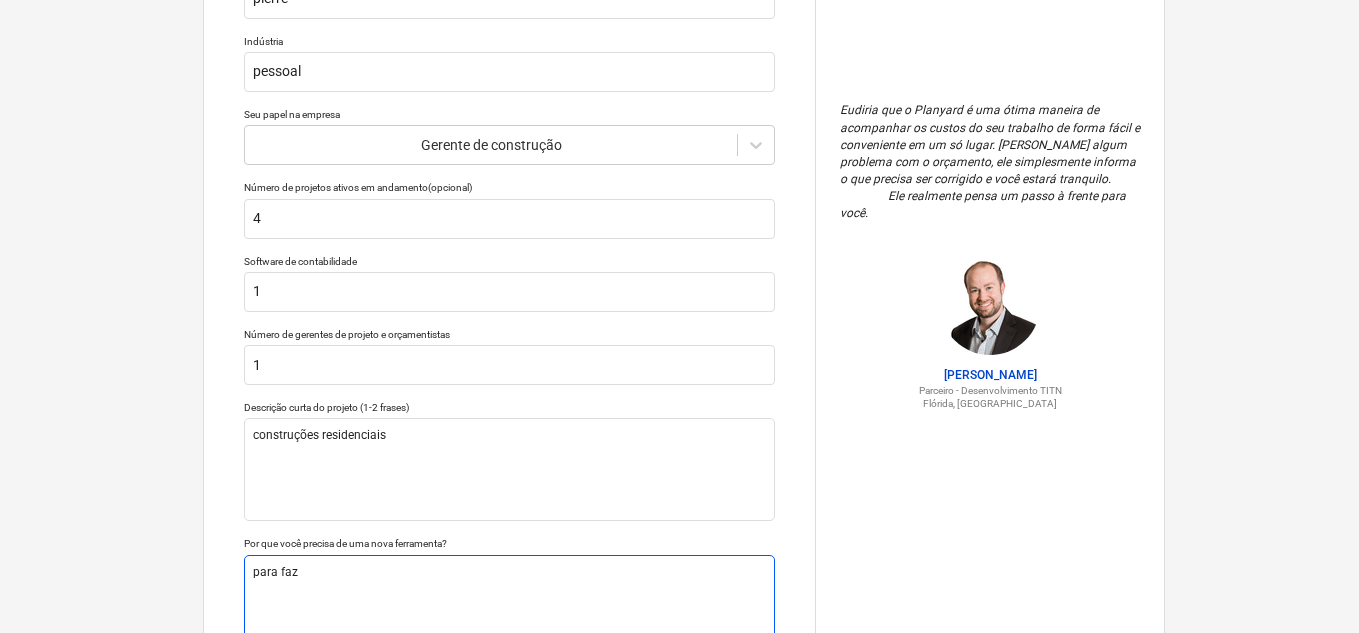 type on "x" 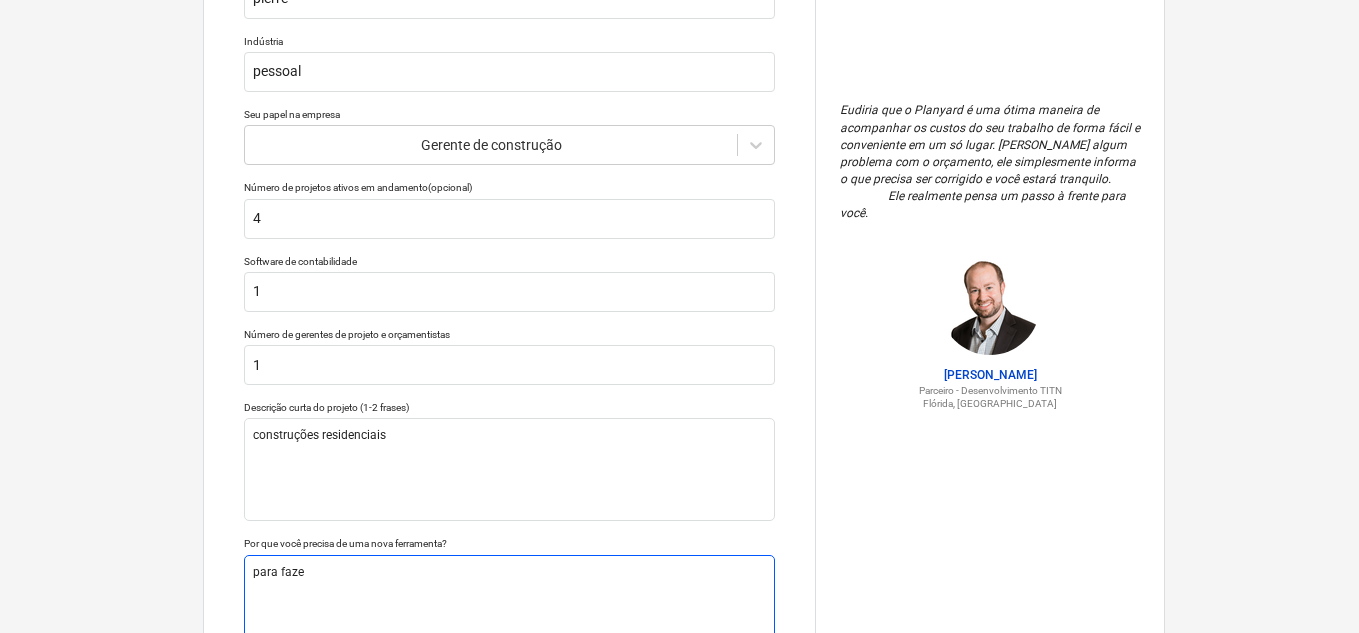 type on "x" 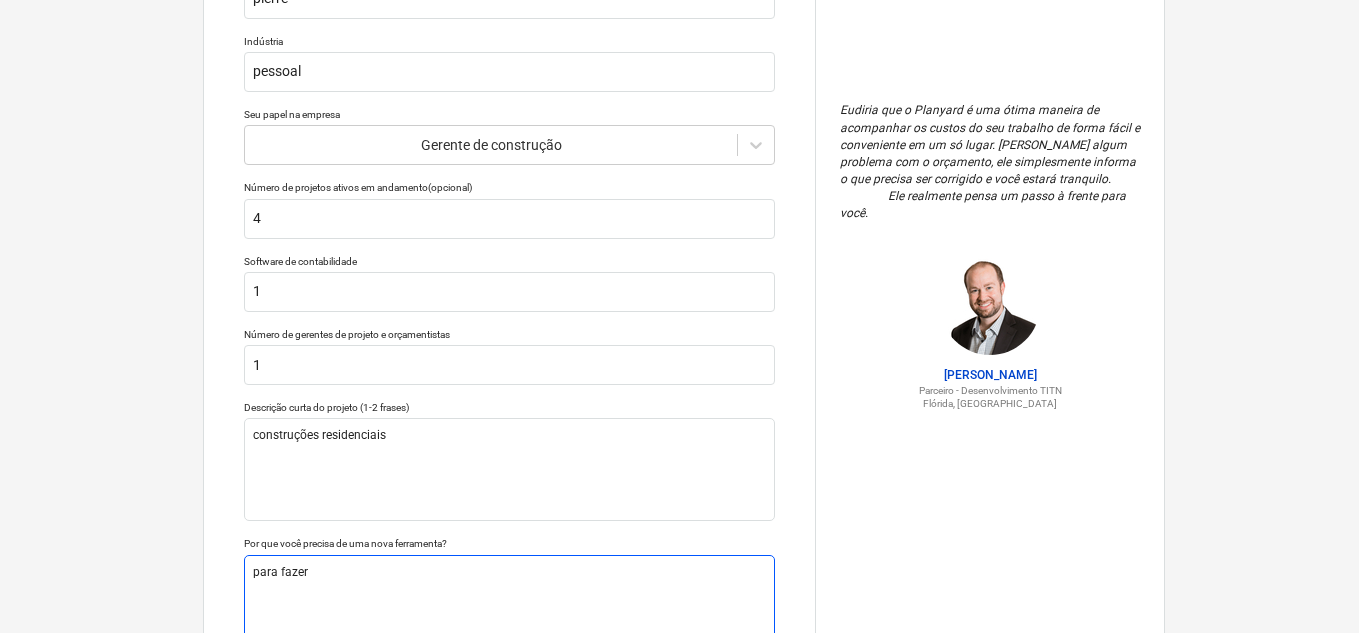 type on "x" 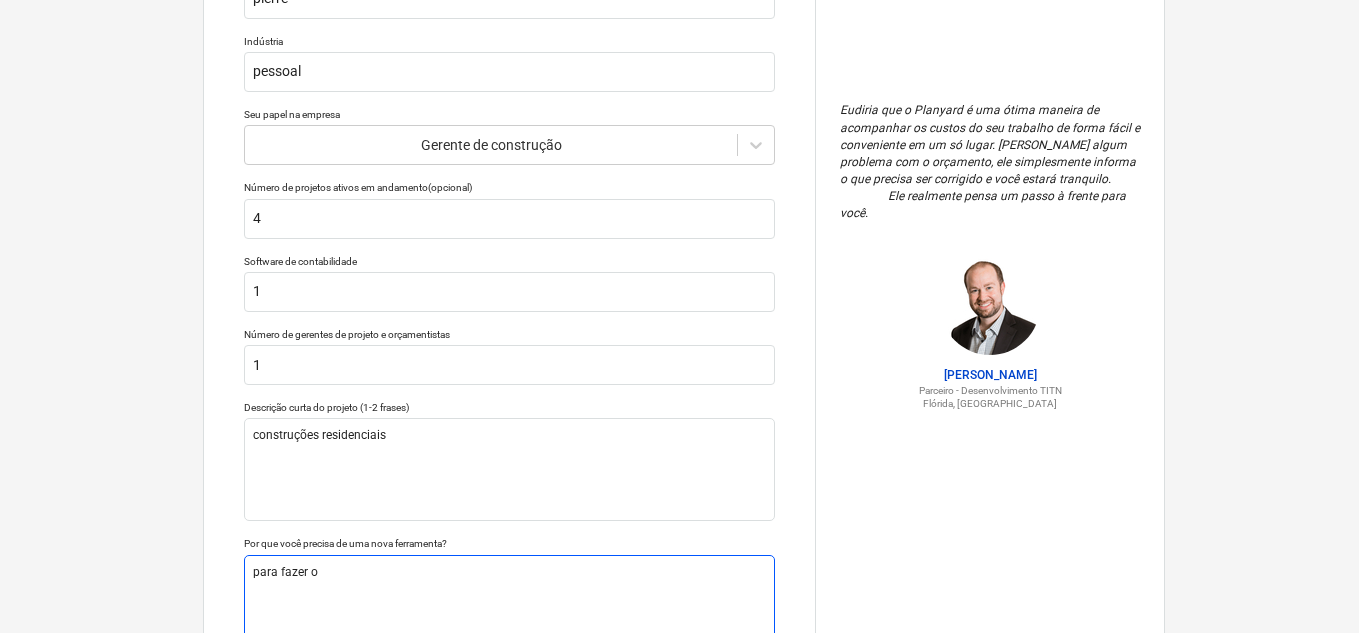 type on "x" 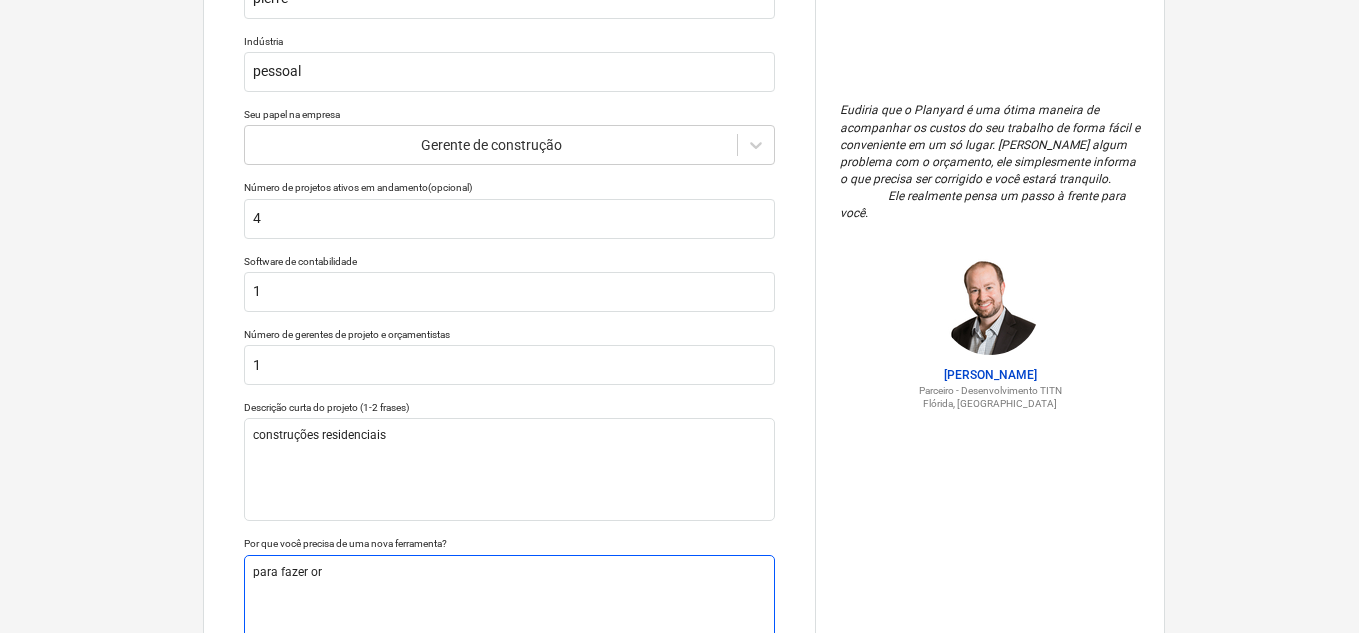 type on "x" 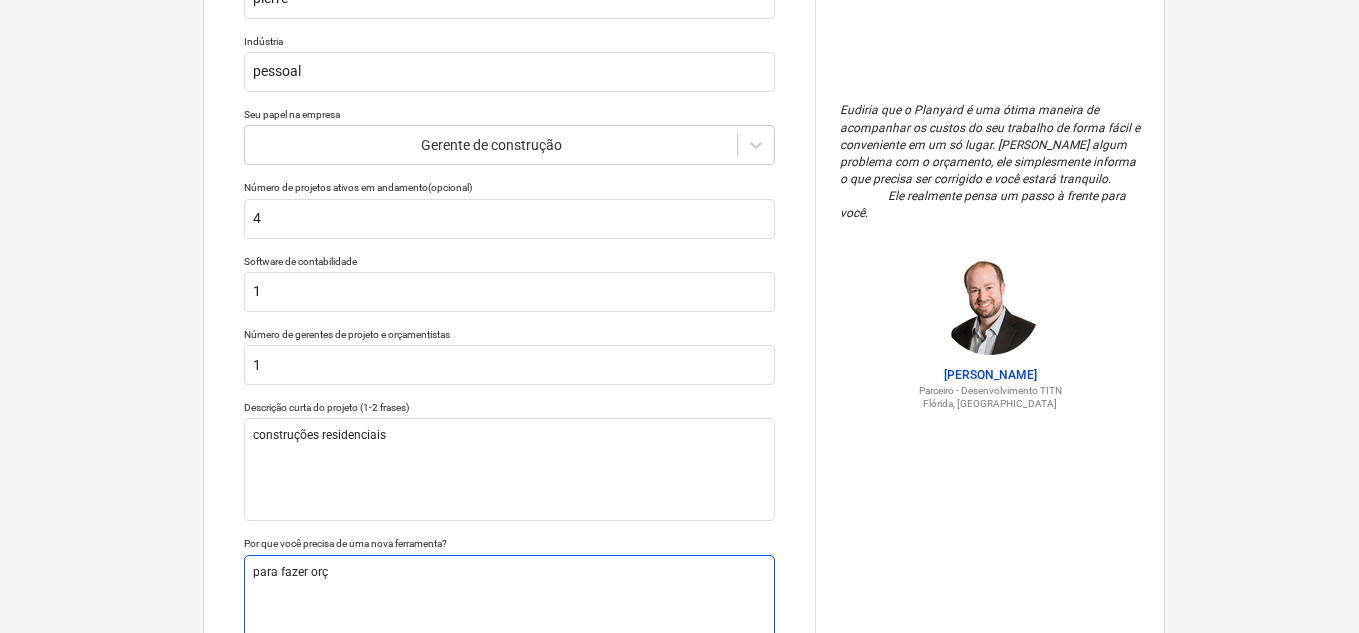 type on "x" 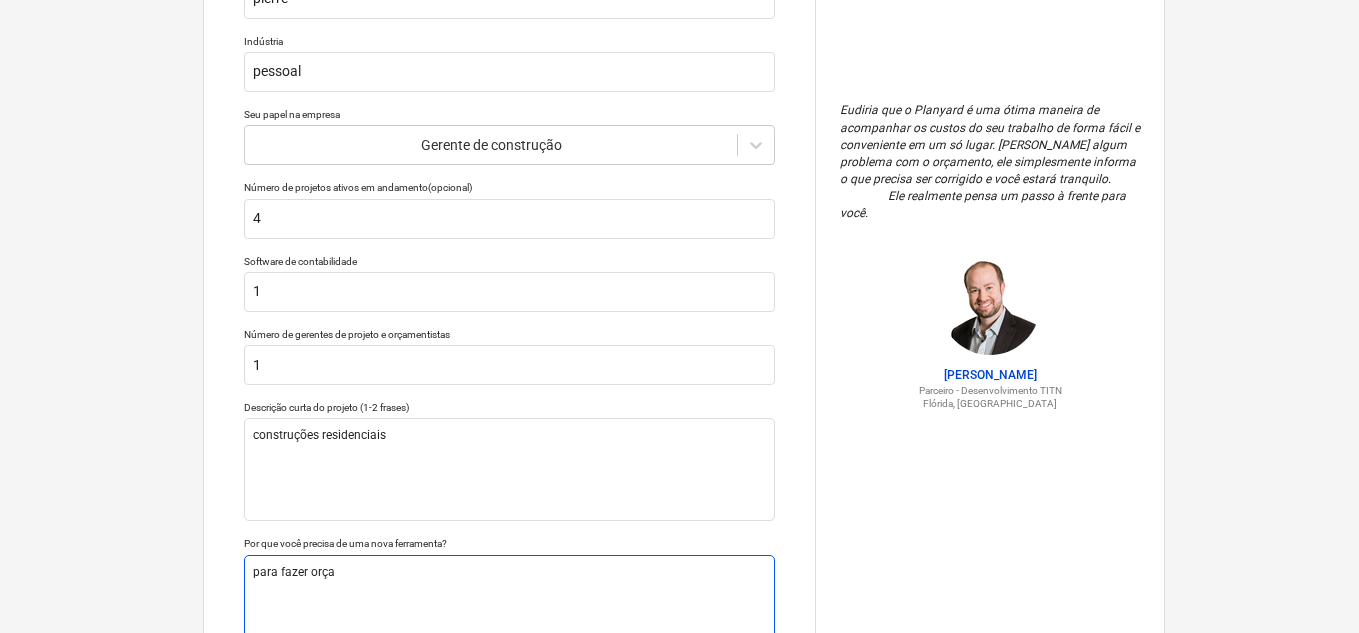 type on "x" 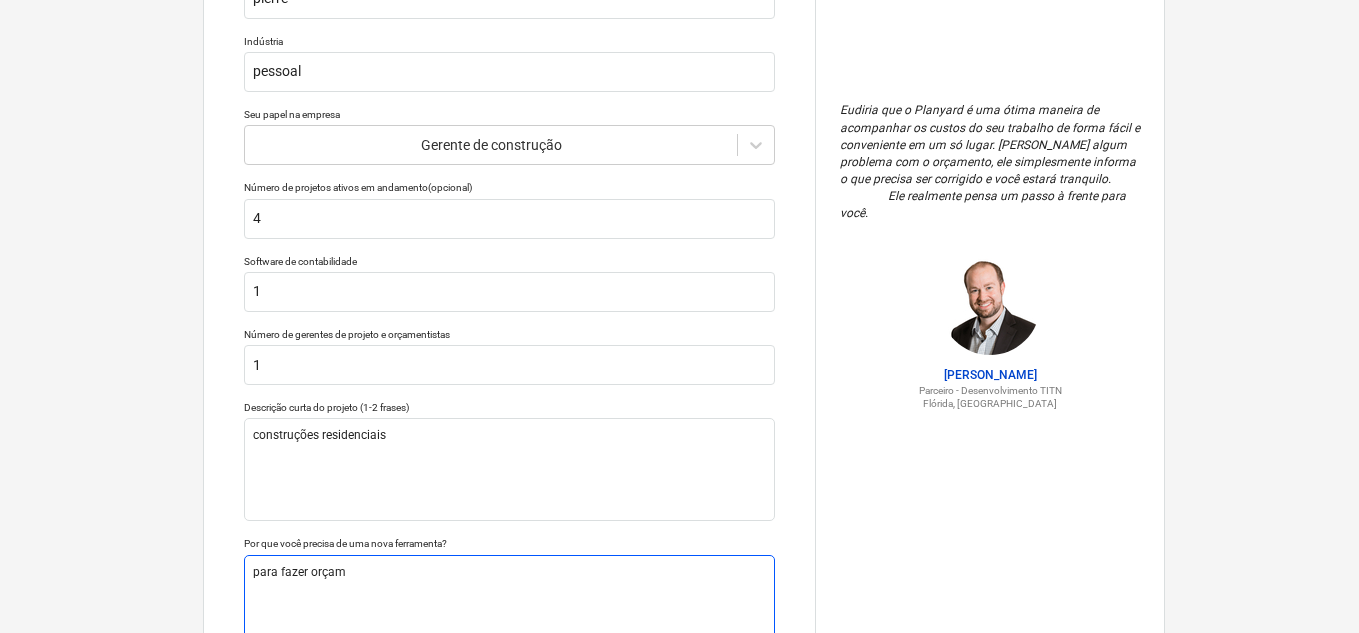 type on "x" 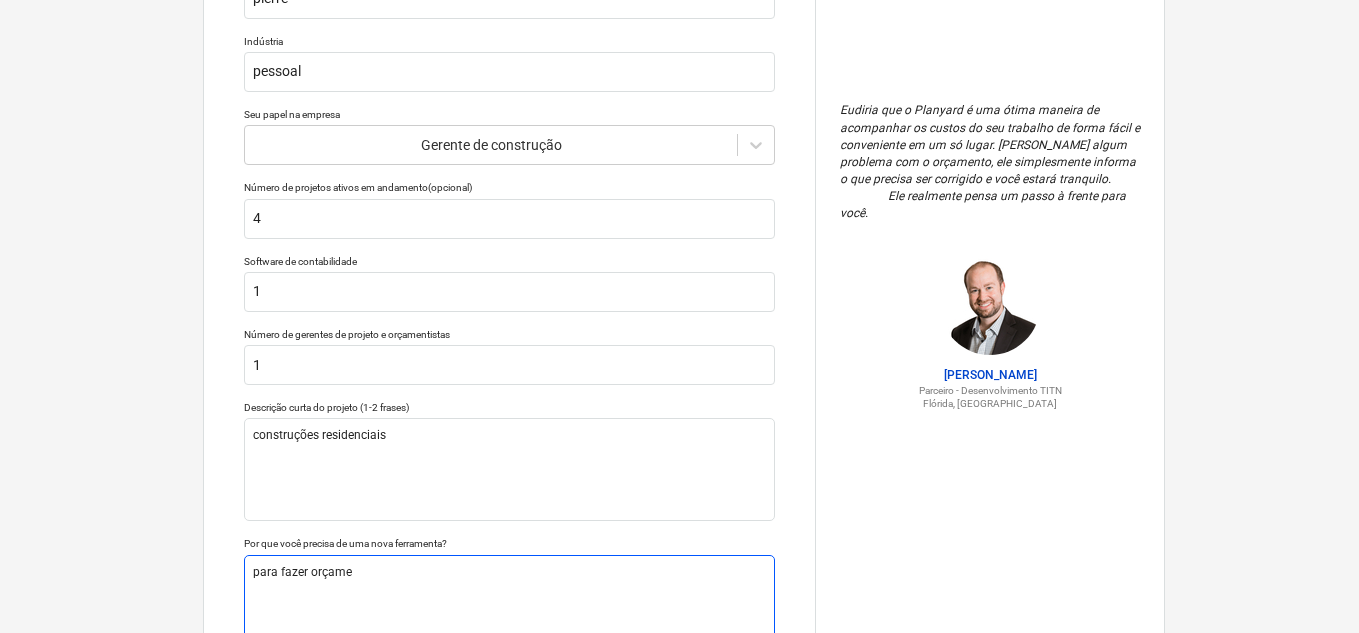 type on "x" 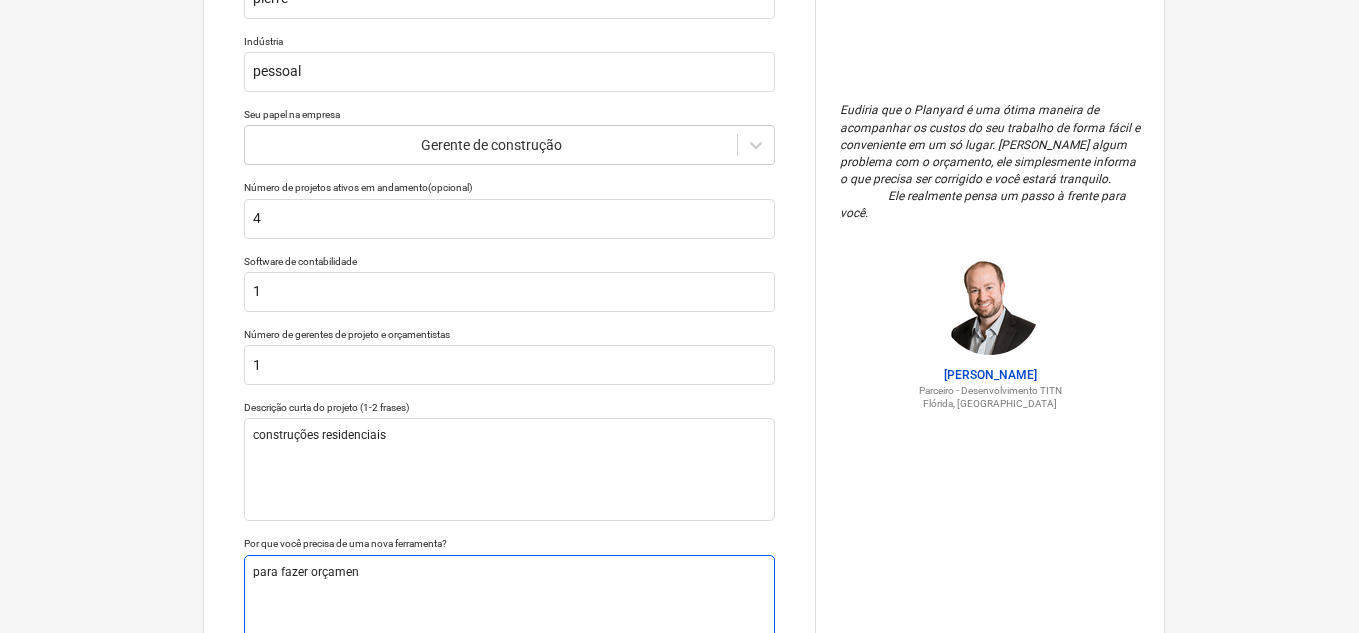 type on "x" 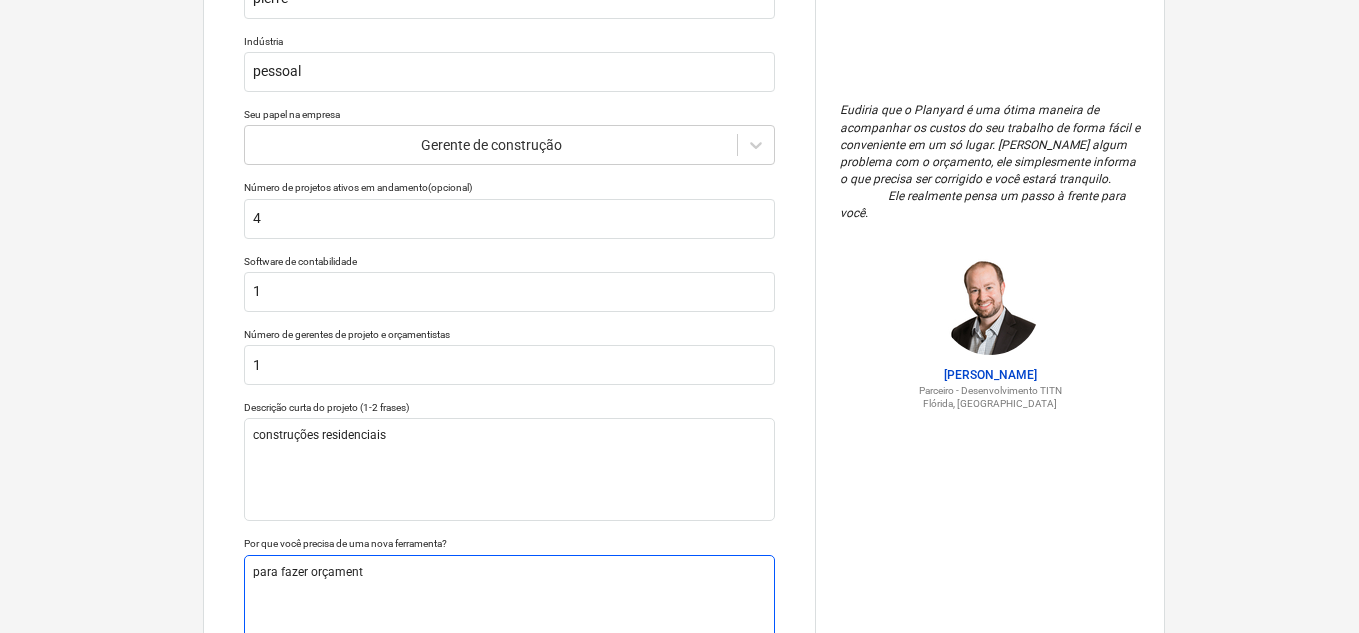 type on "x" 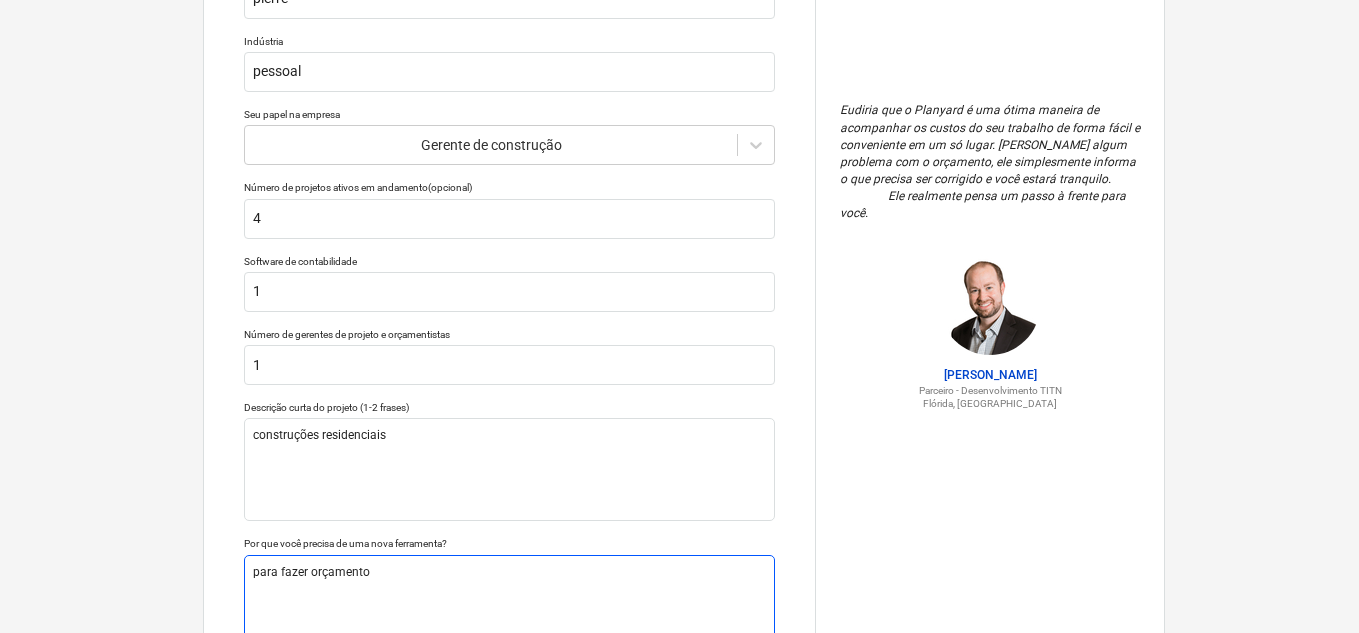 type on "x" 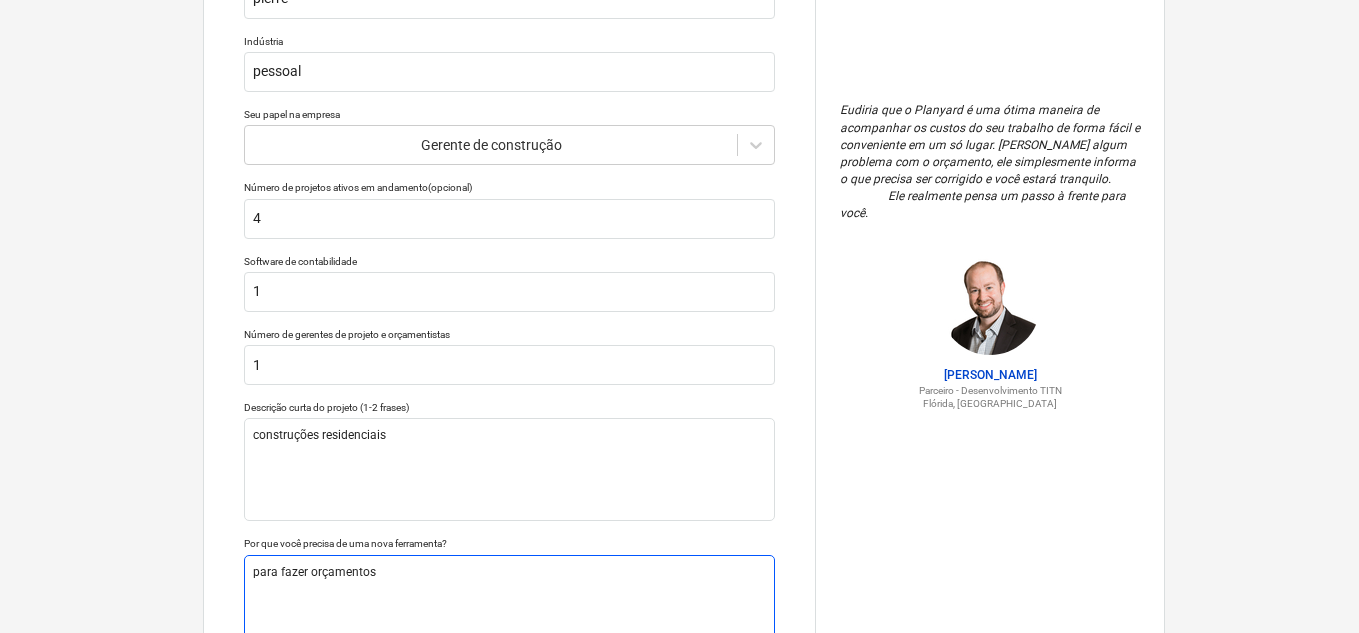 type on "x" 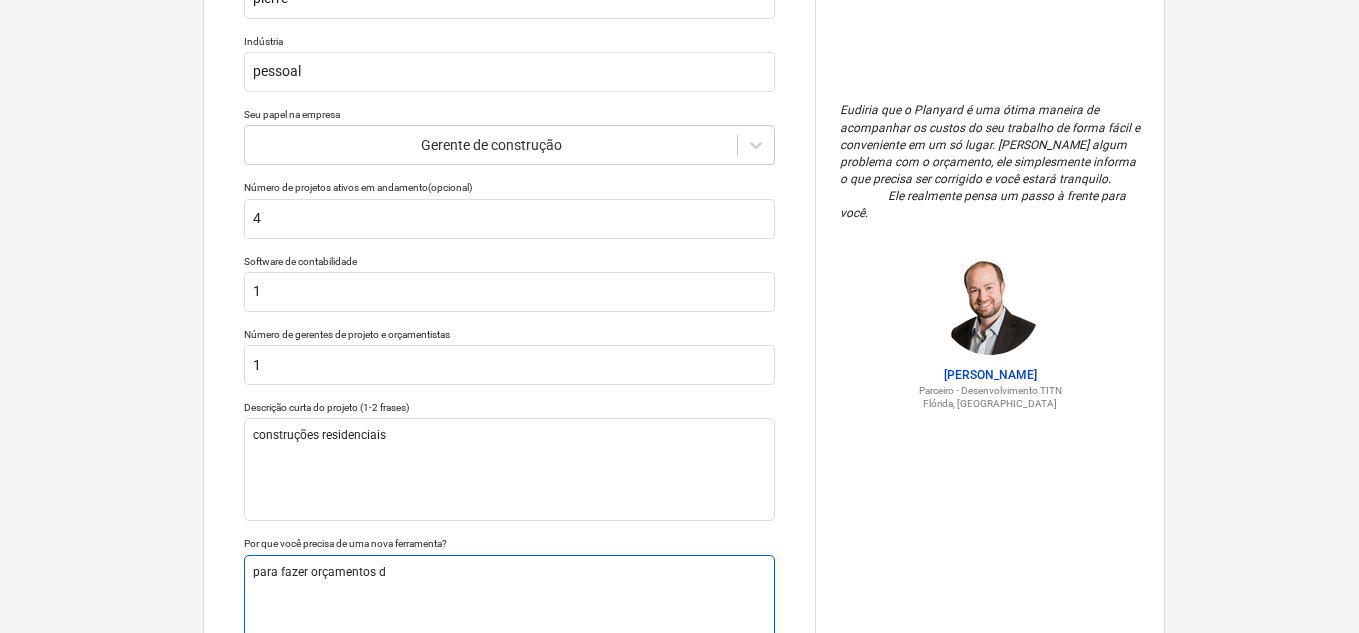 type on "x" 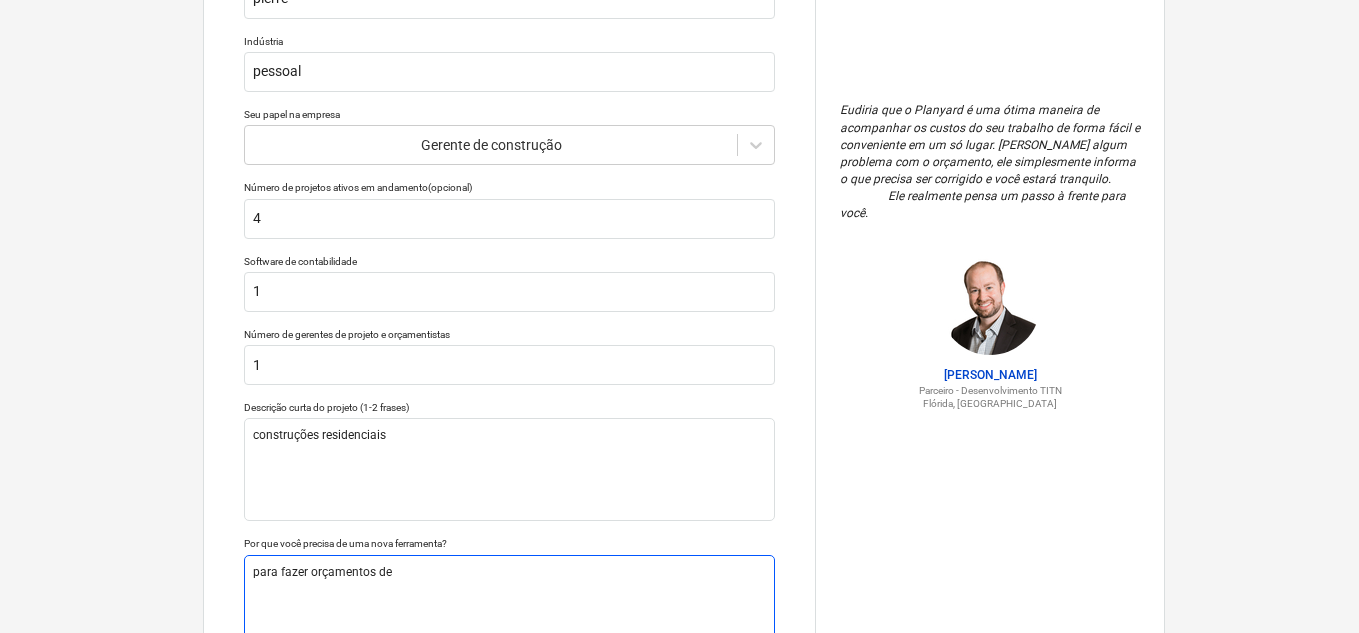 type on "x" 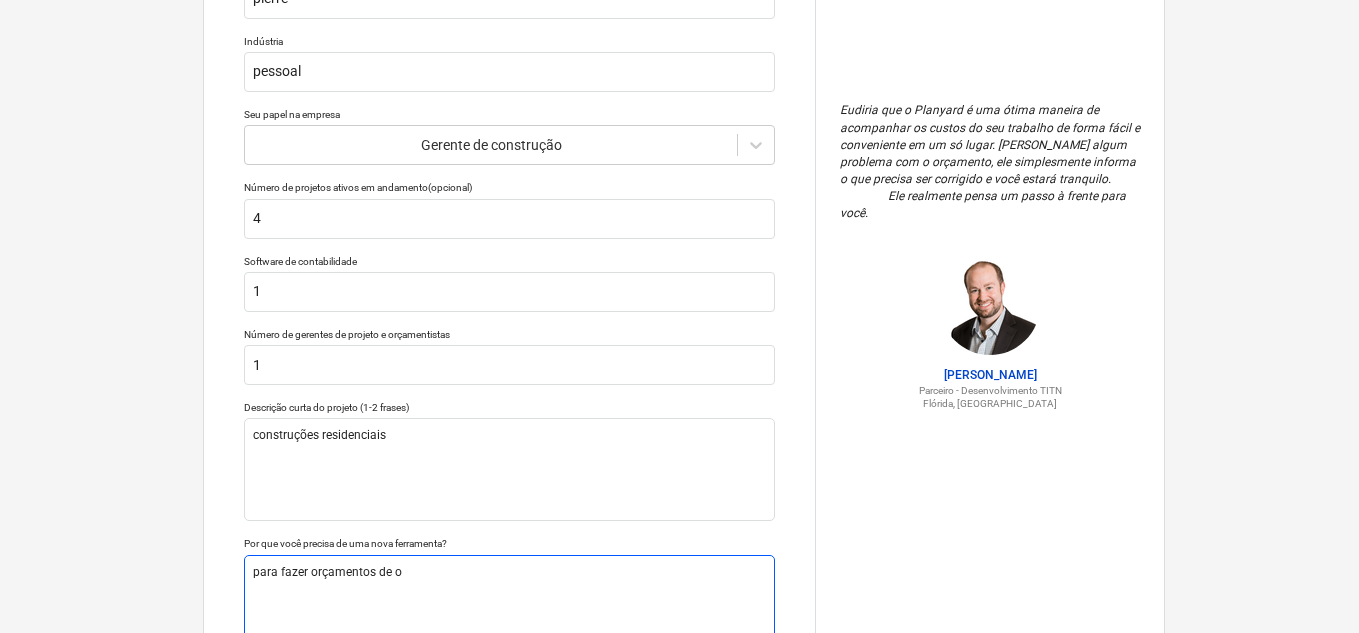 type on "x" 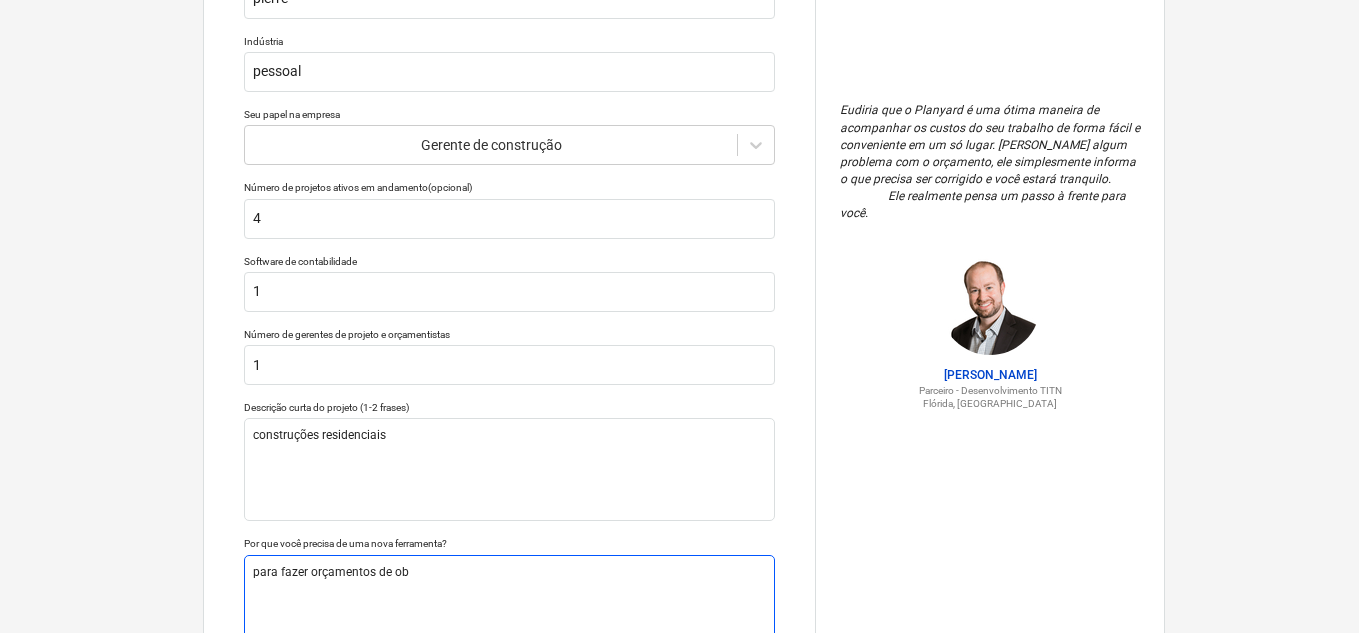 type on "x" 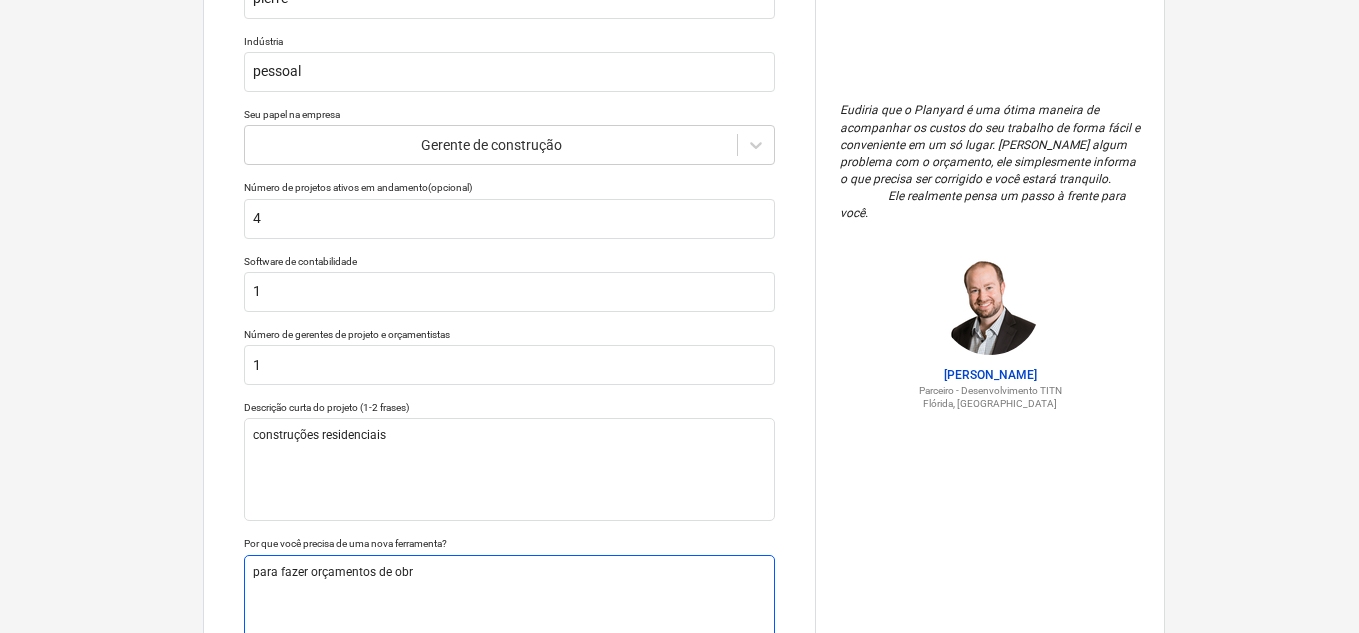 type on "x" 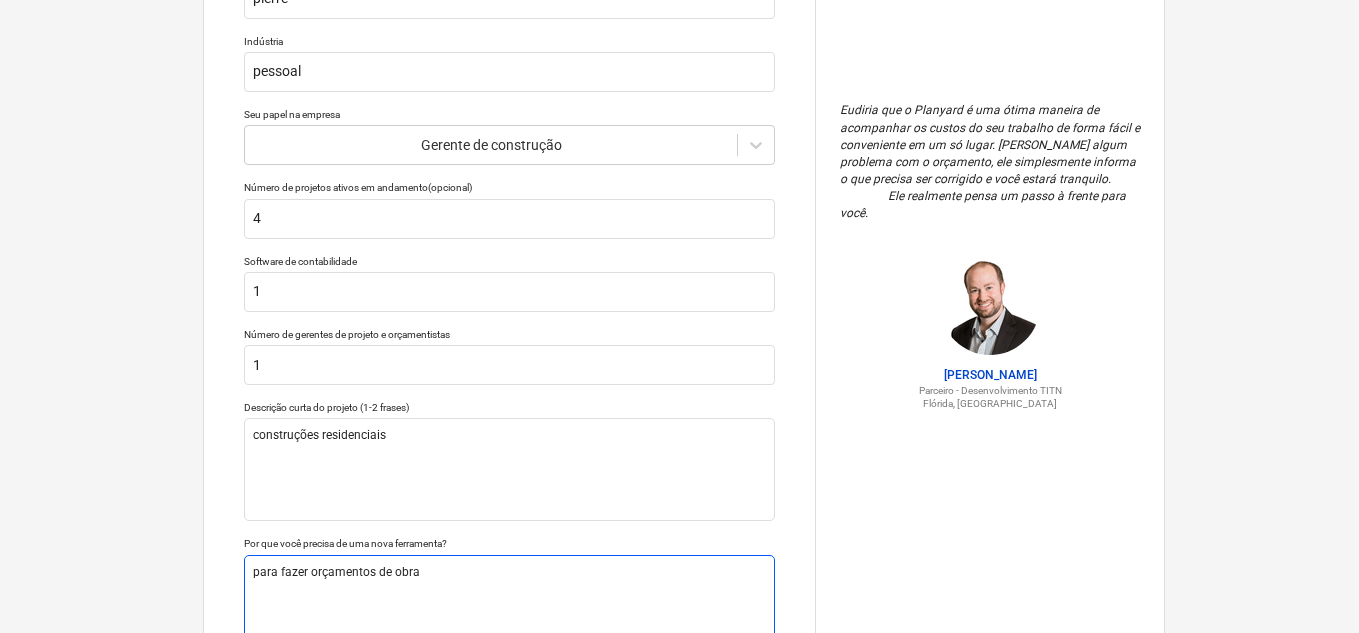 type on "x" 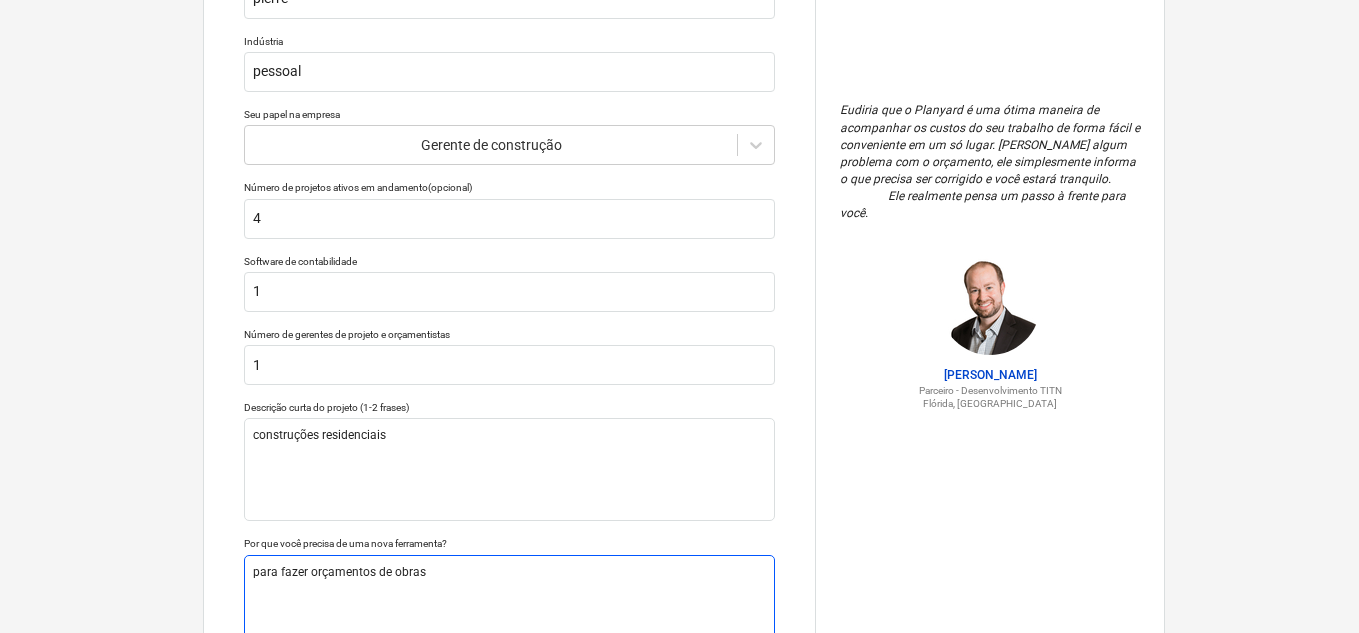 type on "x" 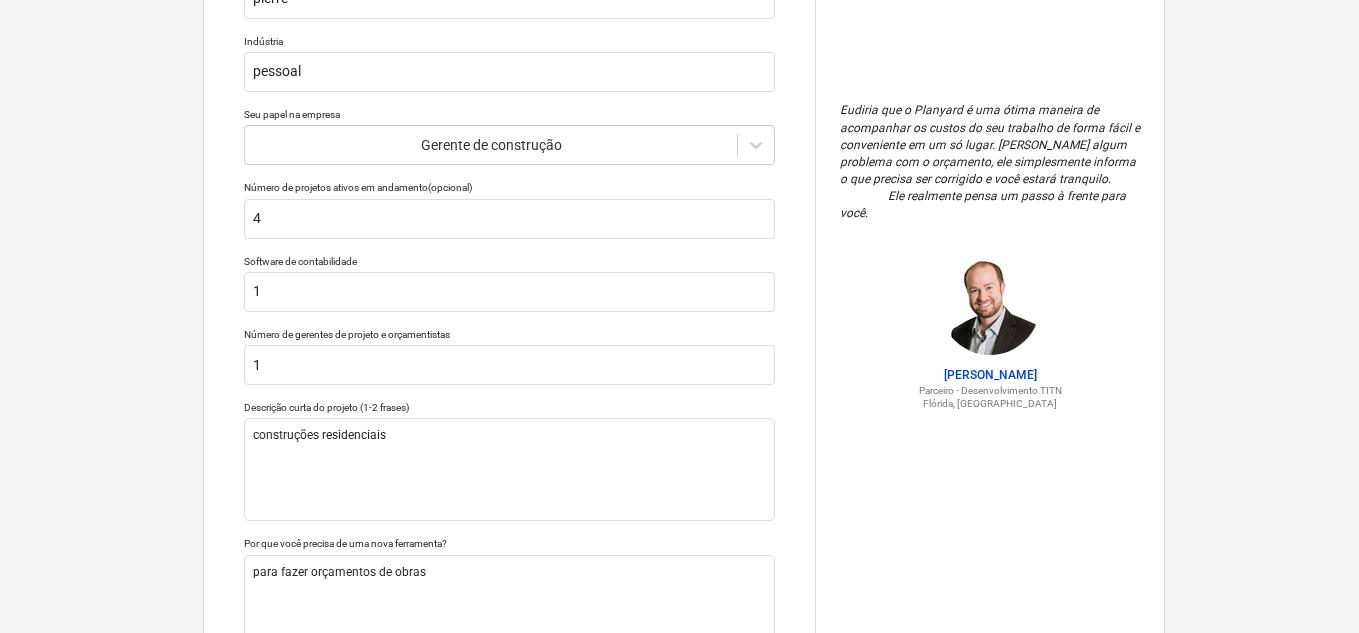 click on "Conte-nos um pouco mais sobre seu trabalho Nós personalizaremos sua conta com base nessas informações Número de telefone 911115929 Nome da empresa pierre Indústria pessoal Seu papel na empresa Gerente de construção Número de projetos ativos em andamento  (opcional) 4 Software de contabilidade 1 Número de gerentes de projeto e orçamentistas 1 Descrição curta do projeto (1-2 frases) construções residenciais  Por que você precisa de uma nova ferramenta? para fazer orçamentos de obras  Enviar" at bounding box center [509, 256] 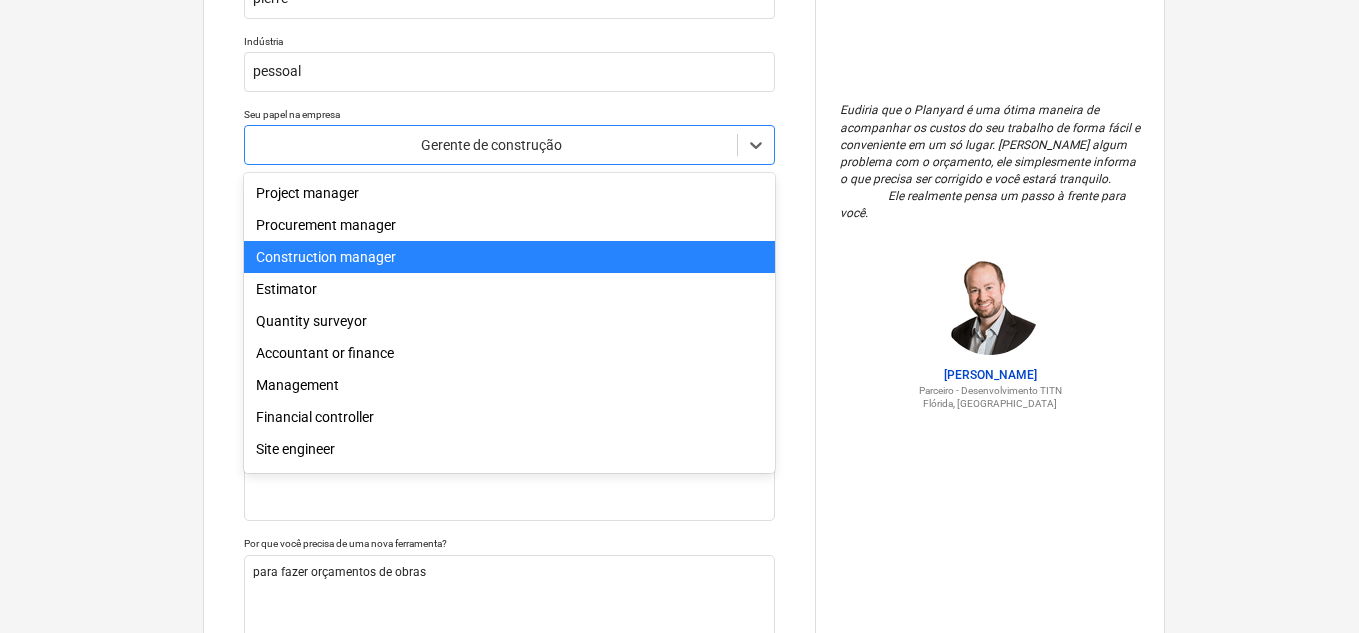 click at bounding box center (491, 145) 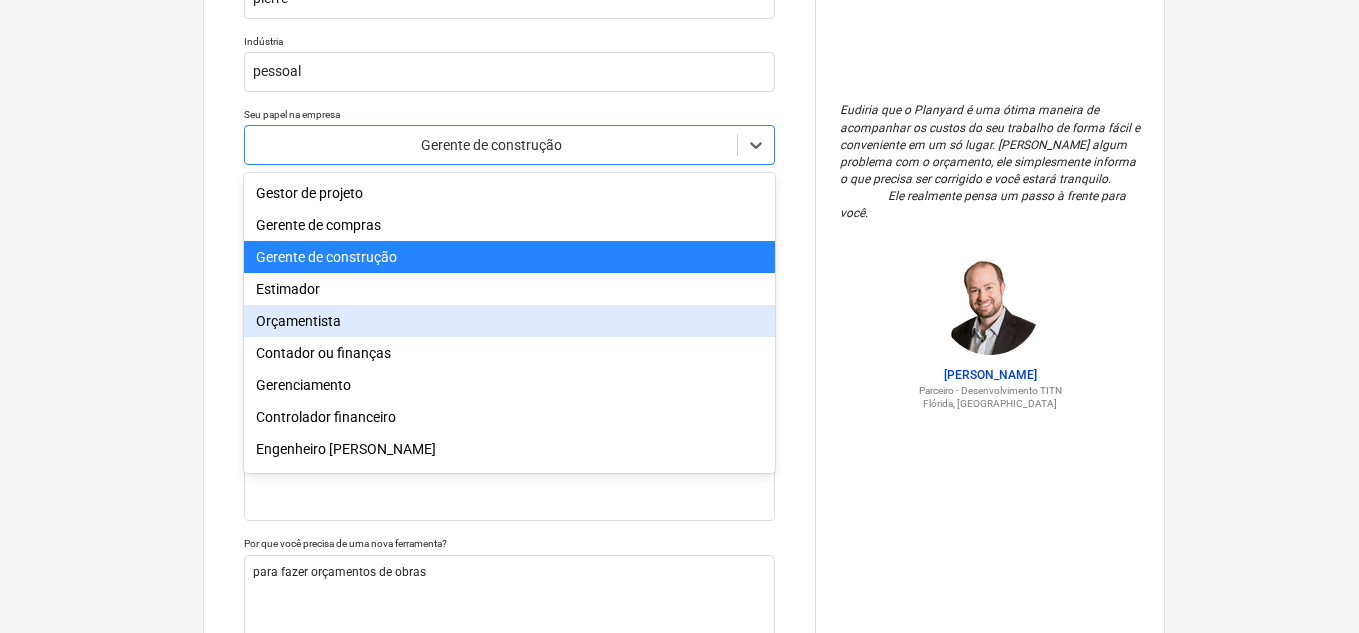 click on "Orçamentista" at bounding box center (298, 321) 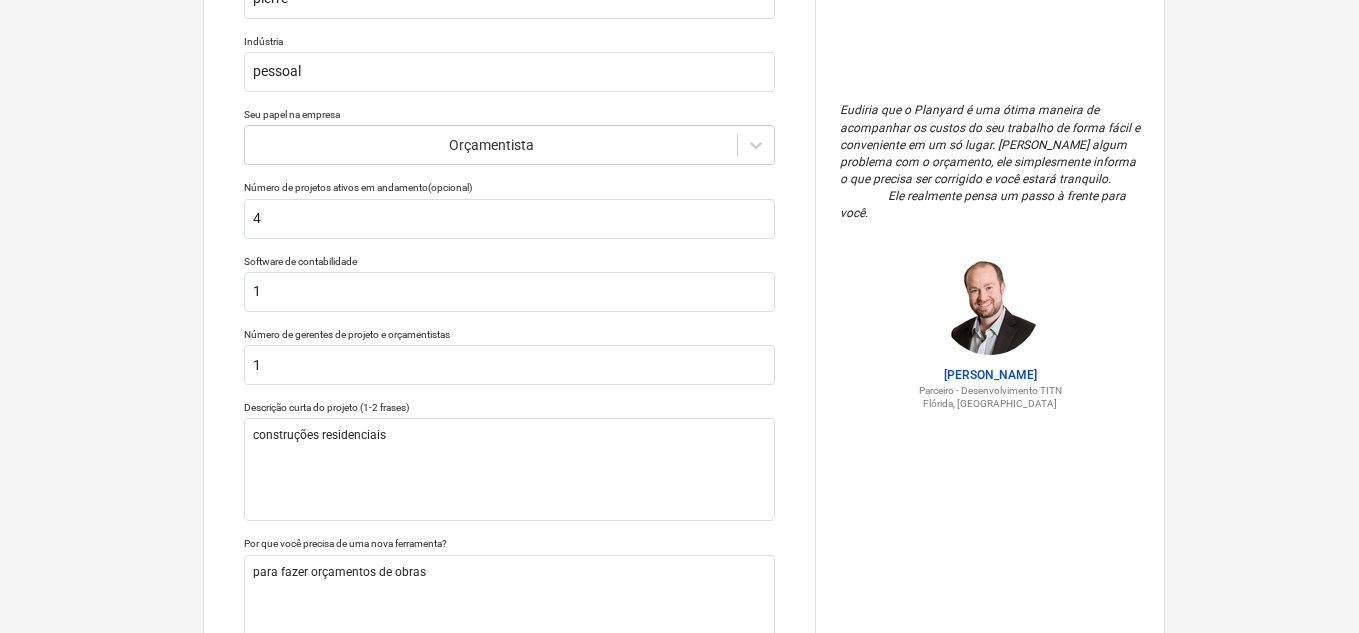 click on "Conte-nos um pouco mais sobre seu trabalho Nós personalizaremos sua conta com base nessas informações Número de telefone 911115929 Nome da empresa pierre Indústria pessoal Seu papel na empresa Orçamentista Número de projetos ativos em andamento  (opcional) 4 Software de contabilidade 1 Número de gerentes de projeto e orçamentistas 1 Descrição curta do projeto (1-2 frases) construções residenciais  Por que você precisa de uma nova ferramenta? para fazer orçamentos de obras  Enviar" at bounding box center [509, 256] 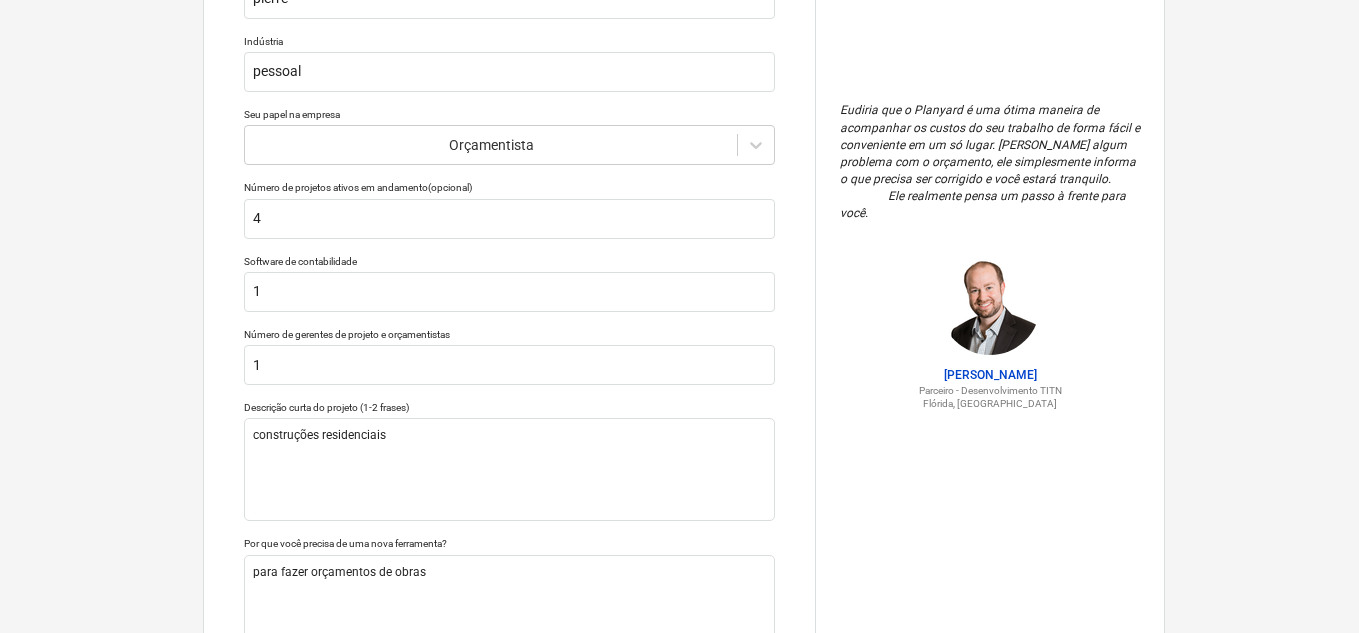 scroll, scrollTop: 428, scrollLeft: 0, axis: vertical 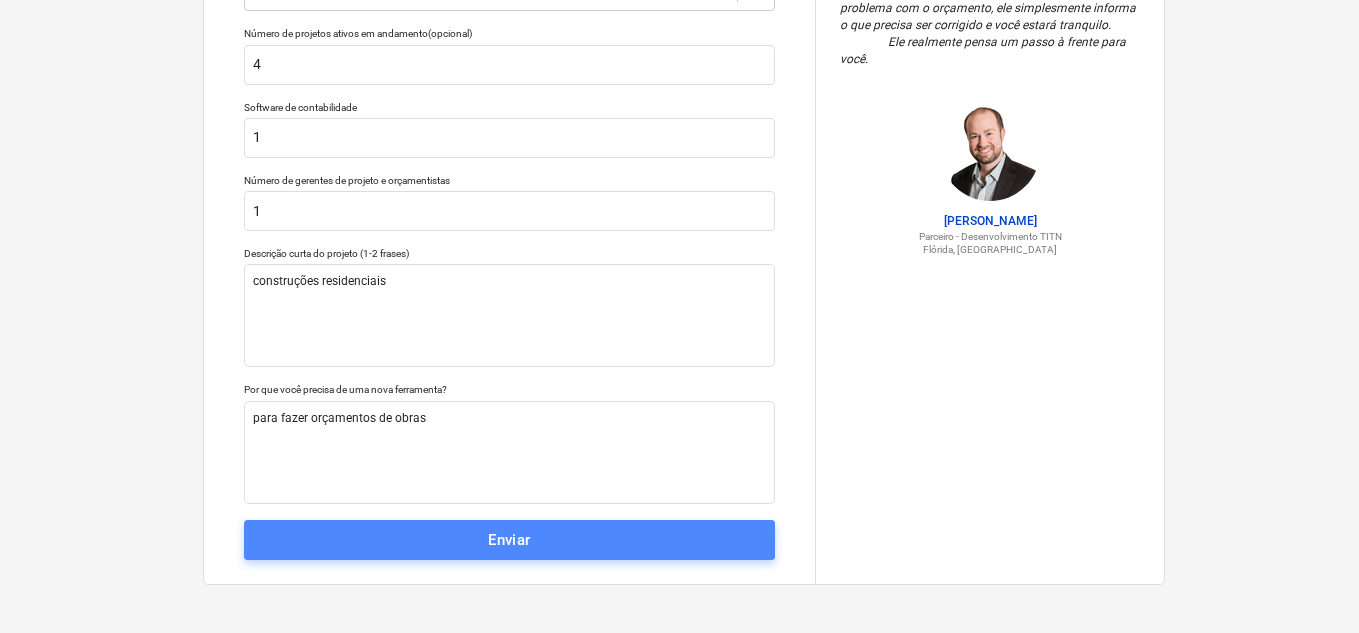 click on "Enviar" at bounding box center [509, 540] 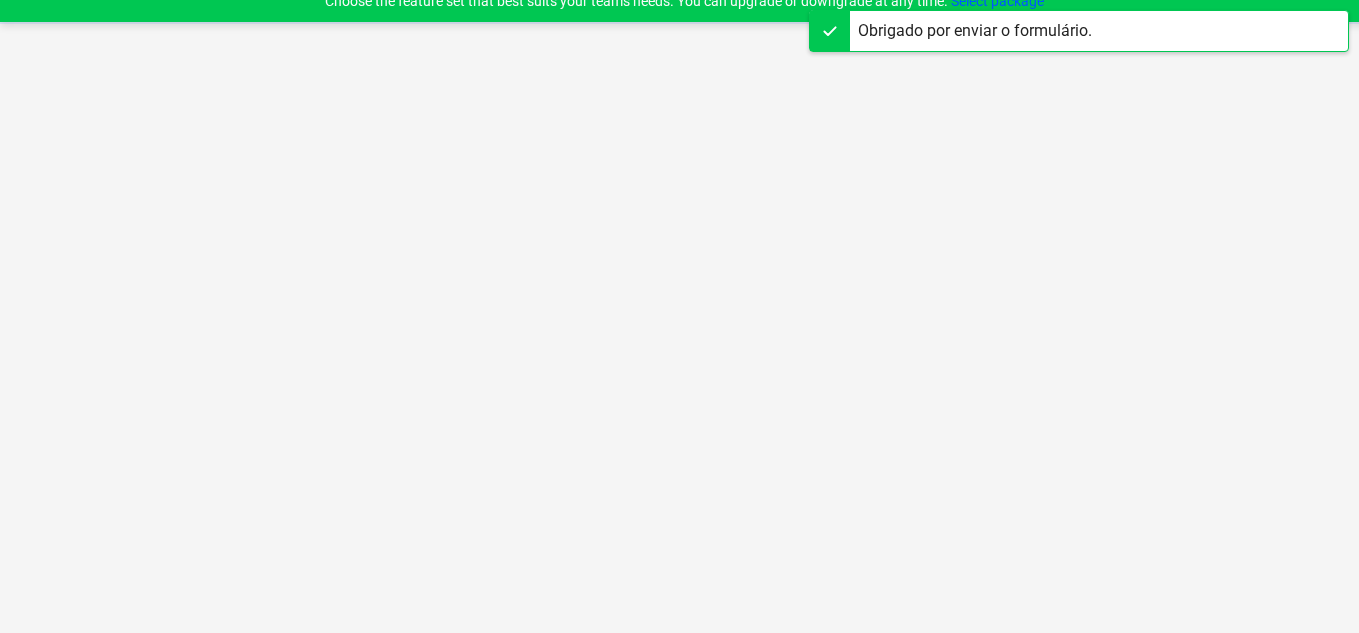 scroll, scrollTop: 19, scrollLeft: 0, axis: vertical 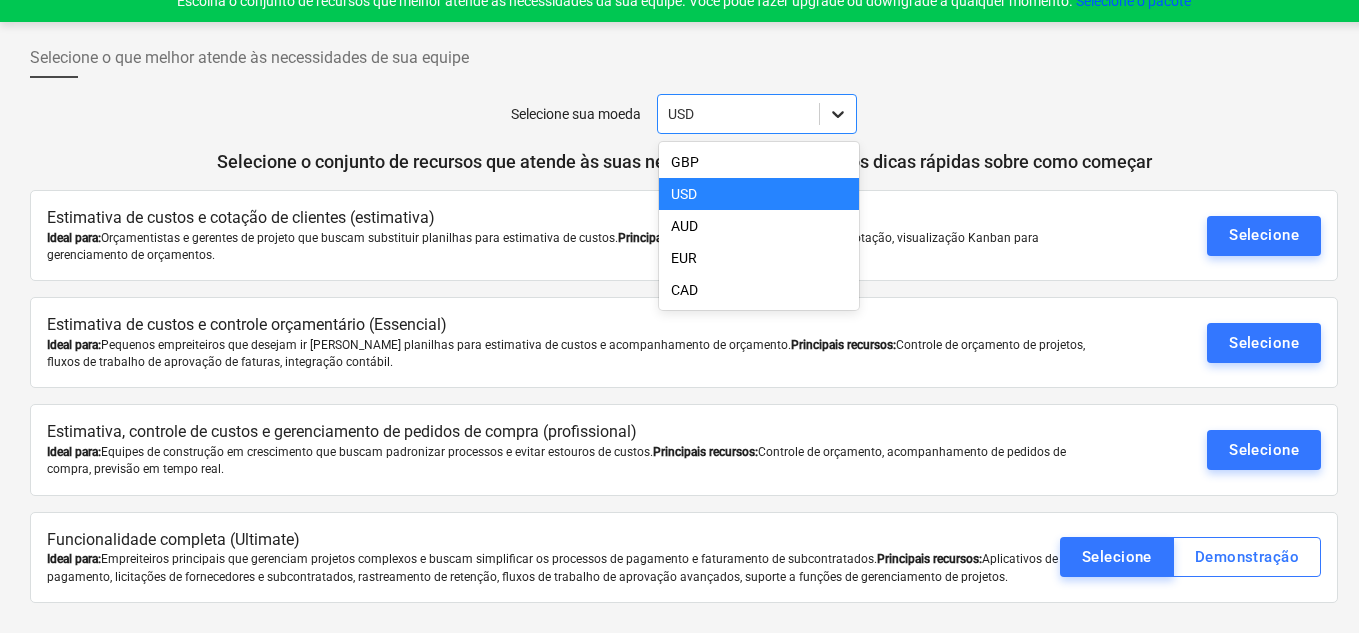 click 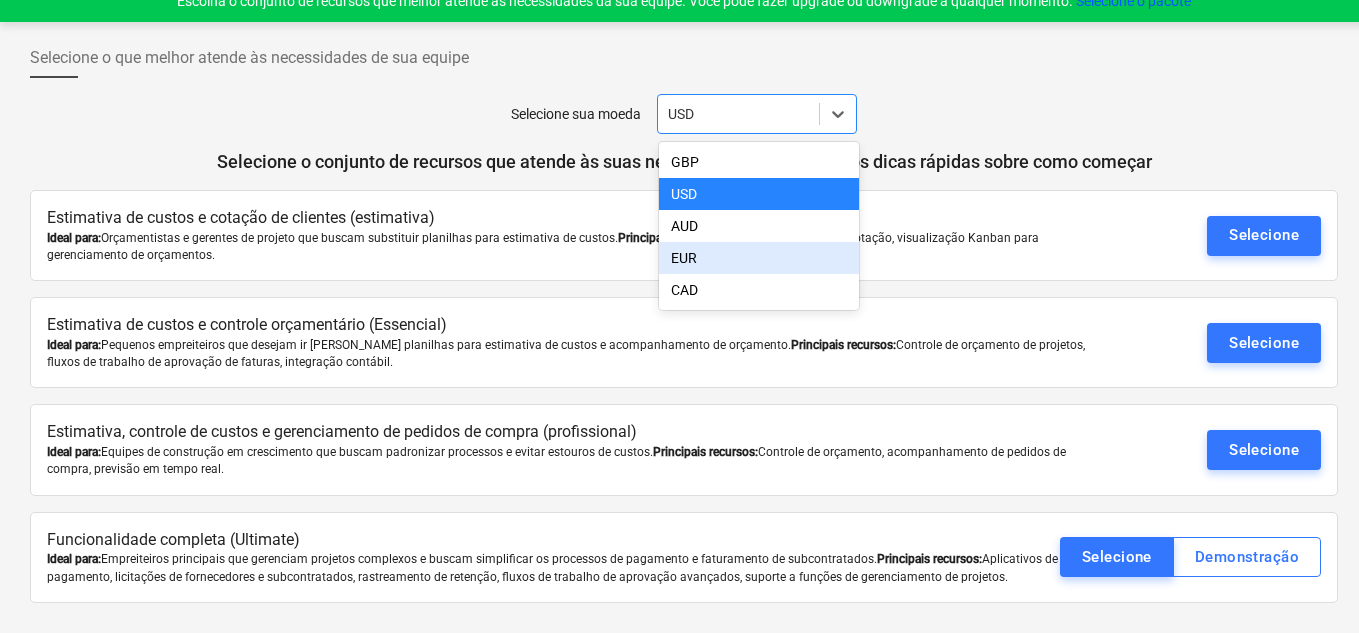 click on "EUR" at bounding box center (759, 258) 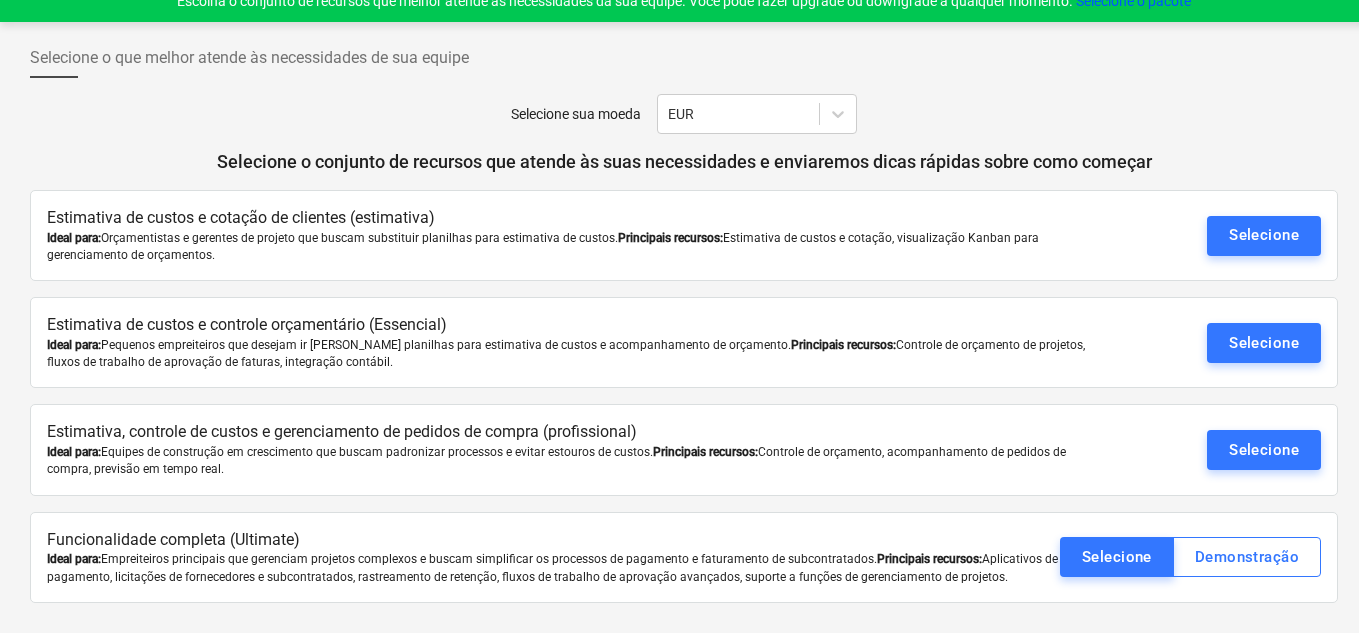 click on "Selecione sua moeda EUR" at bounding box center (684, 114) 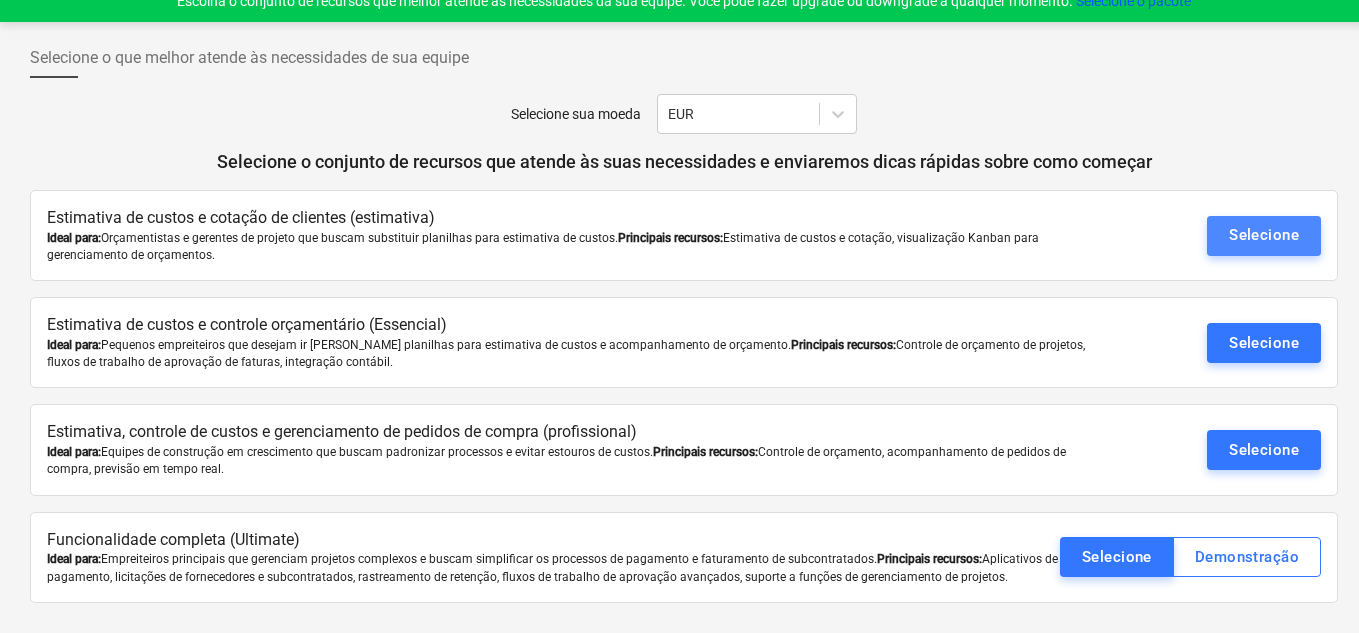 click on "Selecione" at bounding box center [1264, 235] 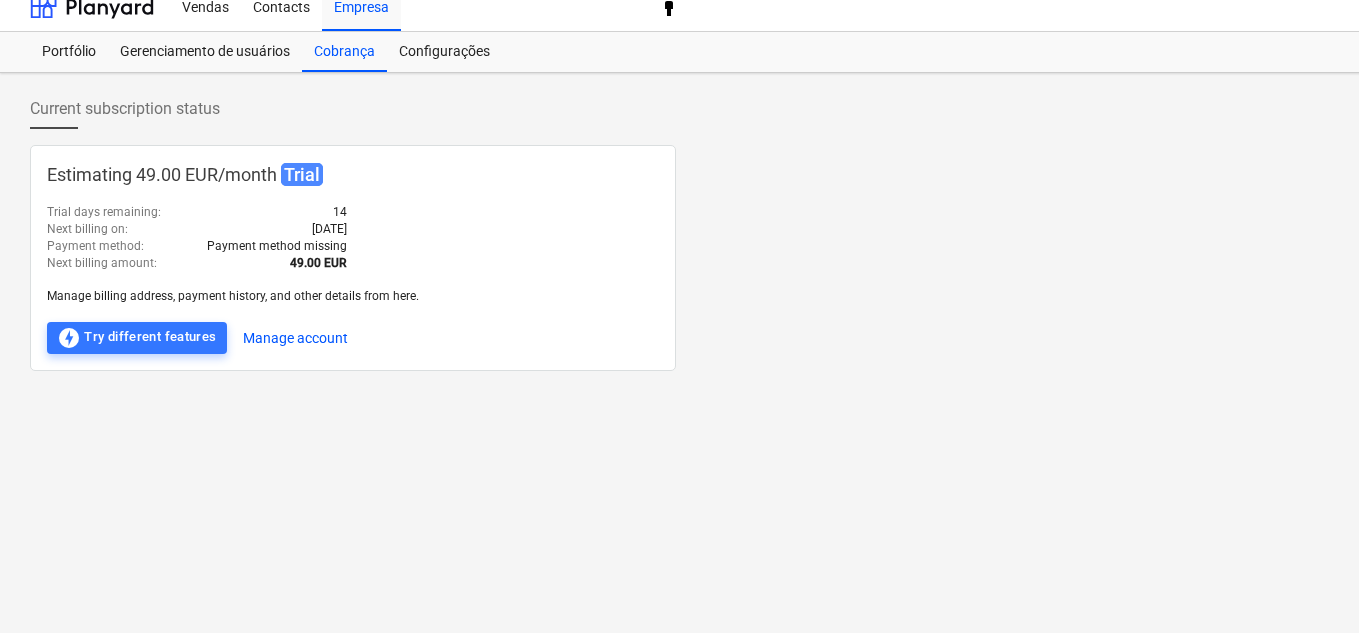 scroll, scrollTop: 0, scrollLeft: 0, axis: both 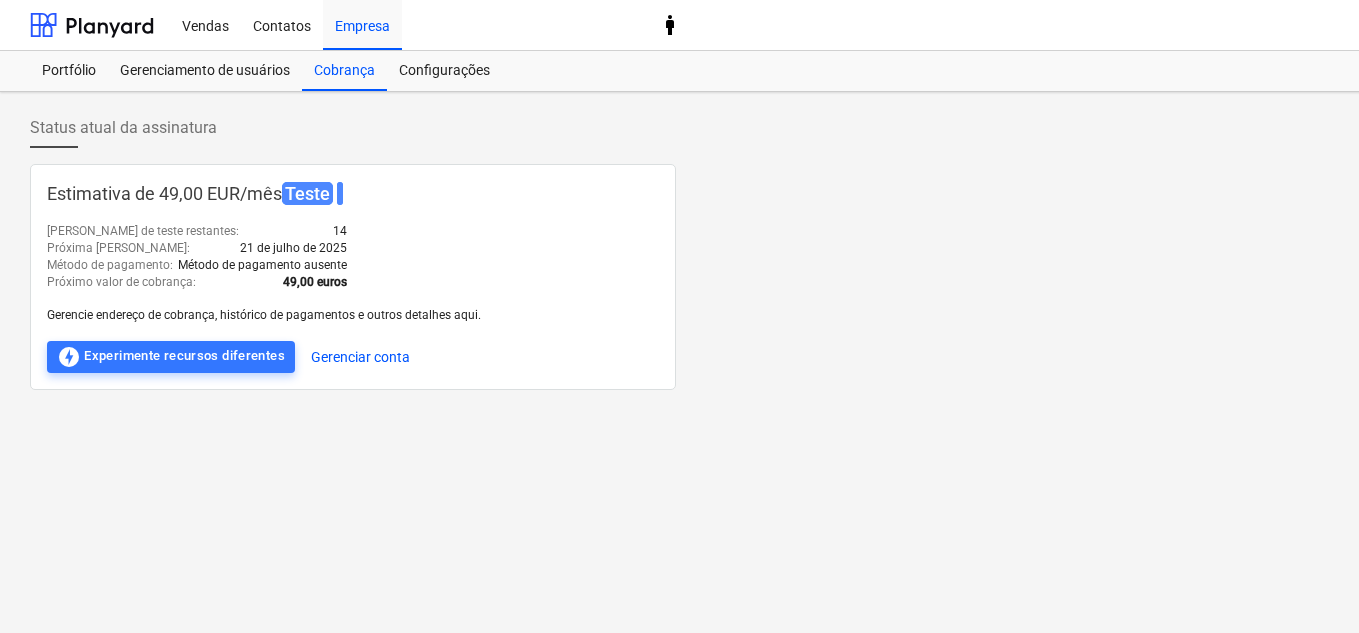 click on "Status atual da assinatura Estimativa de    49,00    EUR  /  mês  Teste   Dias de teste restantes  : 14 Próxima fatura em  : 21 de julho de 2025 Método de pagamento  : Método de pagamento ausente Próximo valor de cobrança  : 49,00    euros Gerencie endereço de cobrança, histórico de pagamentos e outros detalhes aqui. offline_bolt   Experimente recursos diferentes Gerenciar conta" at bounding box center (684, 362) 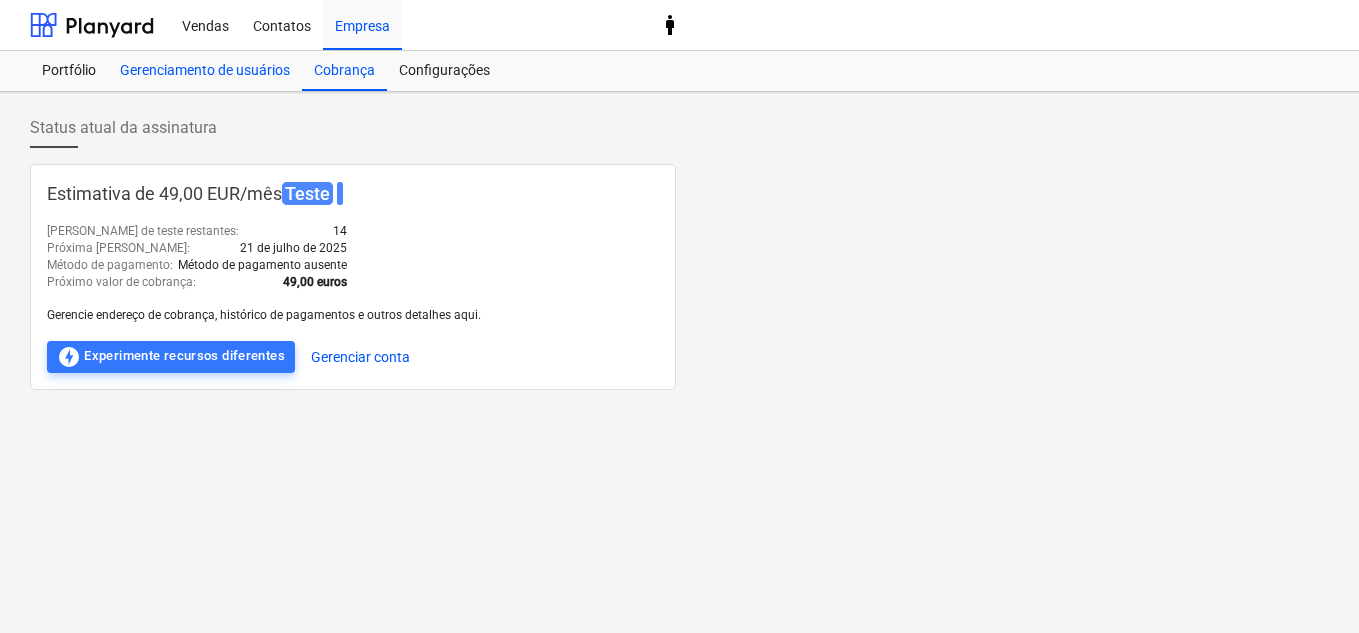 click on "Gerenciamento de usuários" at bounding box center [205, 70] 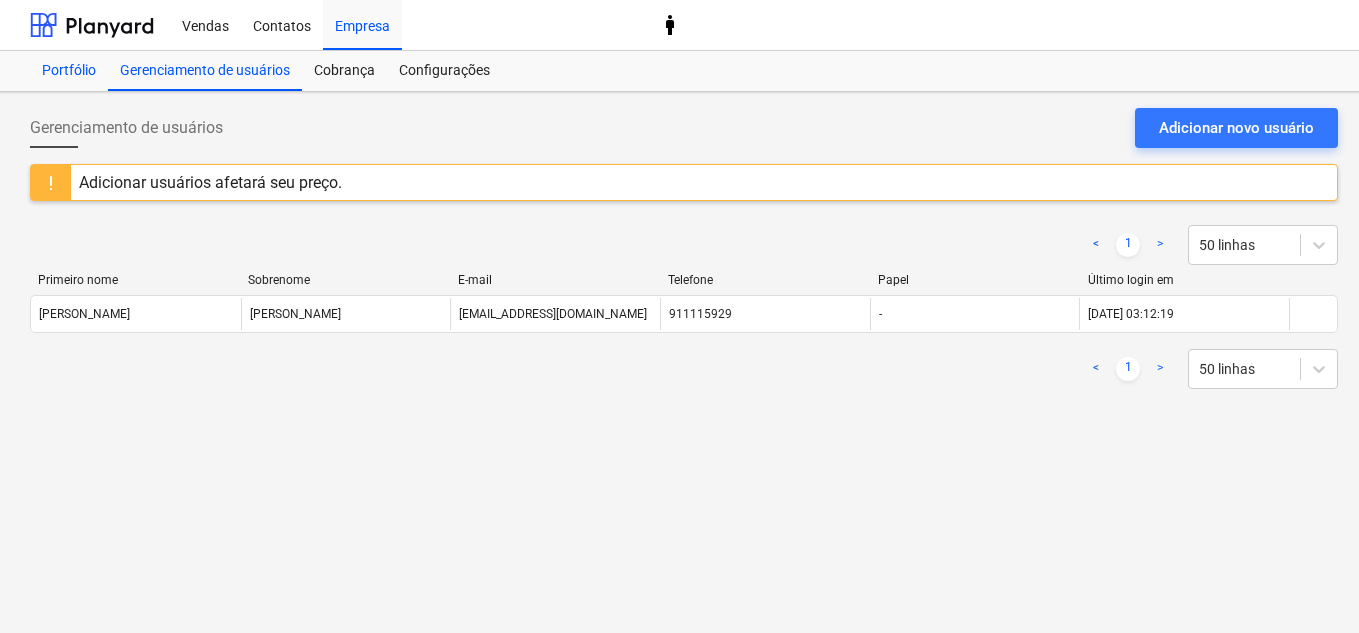 click on "Portfólio" at bounding box center [69, 71] 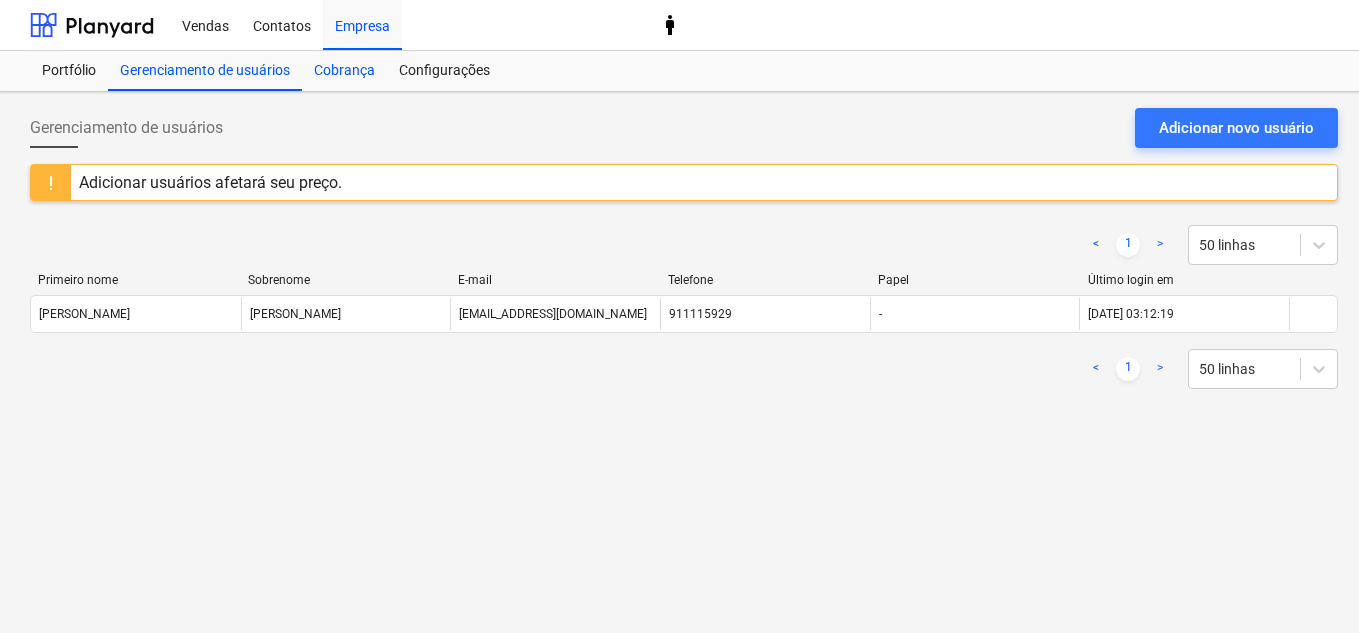click on "Cobrança" at bounding box center (344, 70) 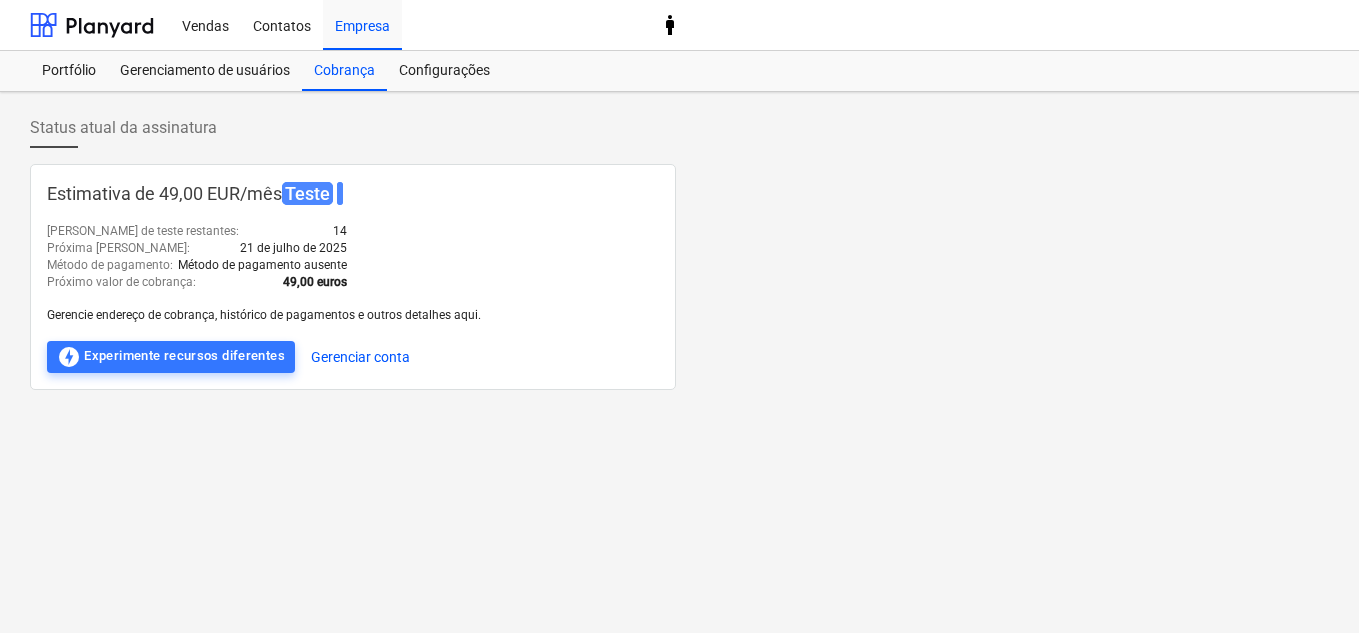 click on "Teste" at bounding box center (307, 193) 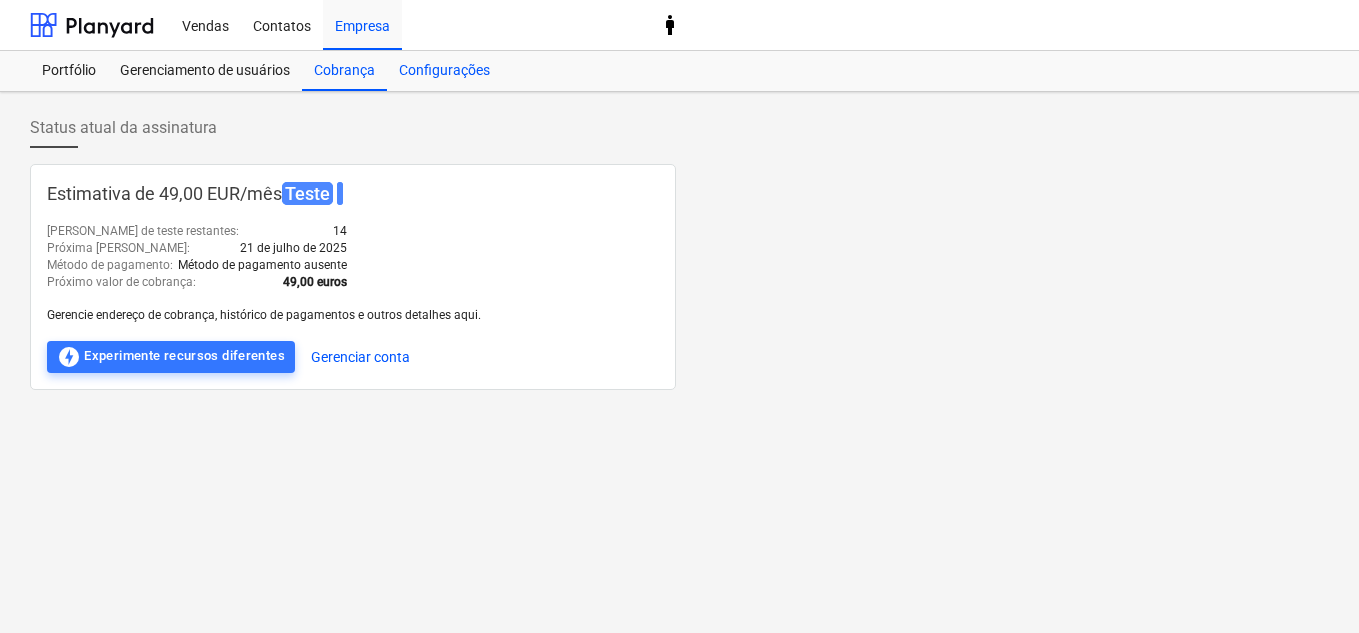 click on "Configurações" at bounding box center (444, 70) 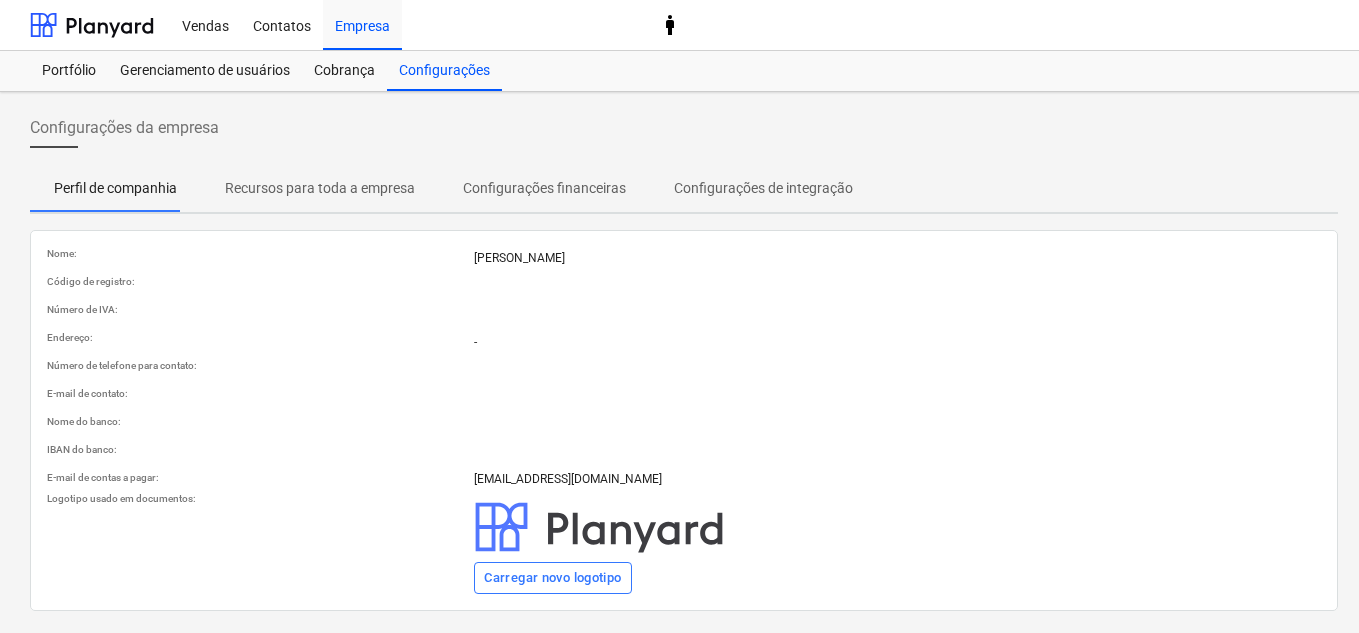 click on "Endereço  :" at bounding box center [256, 337] 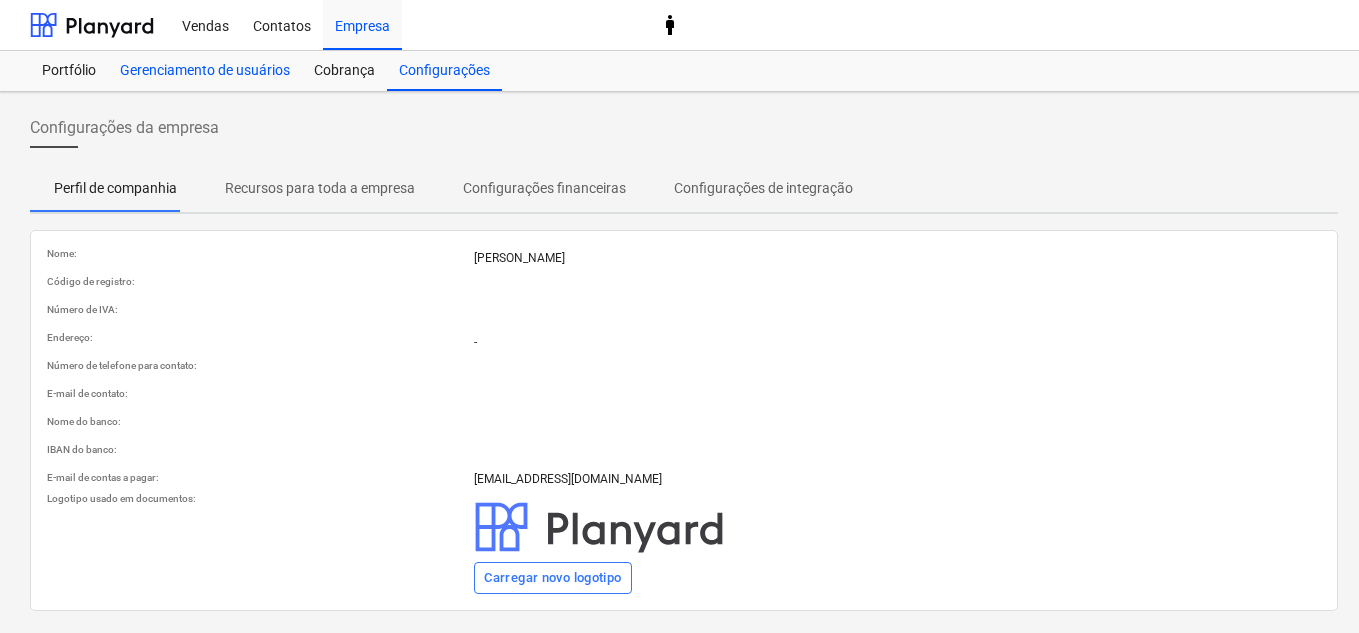 click on "Gerenciamento de usuários" at bounding box center (205, 70) 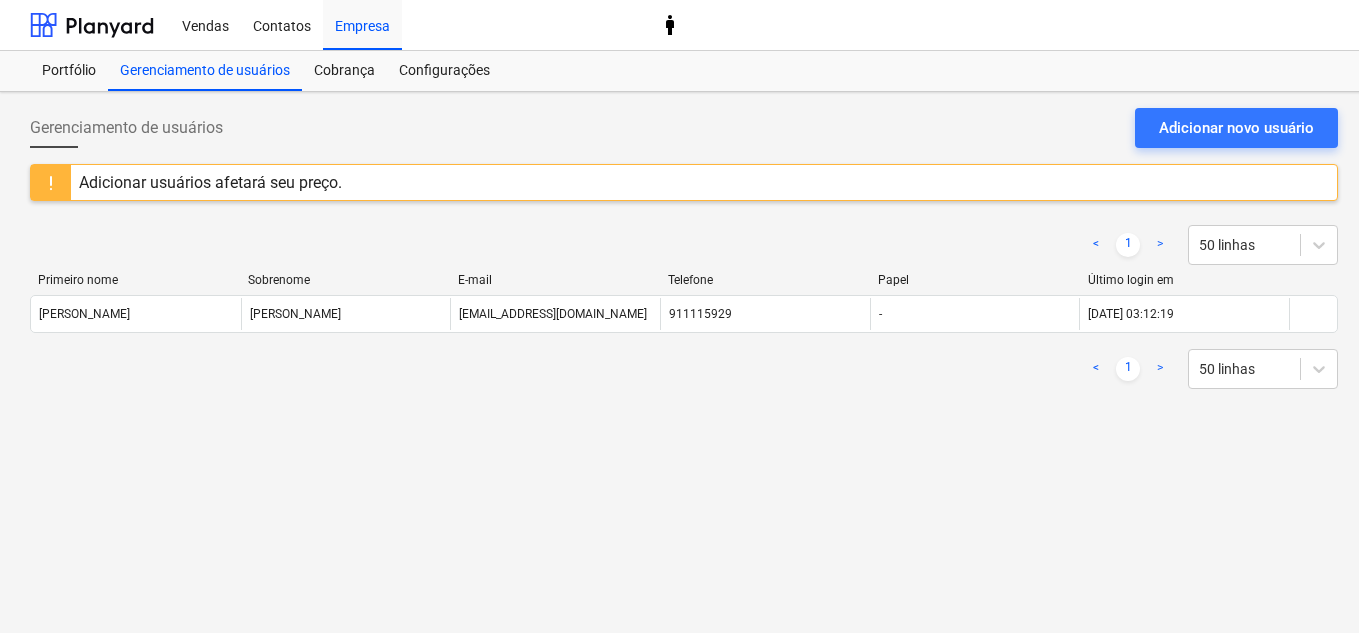 click on "Adicionar usuários afetará seu preço." at bounding box center [210, 182] 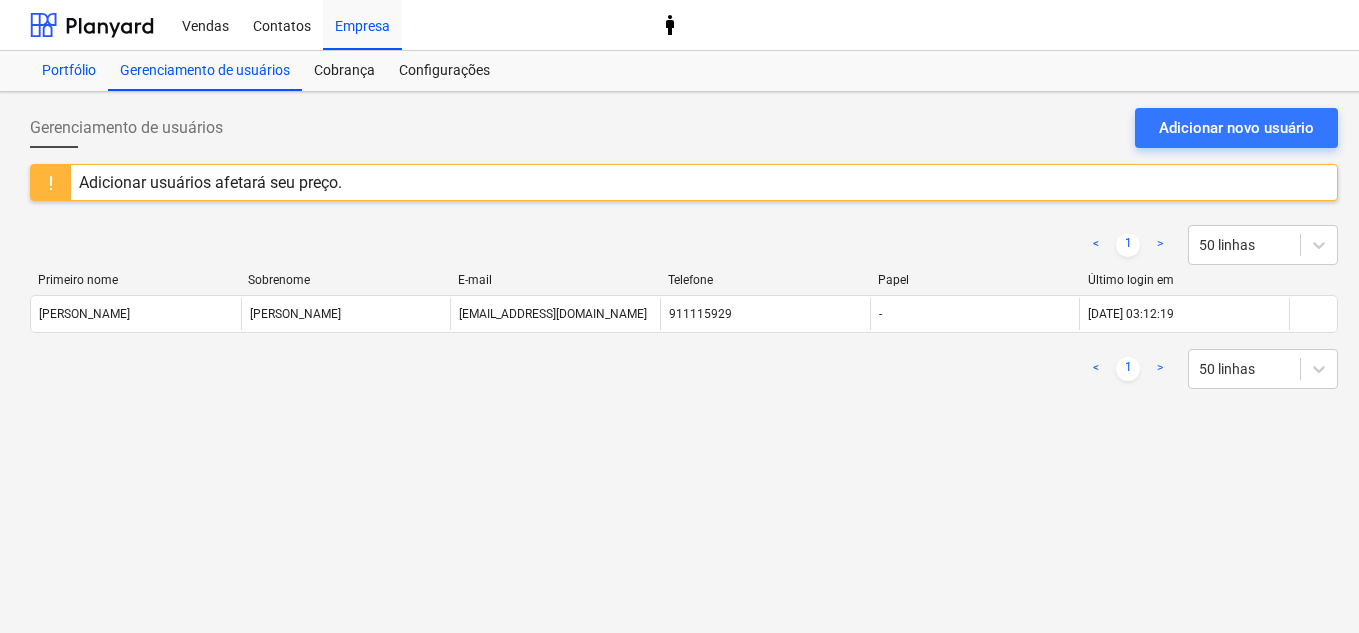 click on "Portfólio" at bounding box center [69, 70] 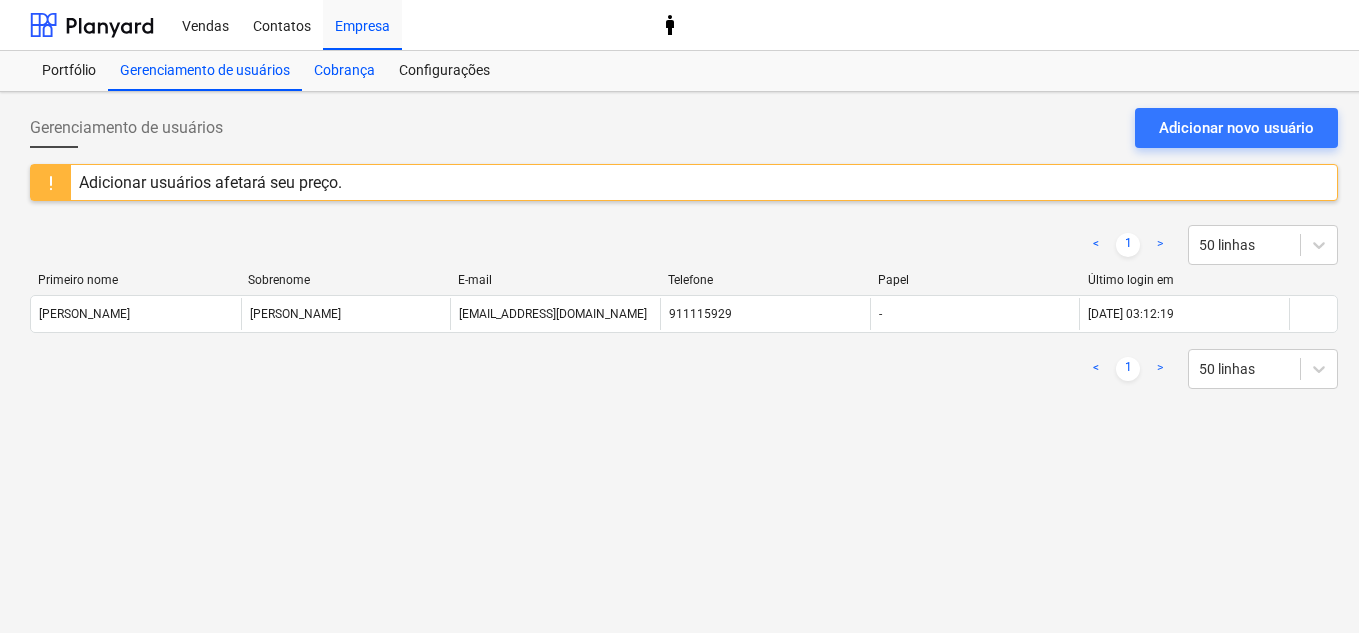 click on "Cobrança" at bounding box center [344, 71] 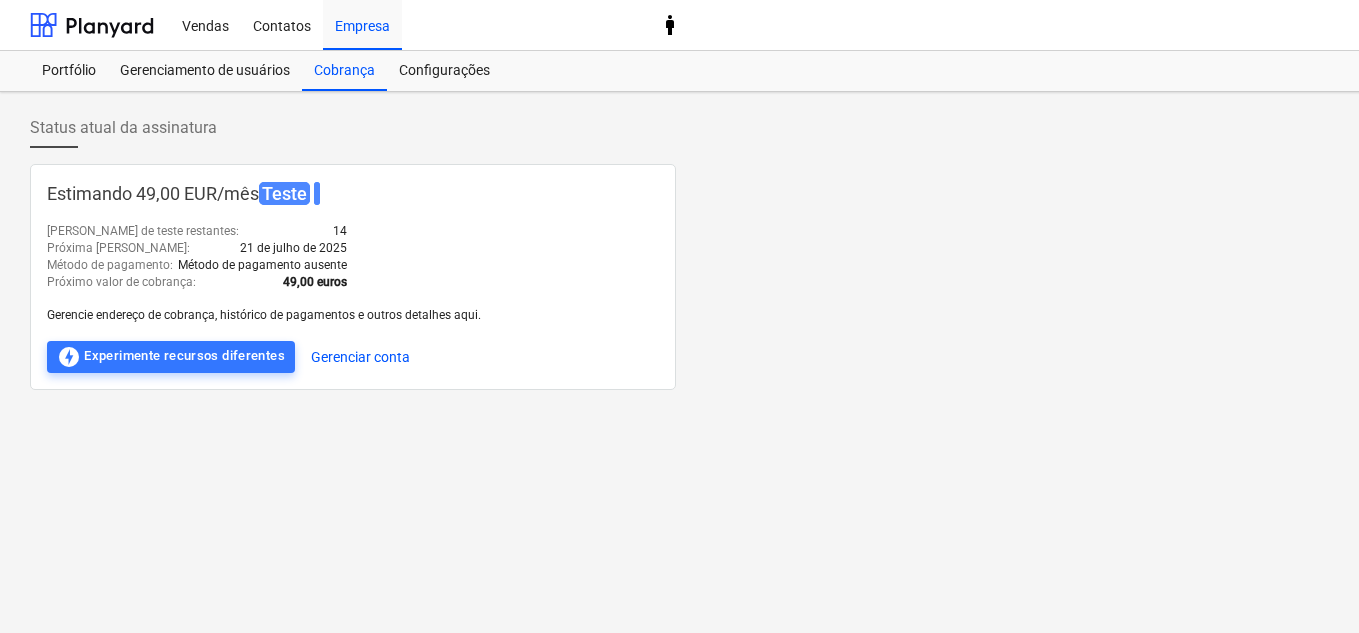 click on "Estimando   49,00    EUR  /  mês  Teste" at bounding box center (353, 194) 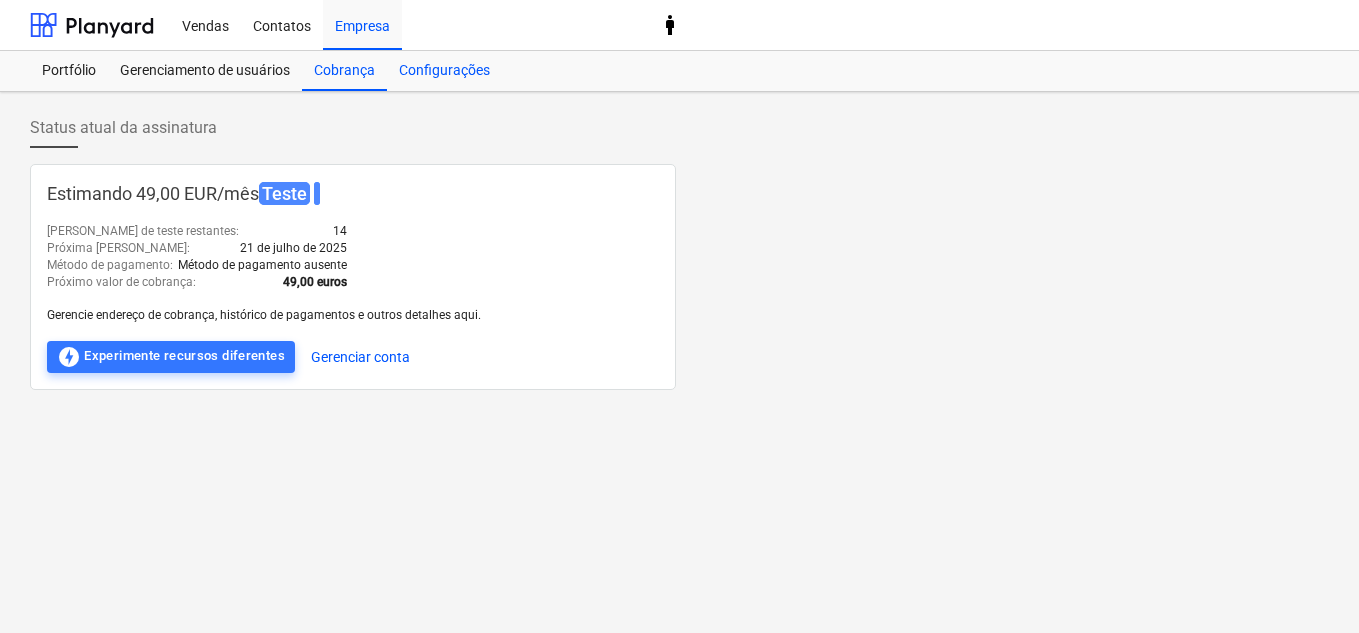 click on "Configurações" at bounding box center [444, 71] 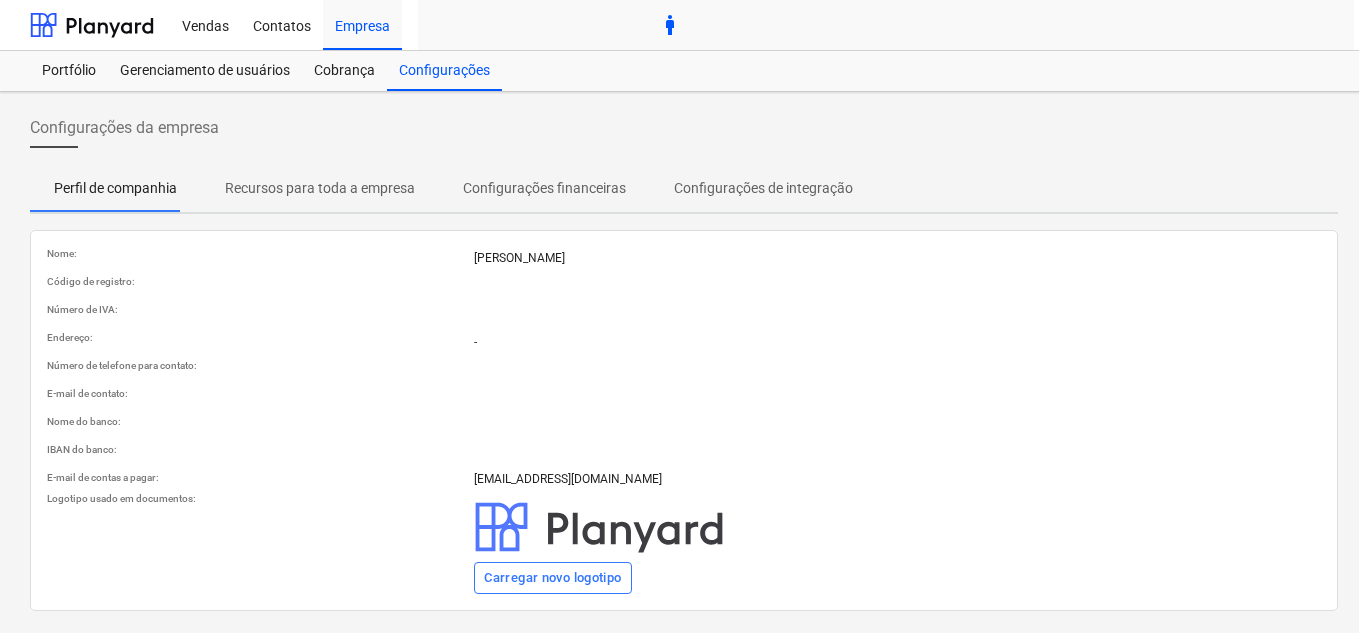 click on "formato_tamanho" at bounding box center [574, 25] 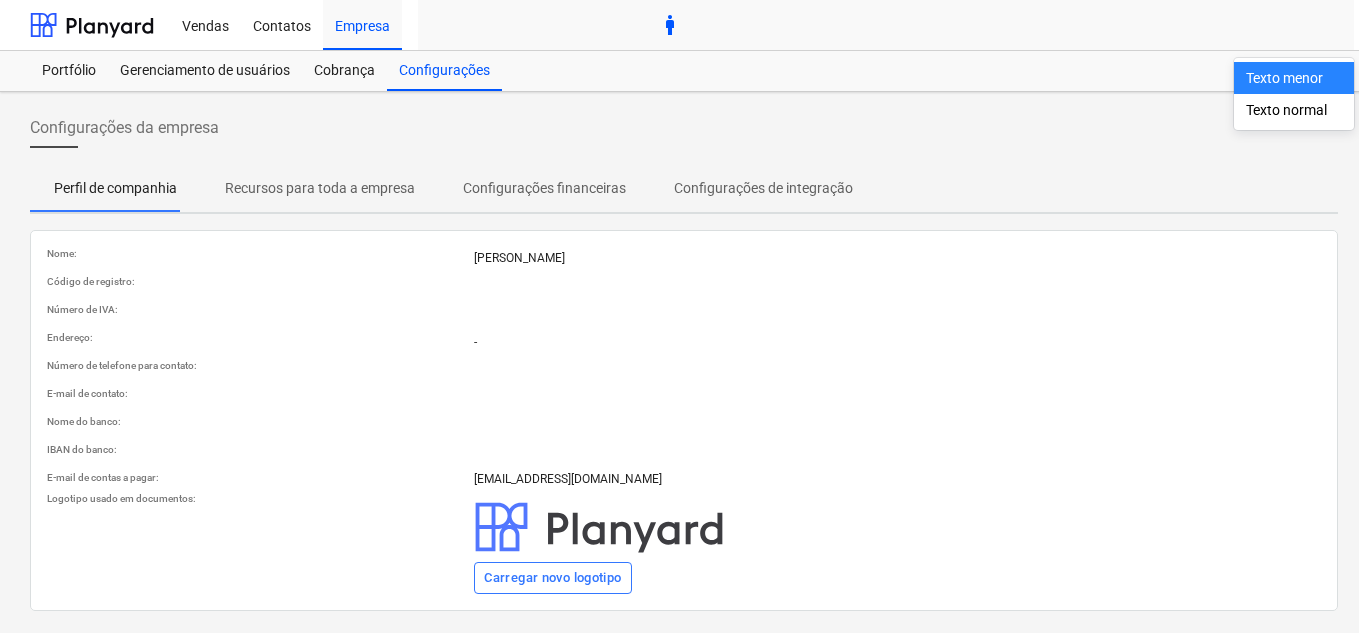 click at bounding box center (679, 316) 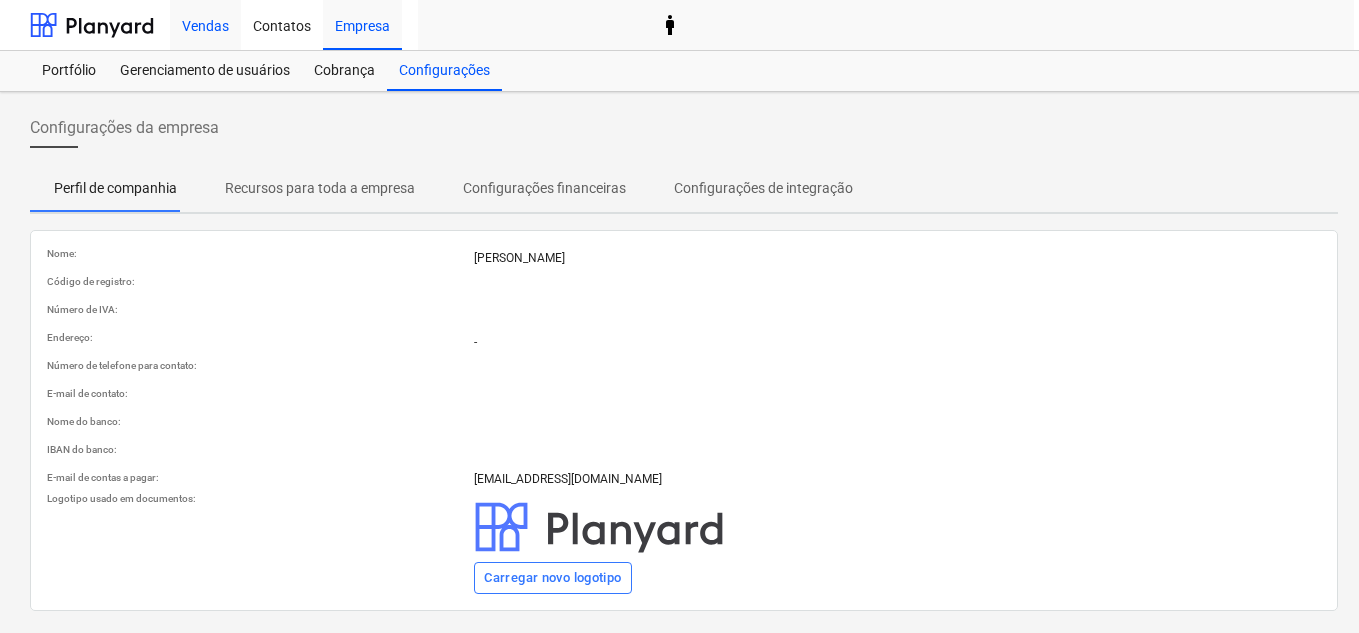 click on "Vendas" at bounding box center (205, 24) 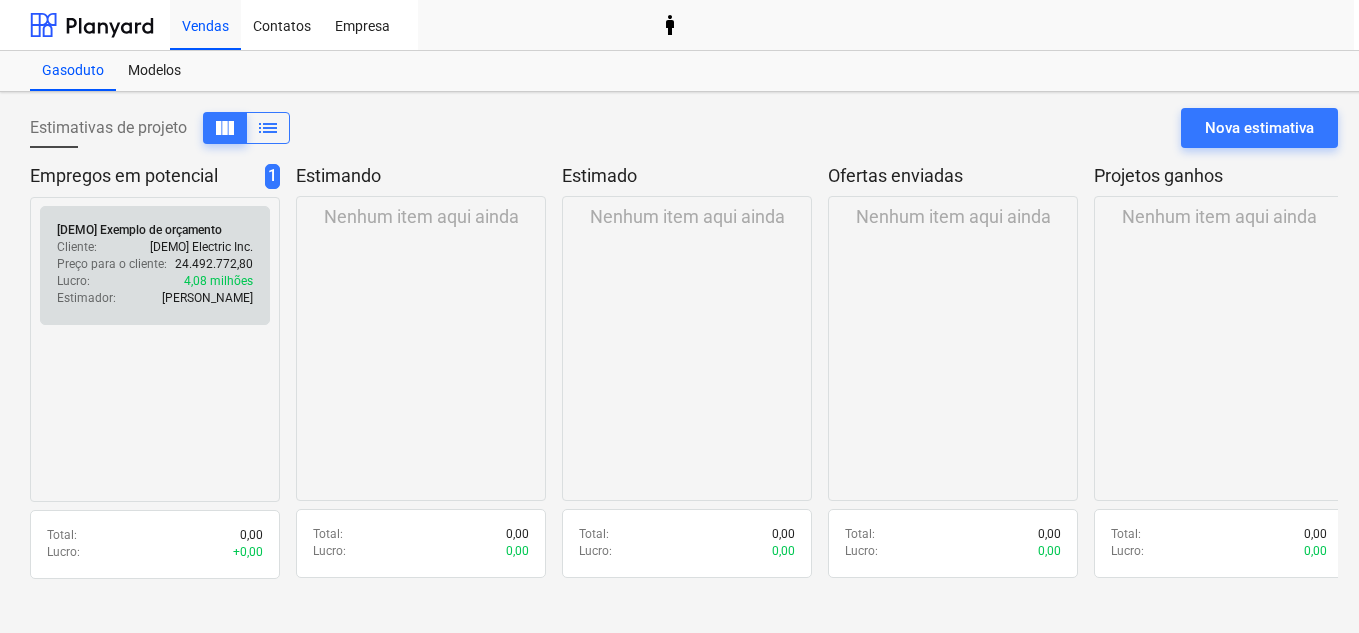 click on "[DEMO] Electric Inc." at bounding box center [201, 247] 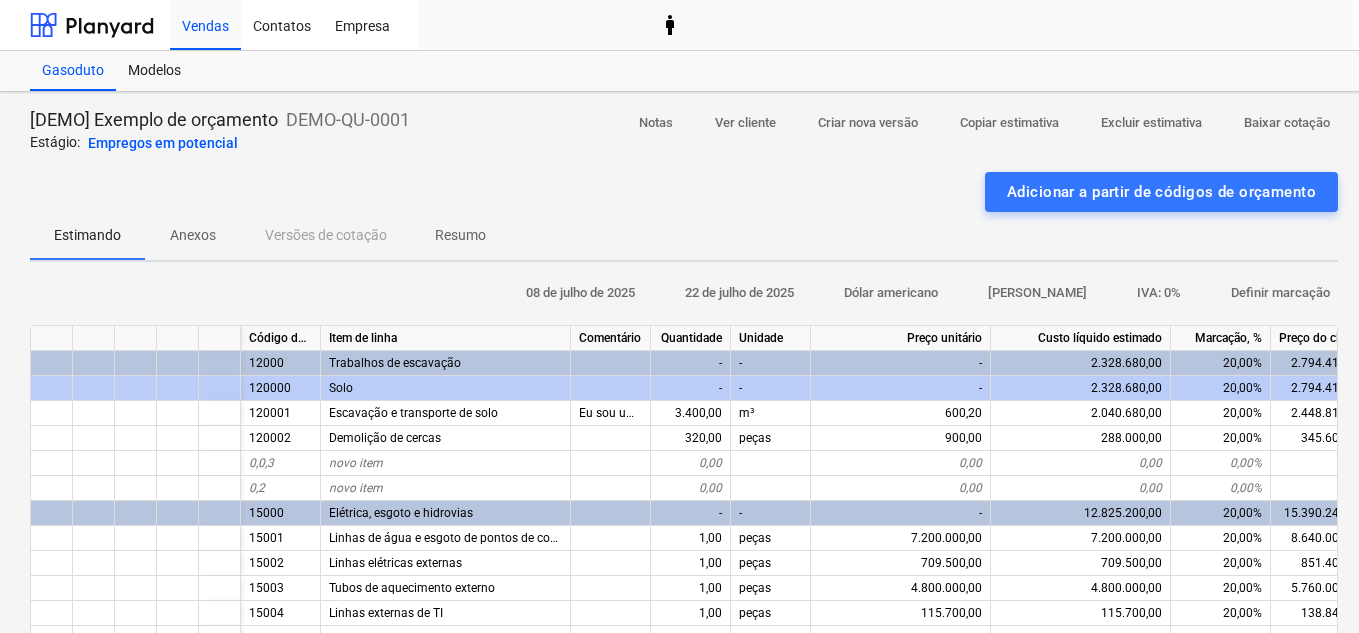 click on "Código de custo" at bounding box center [293, 338] 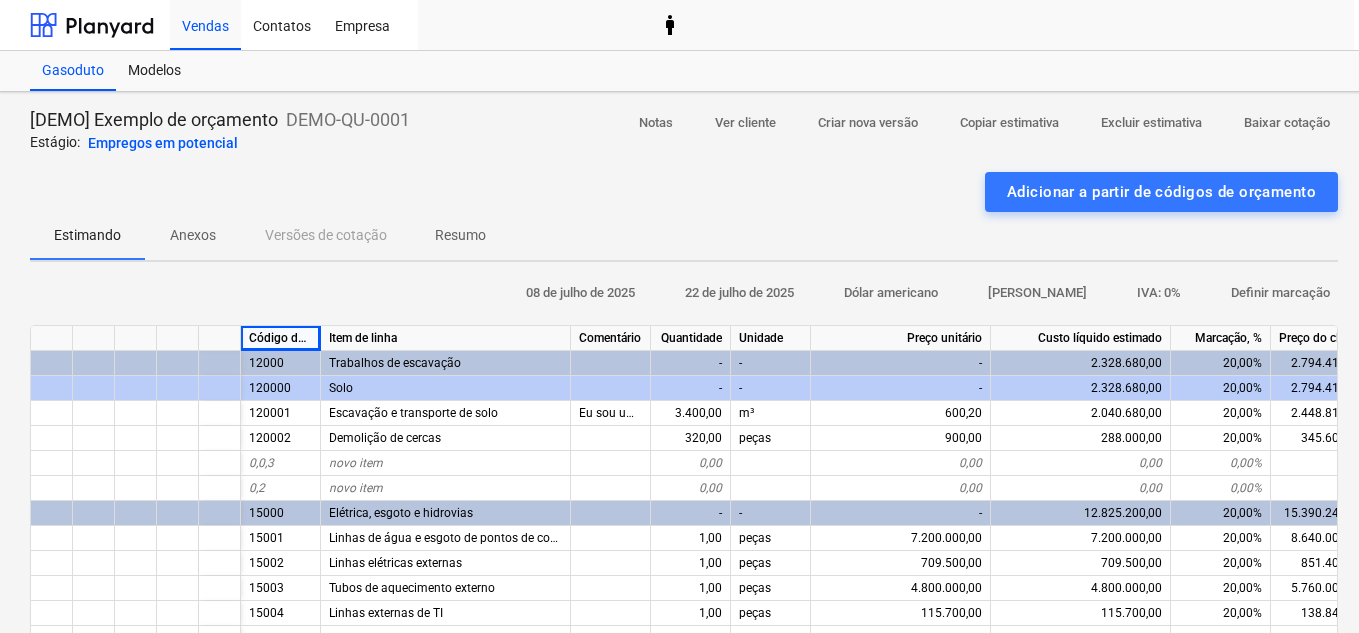 click on "mês_calendário 08 de julho de 2025 mês_calendário 22 de julho de 2025 câmbio_de_moeda Dólar americano pessoa Pierre Ferreira por cento IVA: 0% anexar_dinheiro Definir marcação" at bounding box center [684, 293] 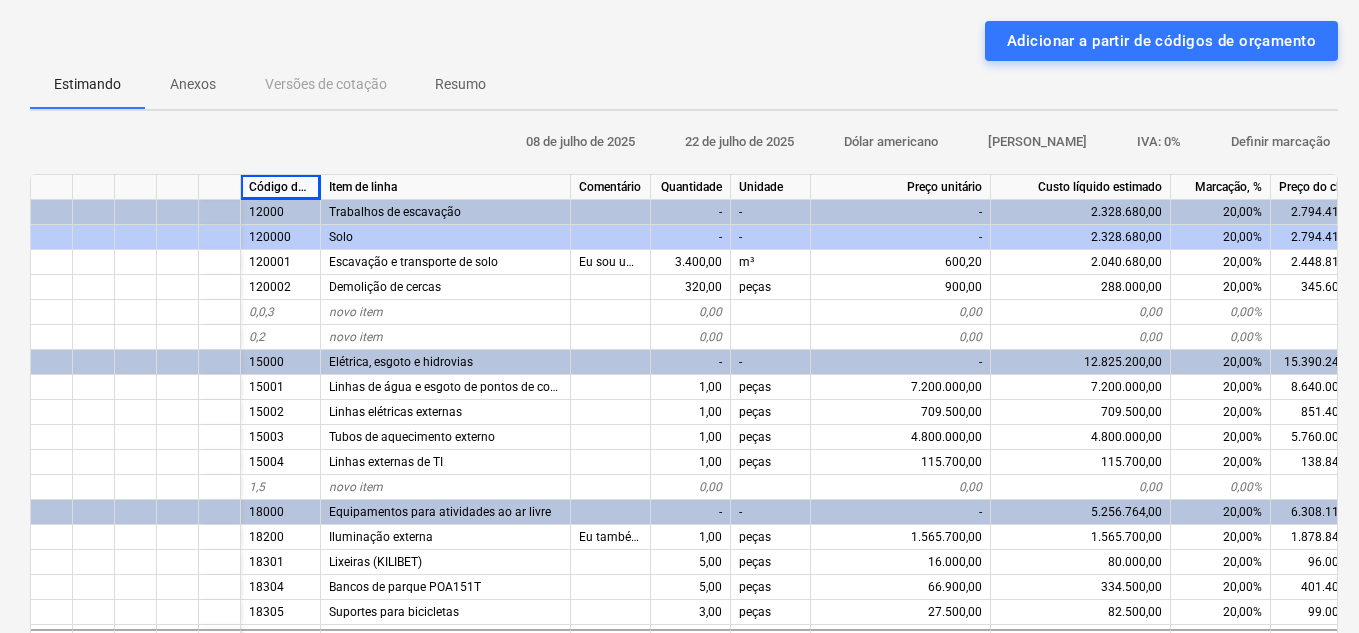 scroll, scrollTop: 157, scrollLeft: 0, axis: vertical 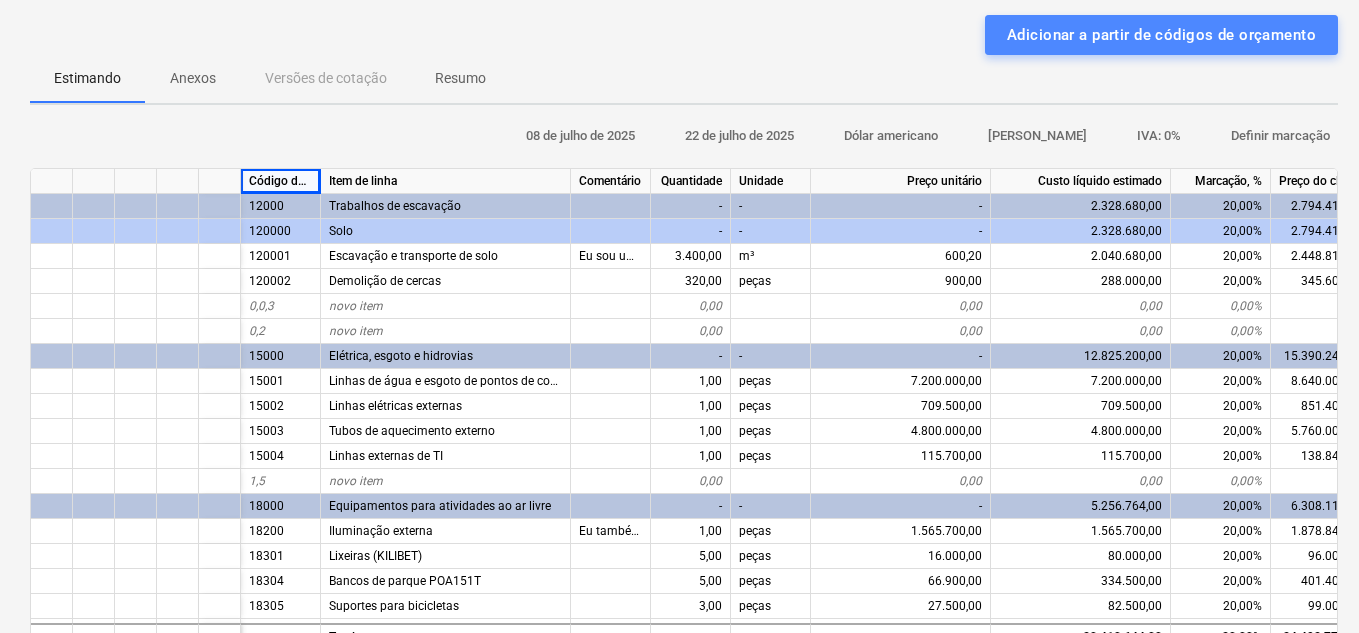click on "Adicionar a partir de códigos de orçamento" at bounding box center (1161, 35) 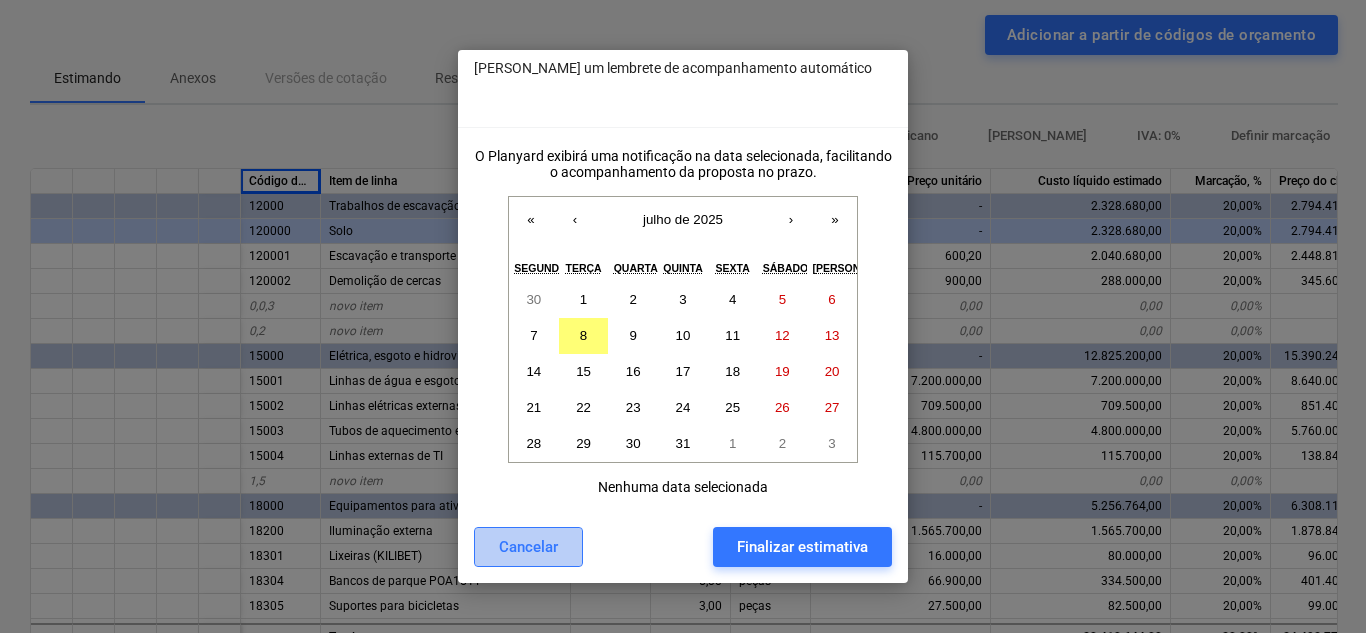 click on "Cancelar" at bounding box center [528, 547] 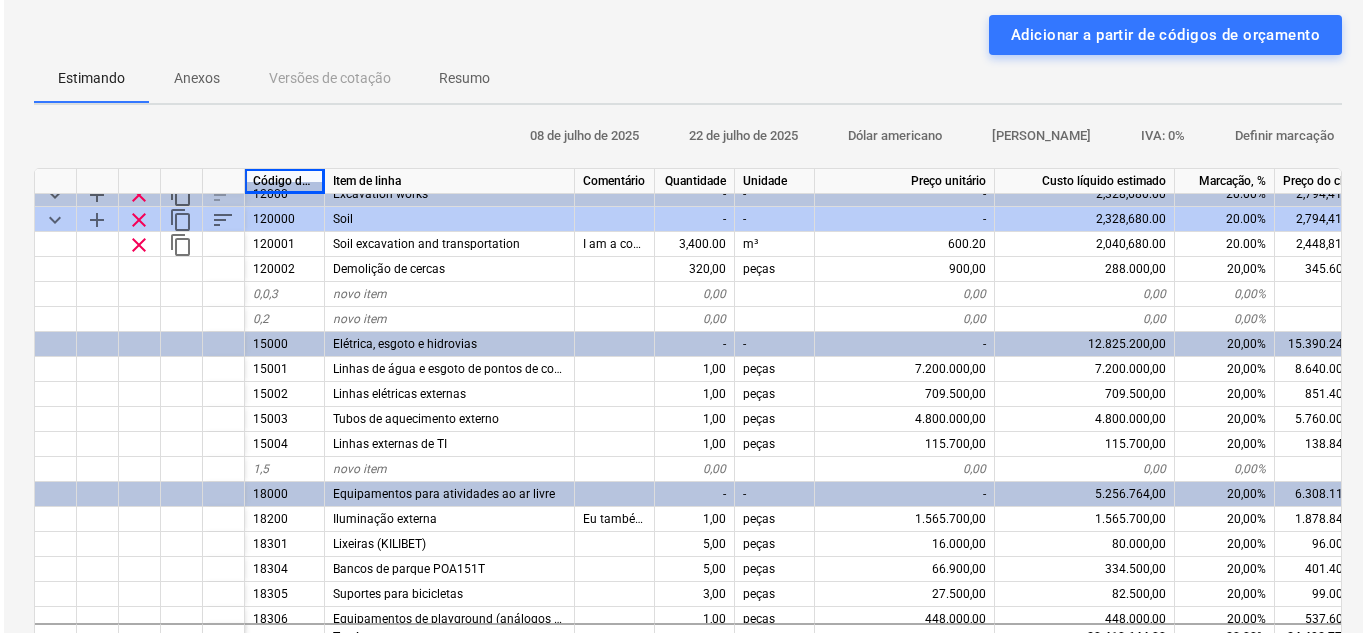 scroll, scrollTop: 0, scrollLeft: 0, axis: both 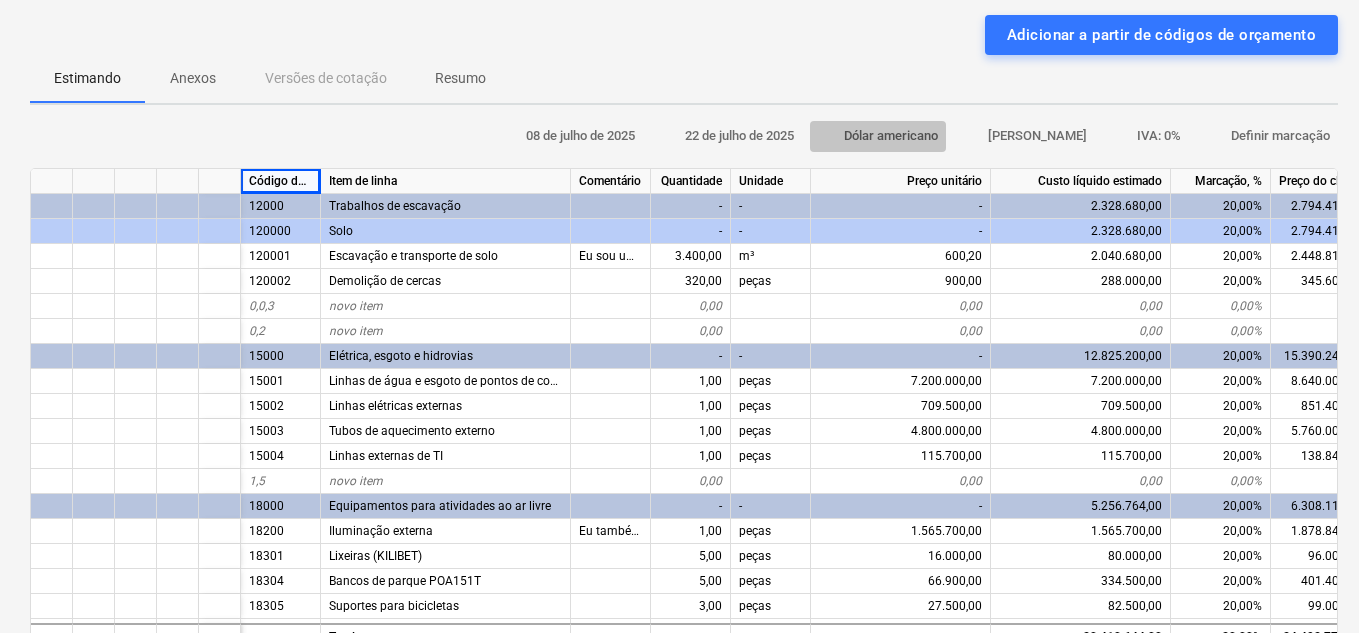 click on "Dólar americano" at bounding box center (891, 135) 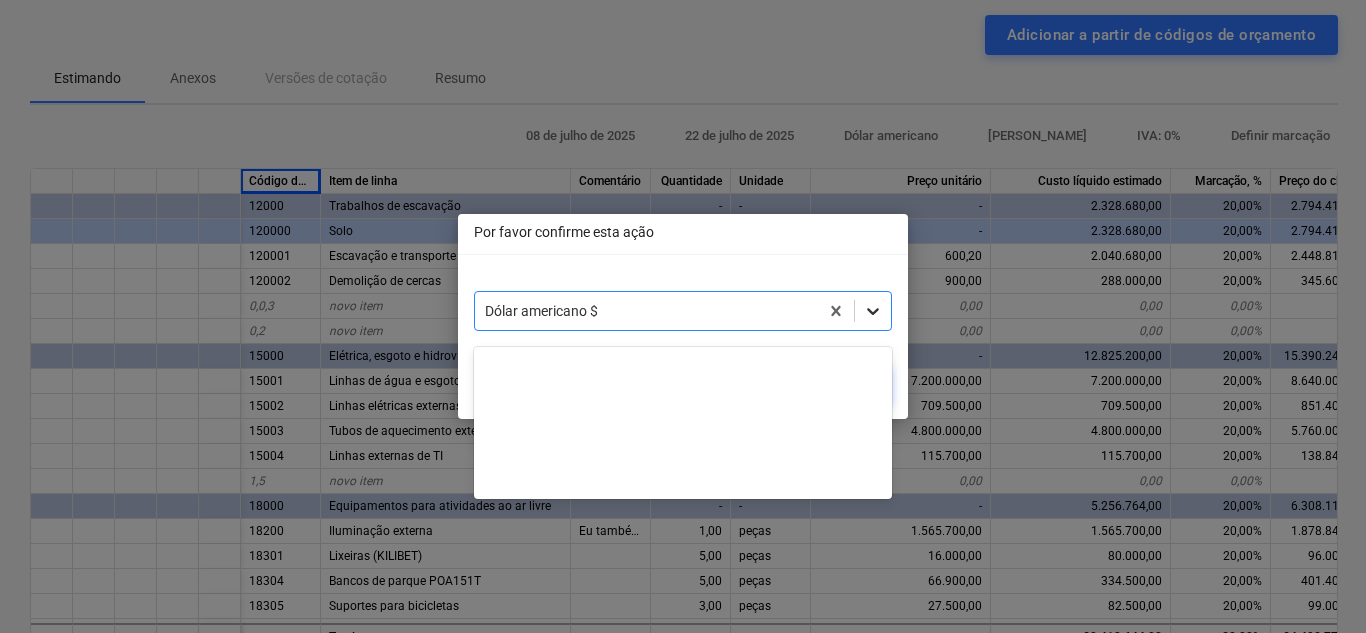 scroll, scrollTop: 175, scrollLeft: 0, axis: vertical 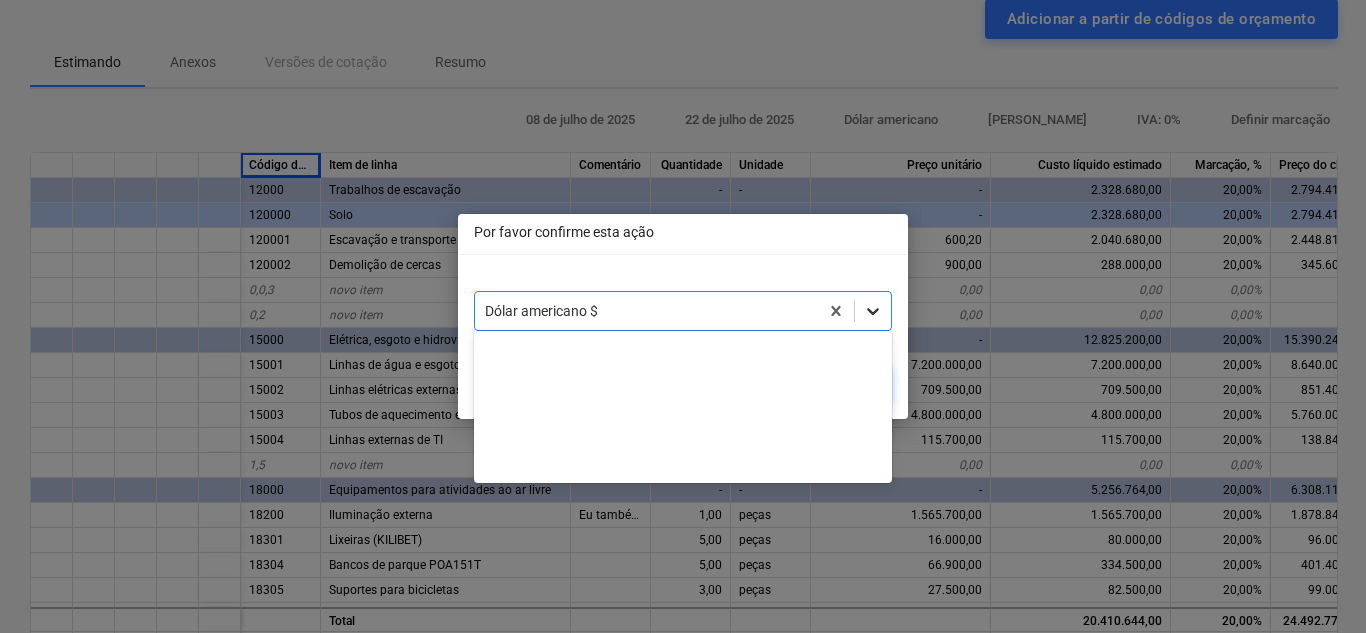 click at bounding box center (873, 311) 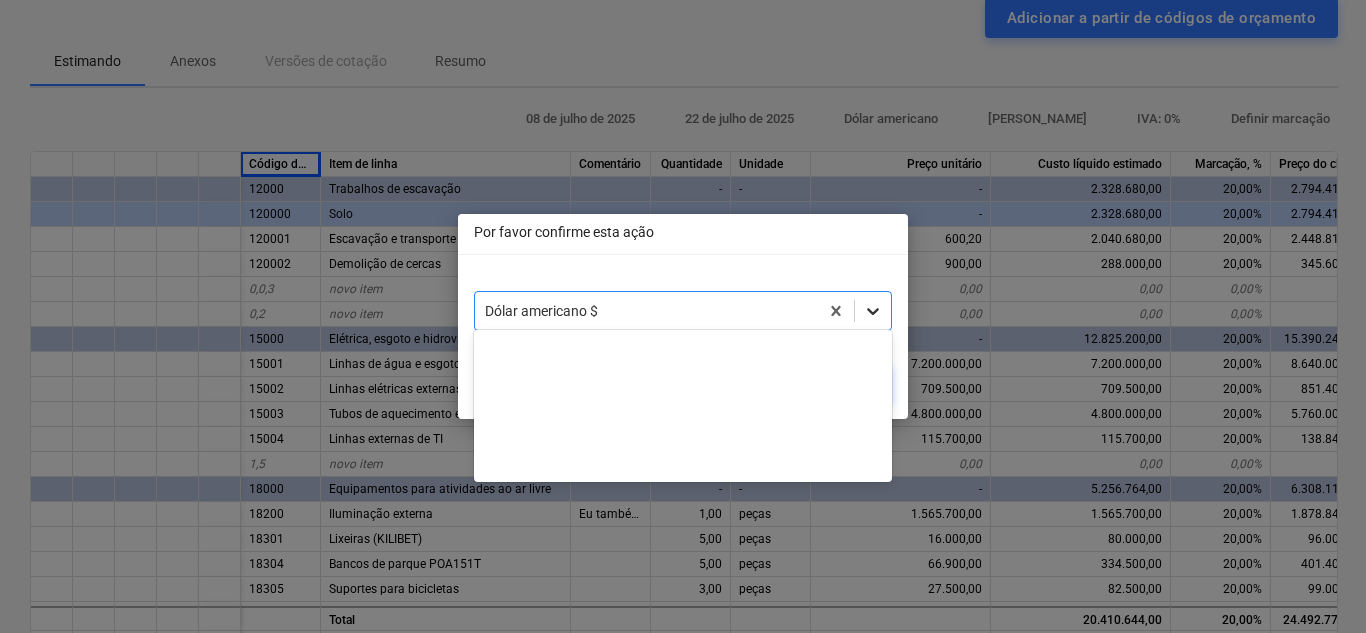 scroll, scrollTop: 245, scrollLeft: 0, axis: vertical 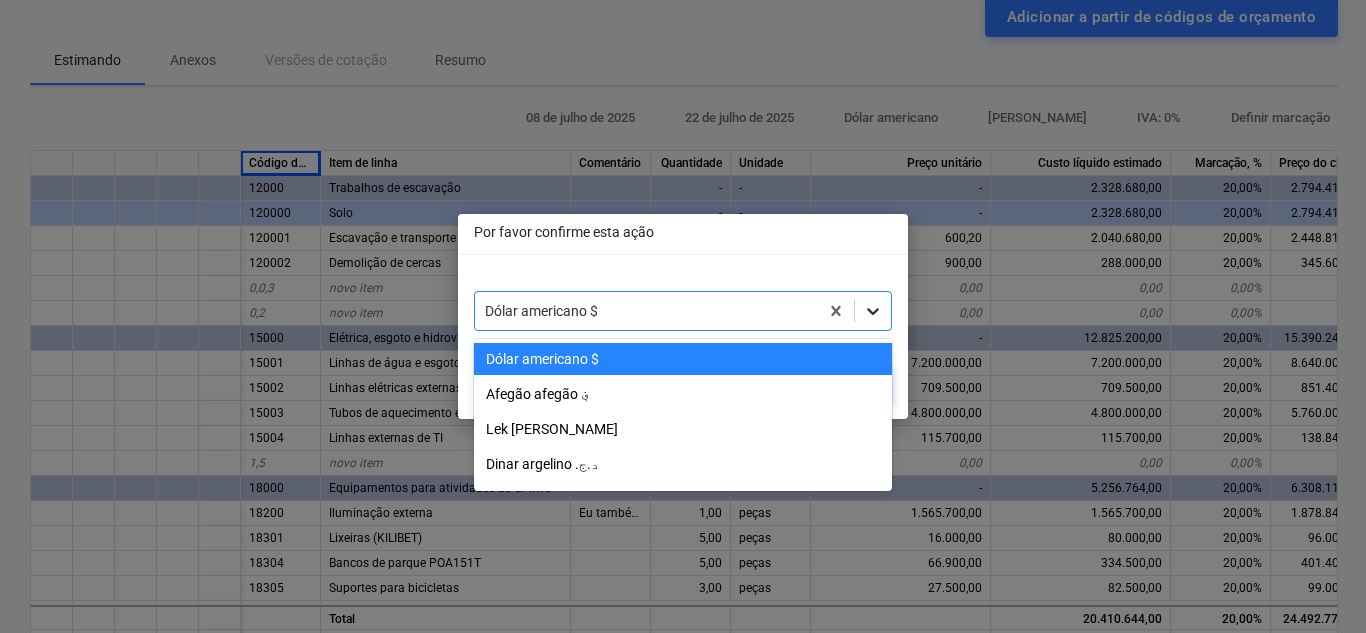 type on "x" 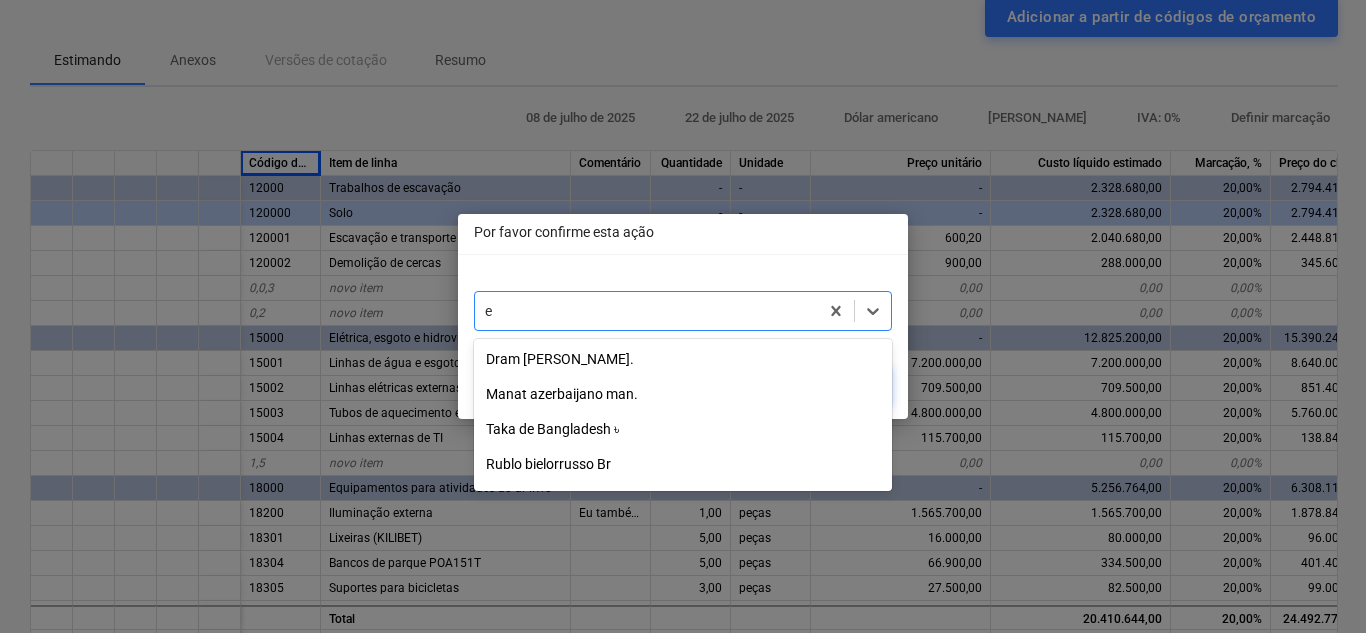type on "eu" 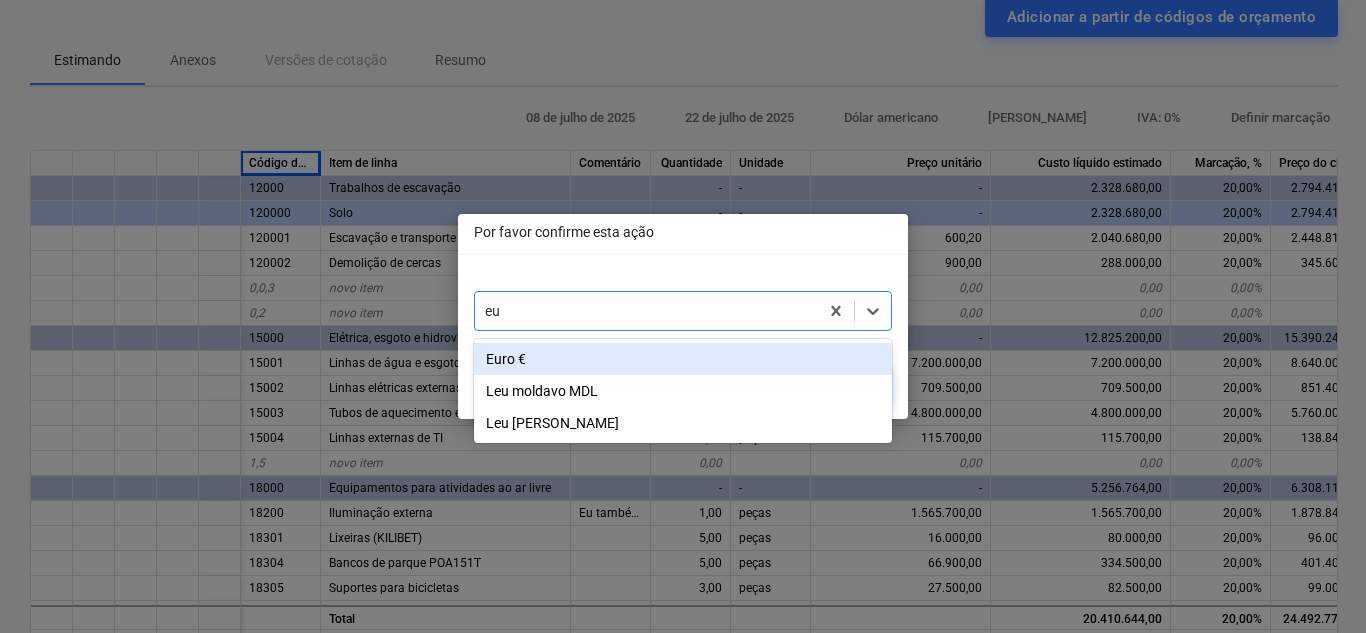 click on "Euro €" at bounding box center (683, 359) 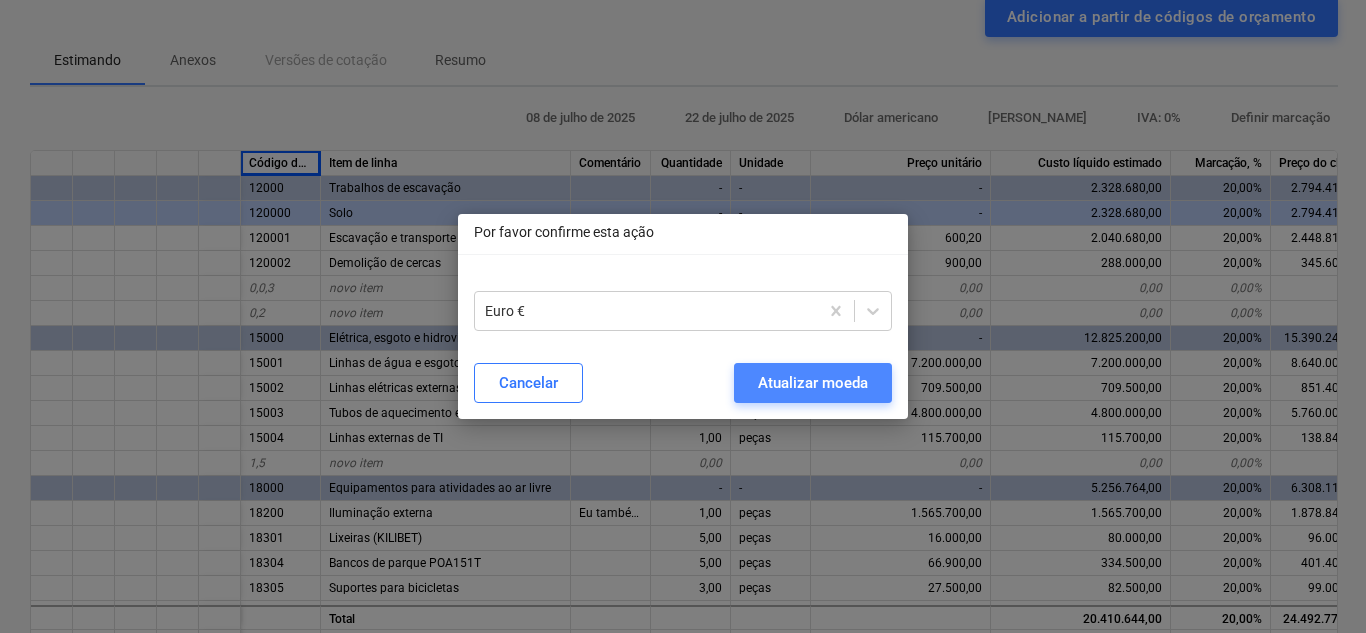 click on "Atualizar moeda" at bounding box center (813, 383) 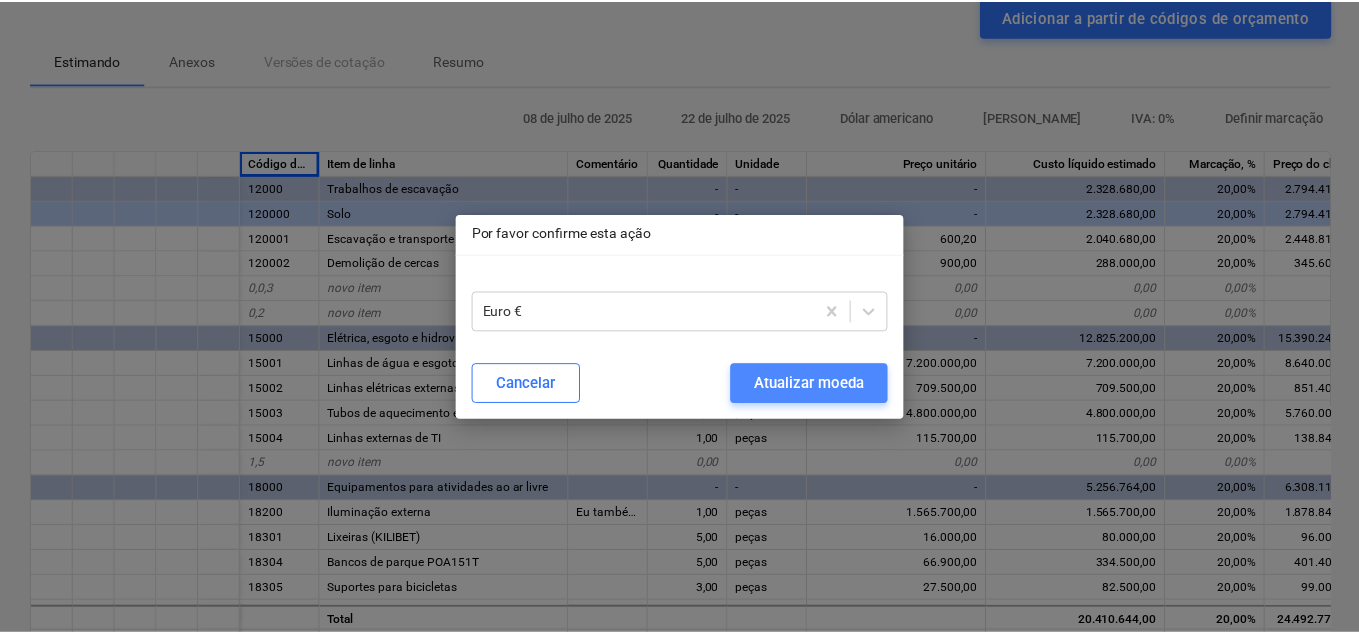 scroll, scrollTop: 19, scrollLeft: 0, axis: vertical 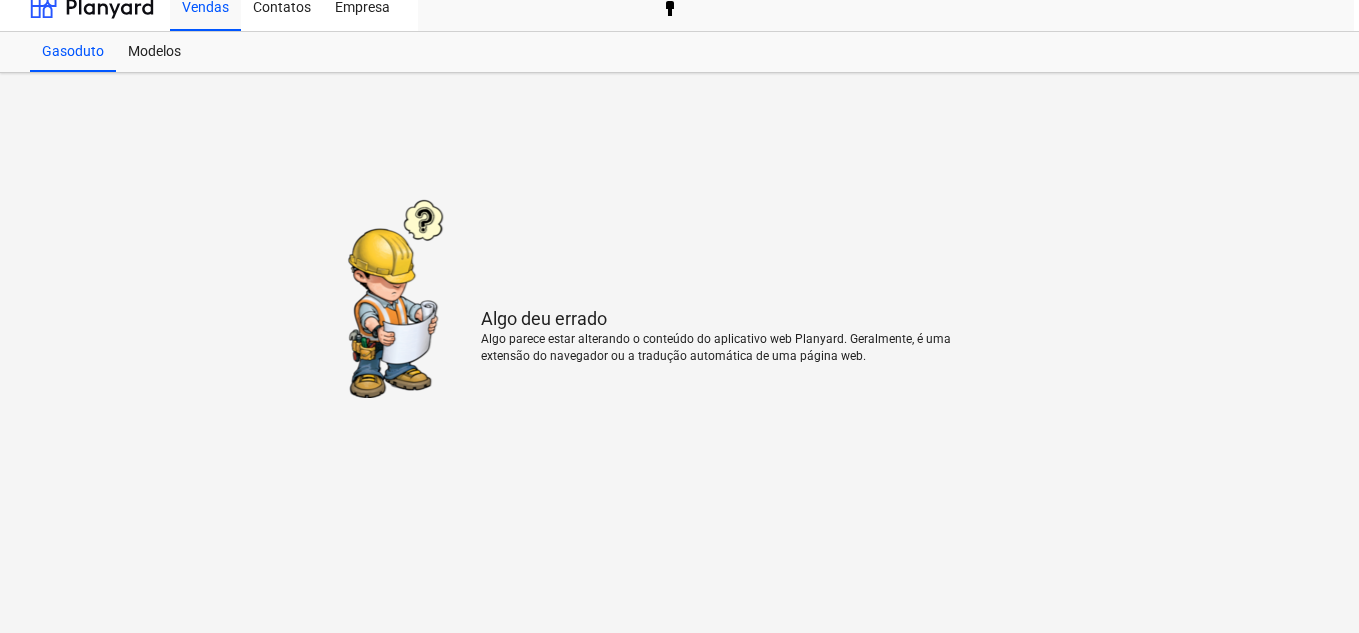 click on "Algo deu errado Algo parece estar alterando o conteúdo do aplicativo web Planyard. Geralmente, é uma extensão do navegador ou a tradução automática de uma página web." at bounding box center (684, 343) 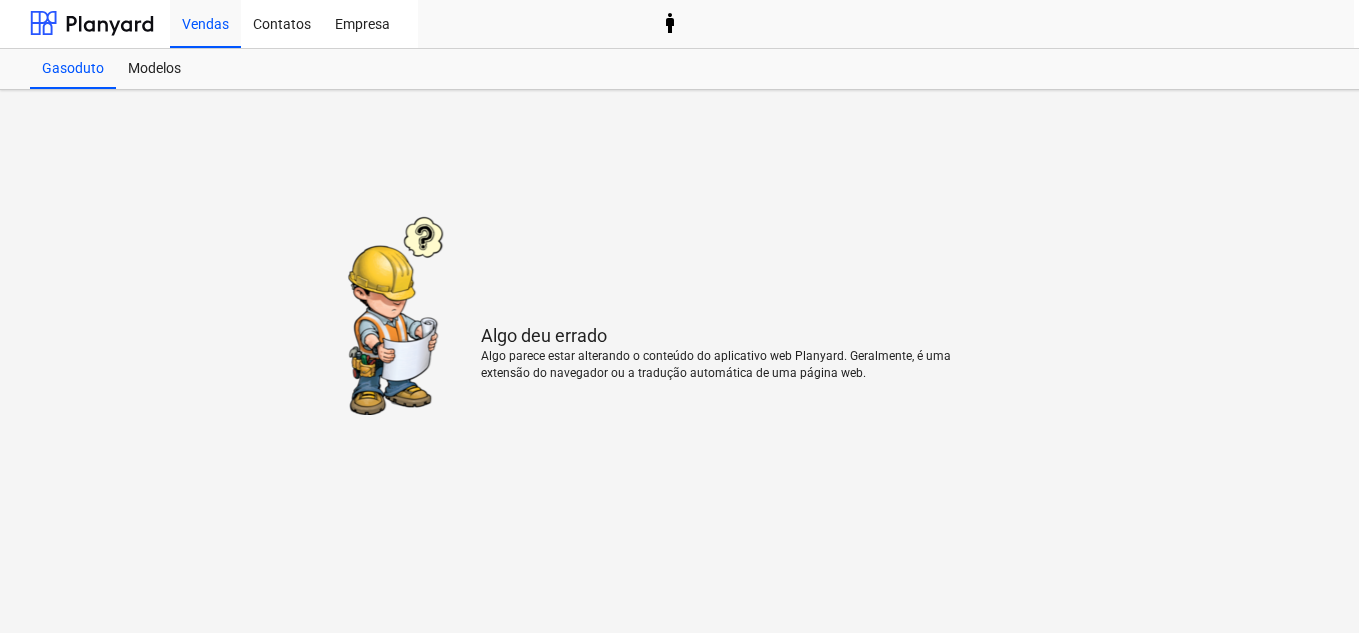 scroll, scrollTop: 0, scrollLeft: 0, axis: both 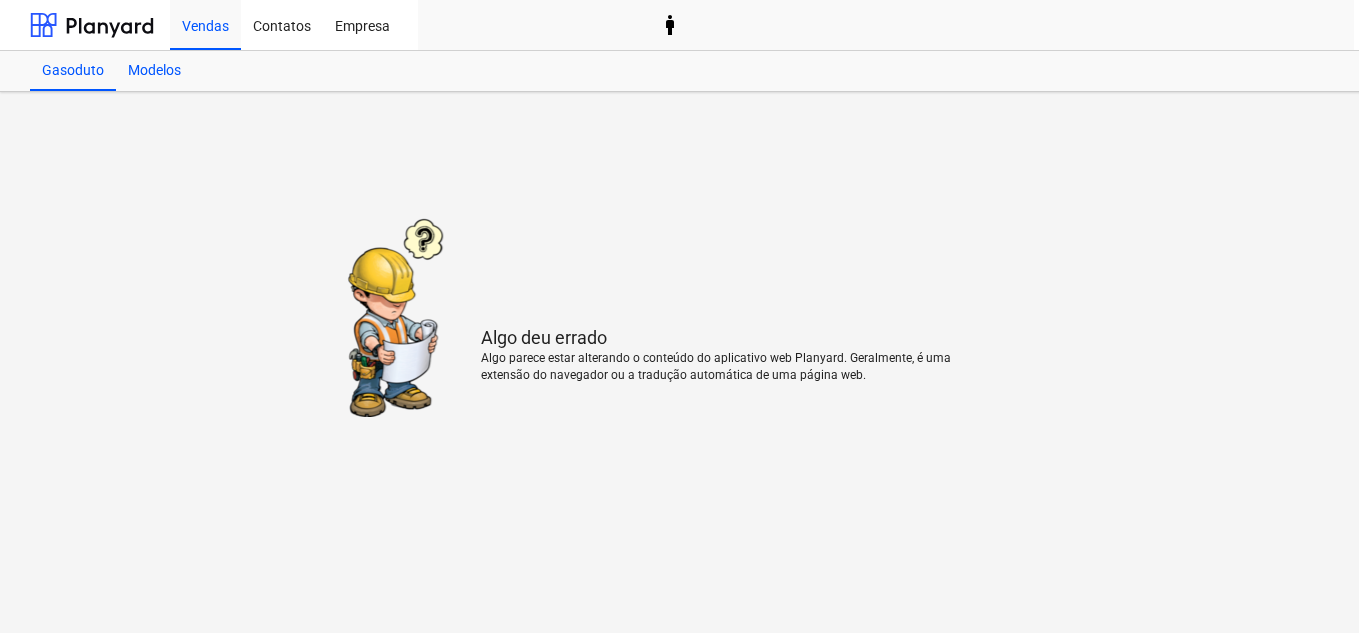 click on "Modelos" at bounding box center [154, 71] 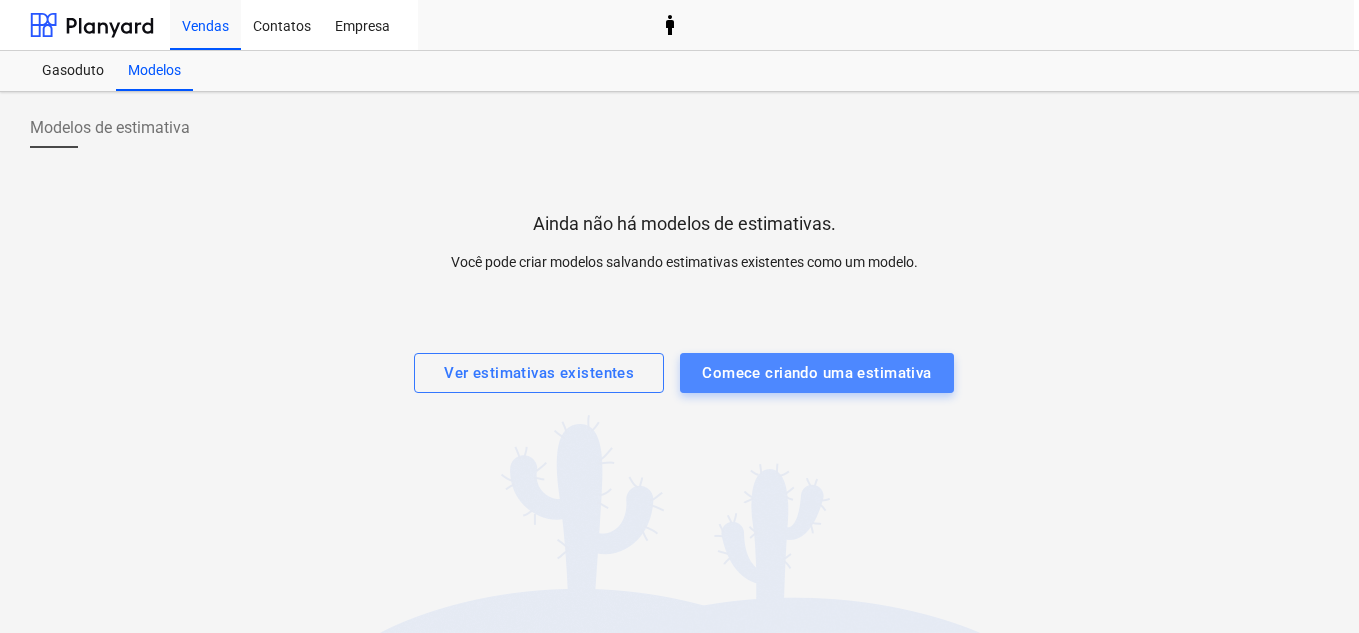 click on "Comece criando uma estimativa" at bounding box center (816, 373) 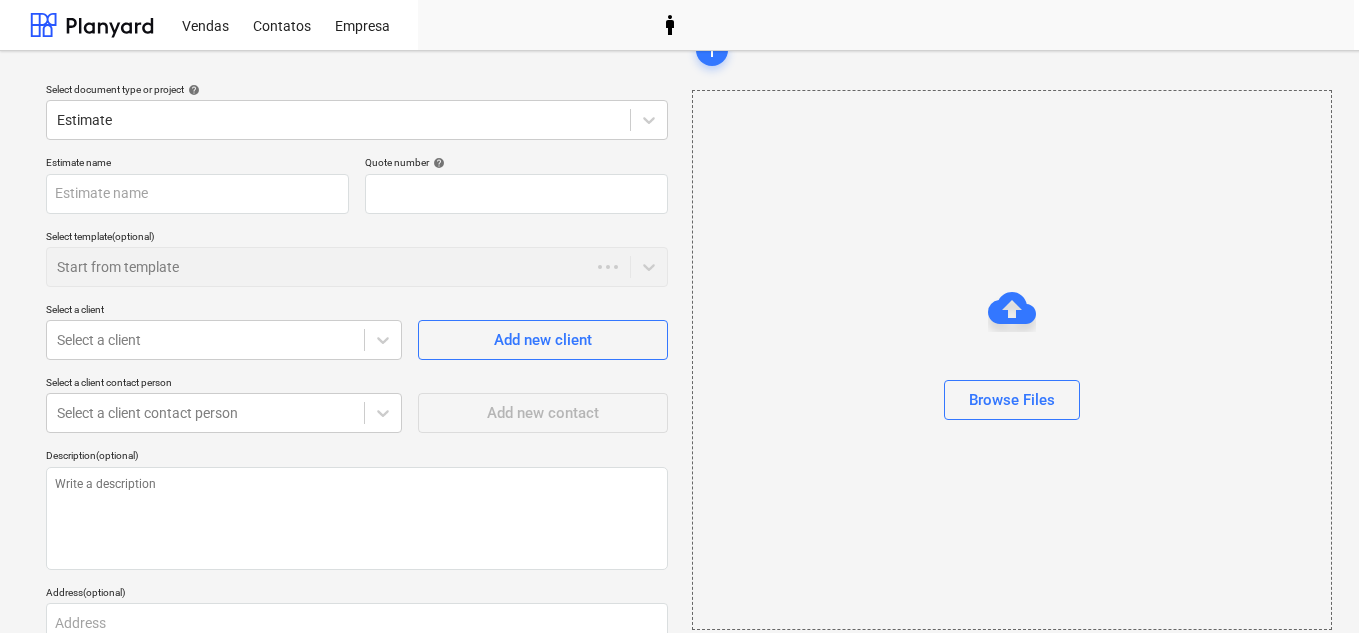scroll, scrollTop: 203, scrollLeft: 0, axis: vertical 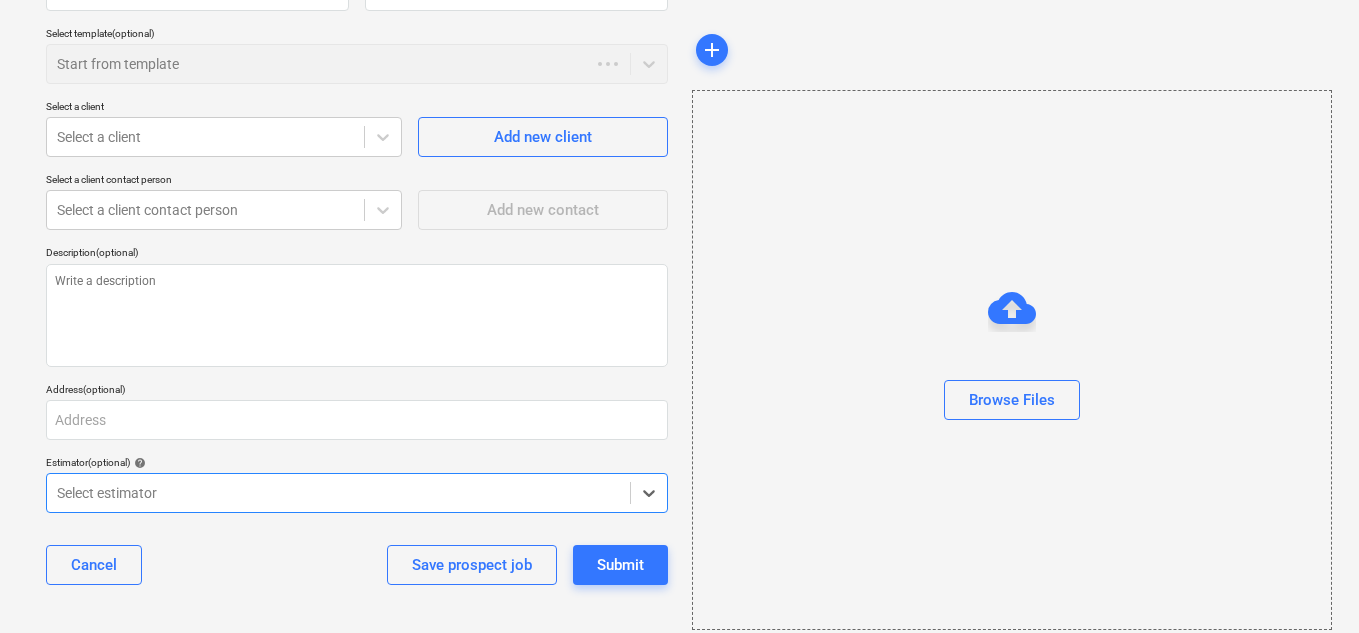 type on "x" 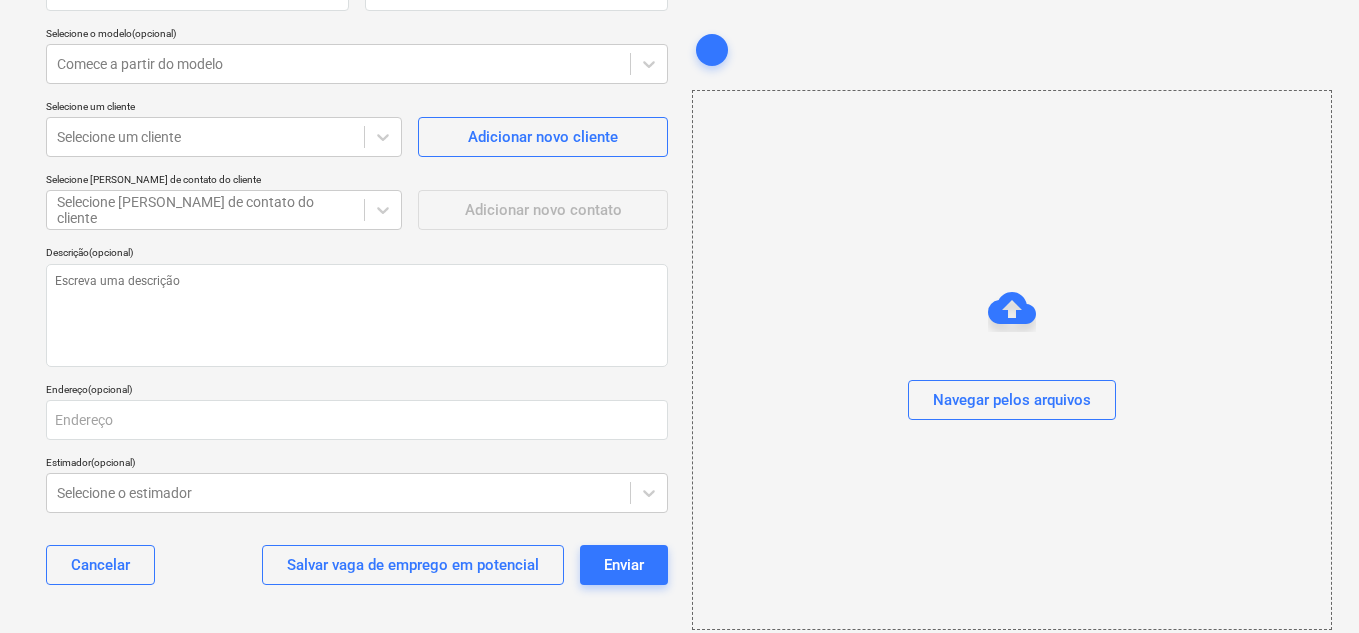 click at bounding box center [1012, 364] 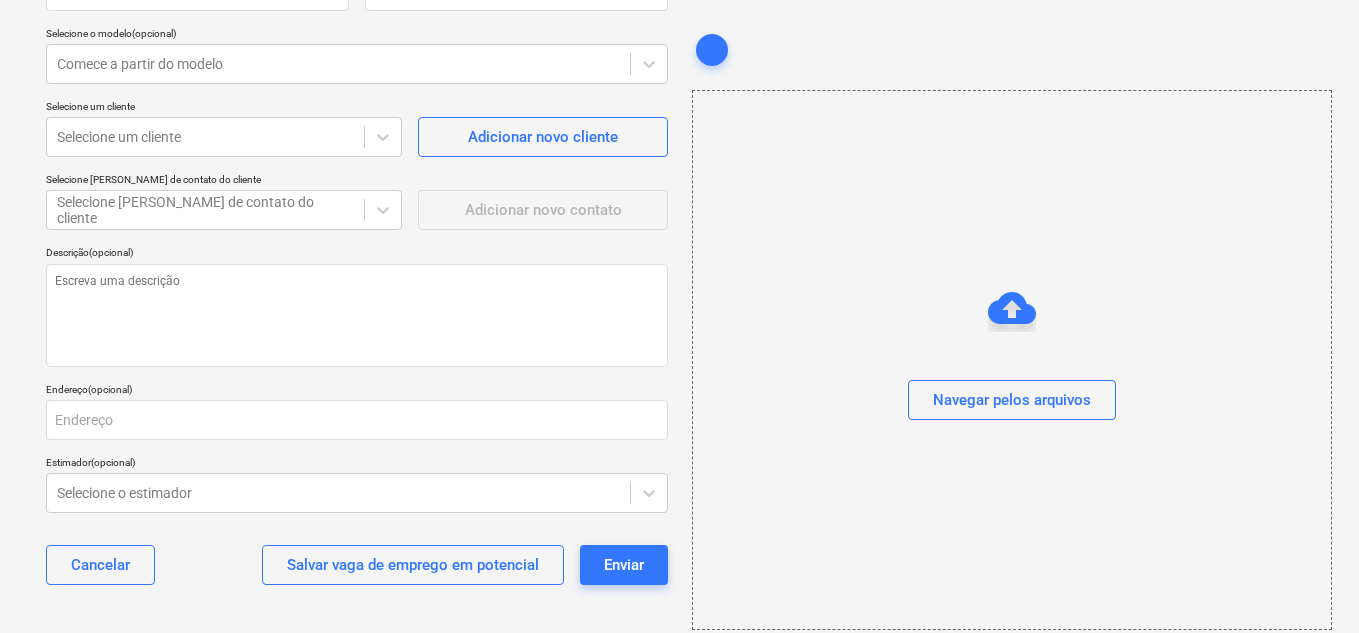 click on "Selecione o tipo de documento ou projeto ajuda Estimativa Nome da estimativa Número da cotação ajuda QU-0001 Selecione o modelo  (opcional) Comece a partir do modelo Selecione um cliente Selecione um cliente Adicionar novo cliente Selecione uma pessoa de contato do cliente Selecione uma pessoa de contato do cliente Adicionar novo contato Descrição  (opcional) Endereço  (opcional) Estimador  (opcional) ajuda Selecione o estimador Cancelar Salvar vaga de emprego em potencial Enviar adicionar Navegar pelos arquivos" at bounding box center (684, 240) 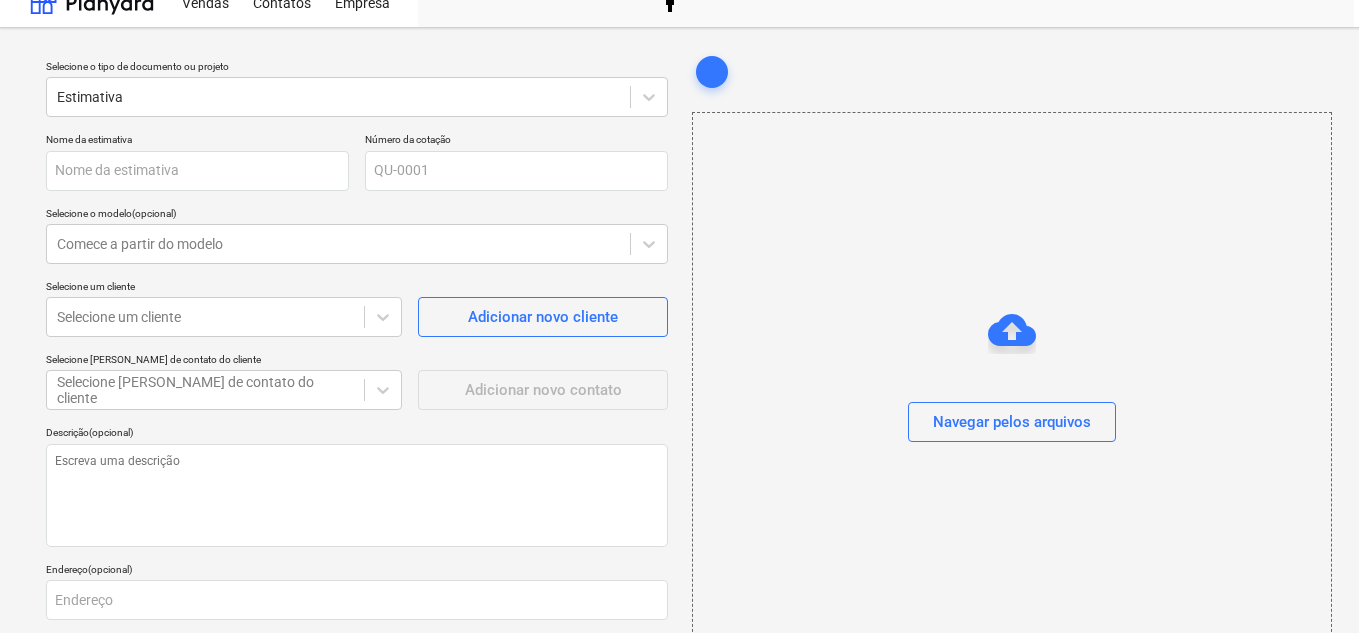 scroll, scrollTop: 0, scrollLeft: 0, axis: both 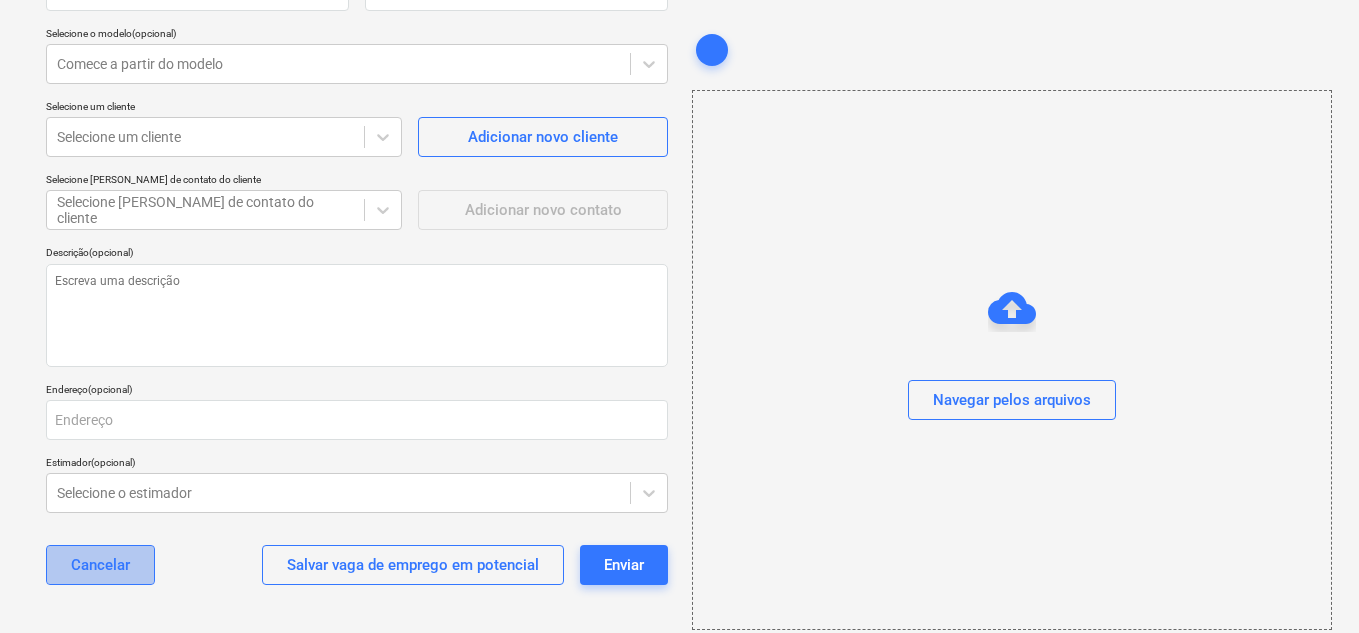 click on "Cancelar" at bounding box center [100, 565] 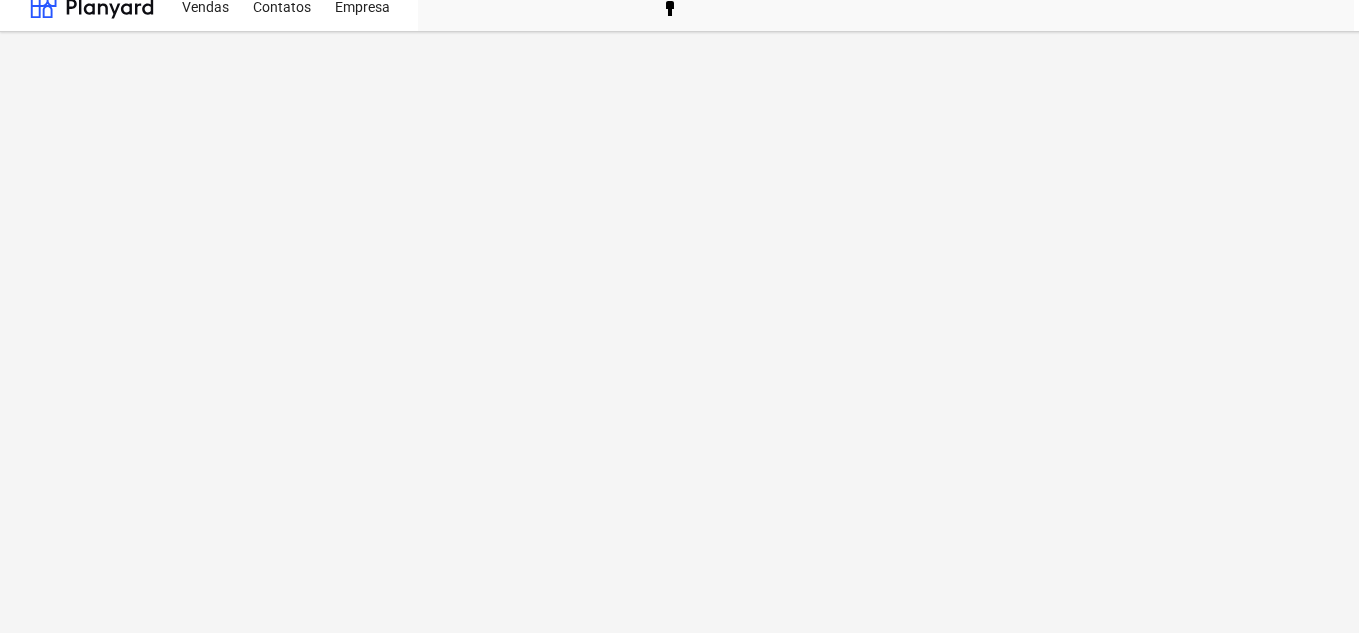 scroll, scrollTop: 0, scrollLeft: 0, axis: both 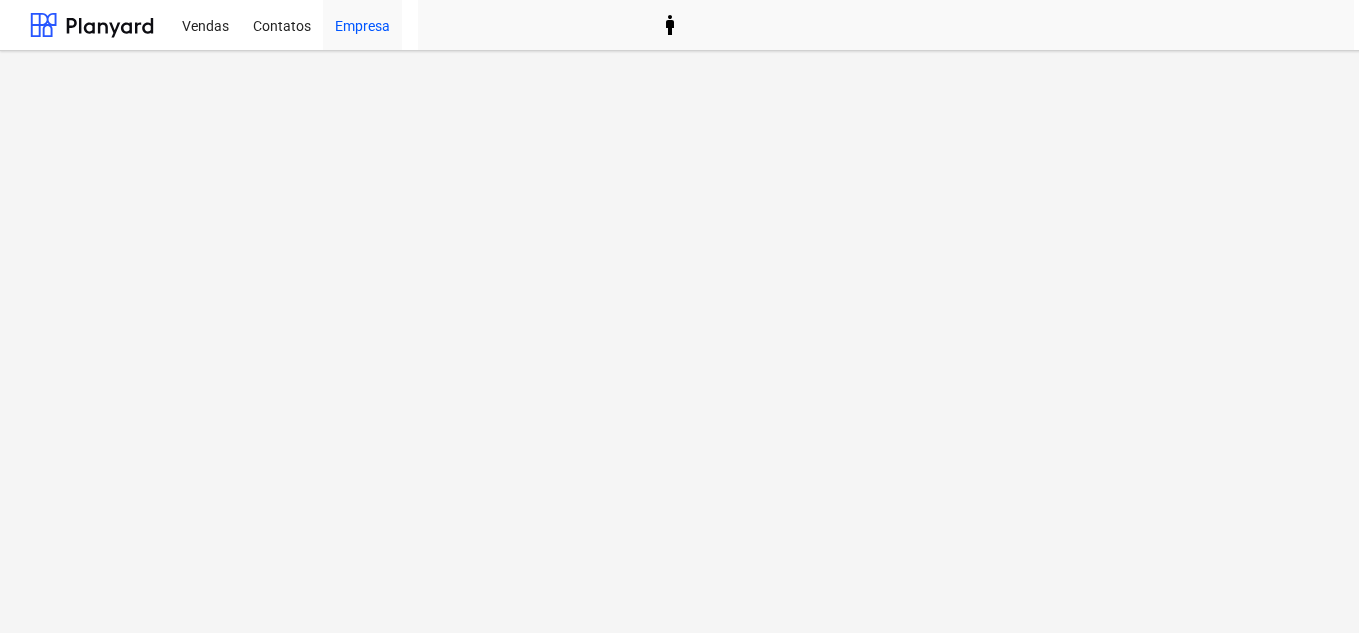 click on "Empresa" at bounding box center (362, 26) 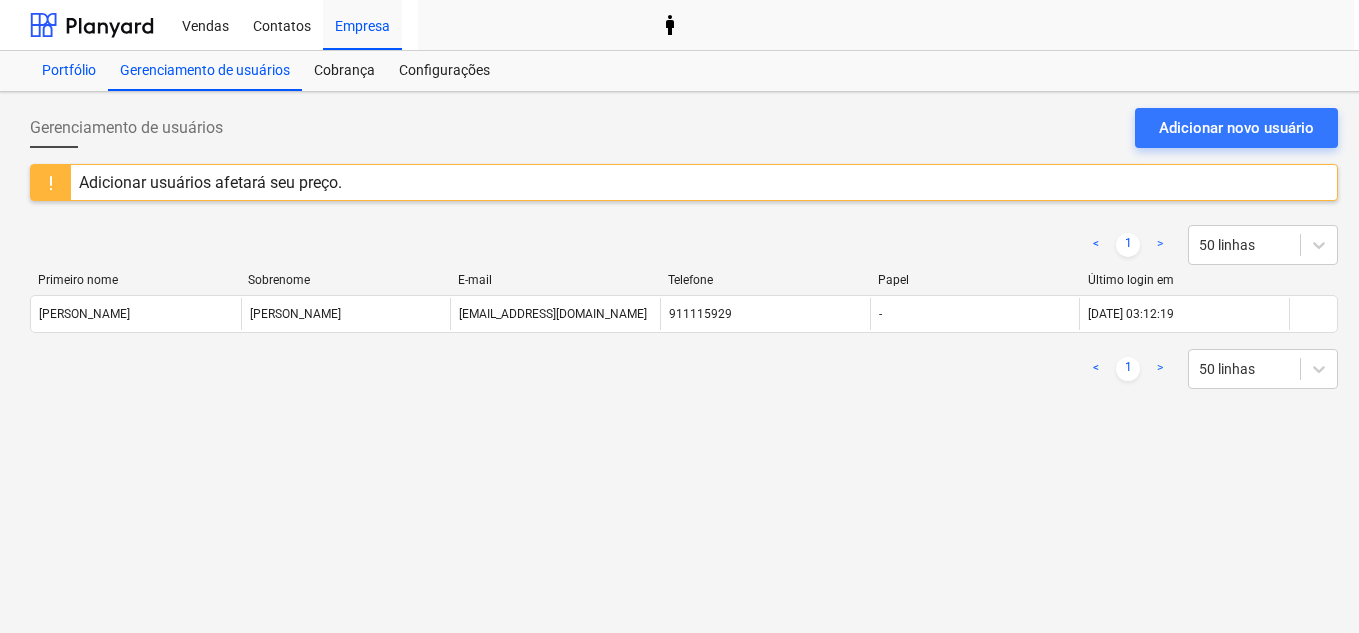 click on "Portfólio" at bounding box center [69, 71] 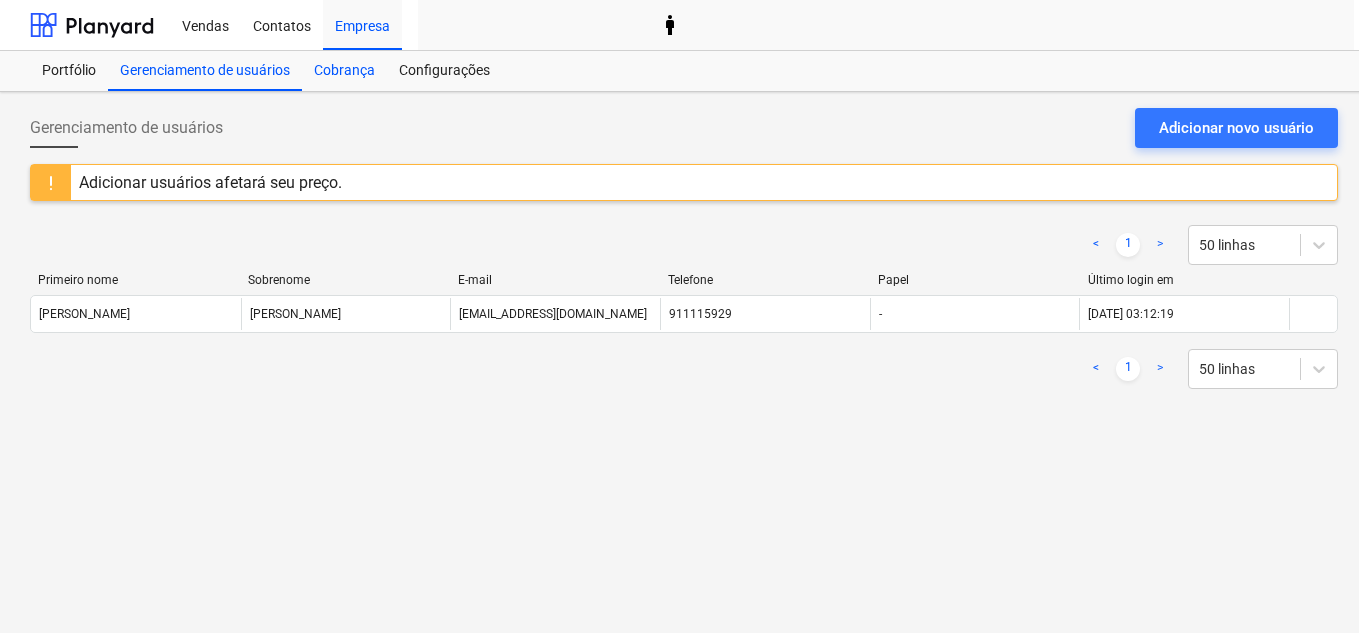 click on "Cobrança" at bounding box center [344, 71] 